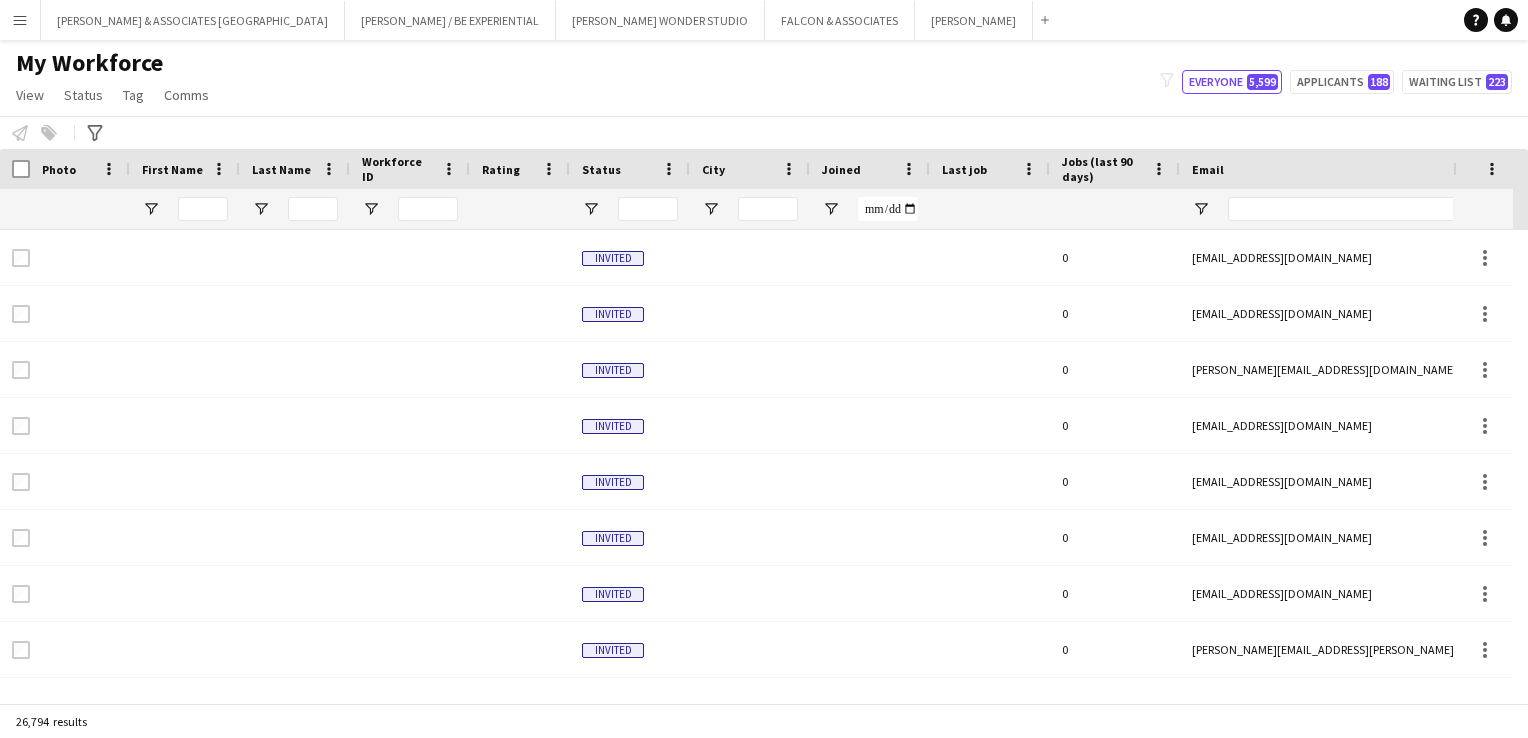 scroll, scrollTop: 0, scrollLeft: 0, axis: both 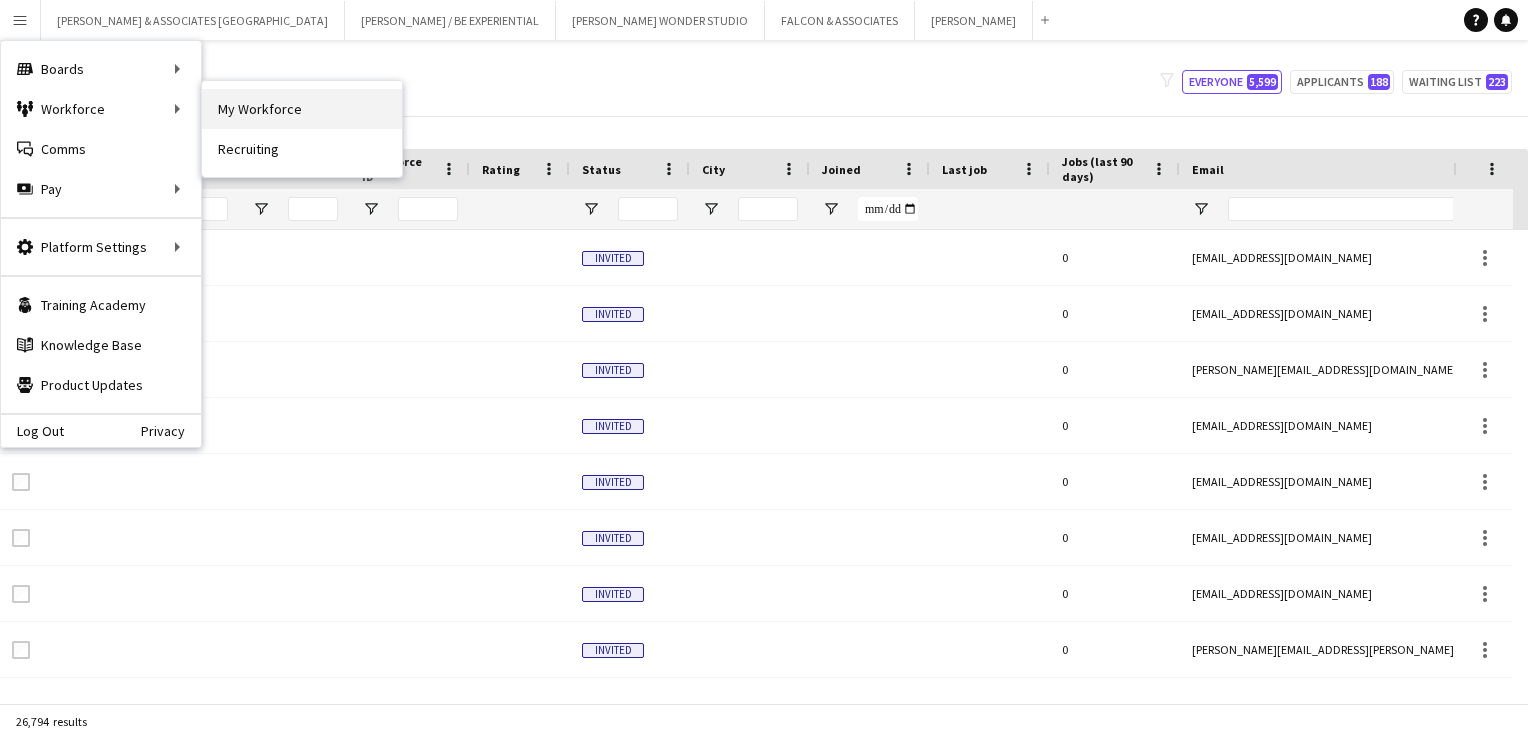 click on "My Workforce" at bounding box center (302, 109) 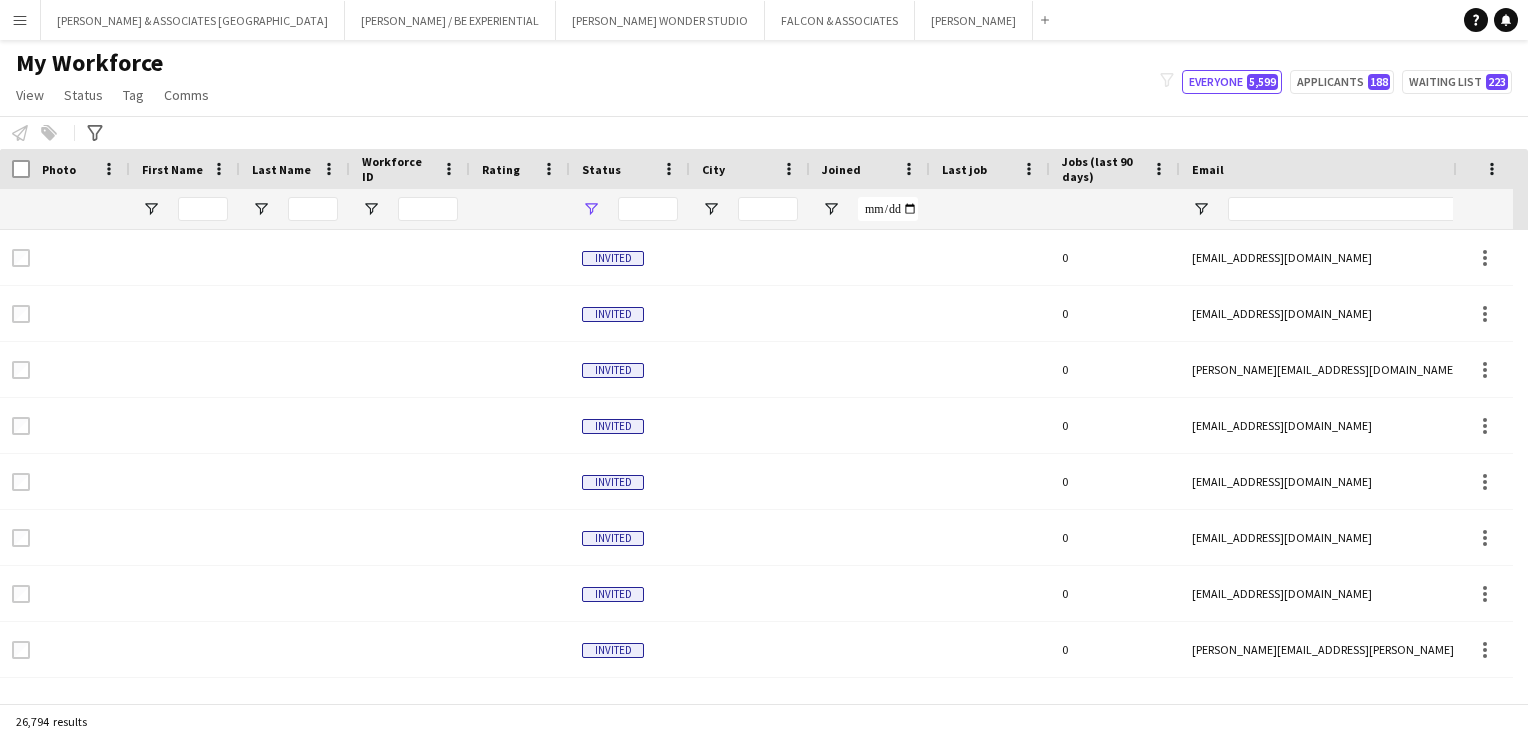 type on "**********" 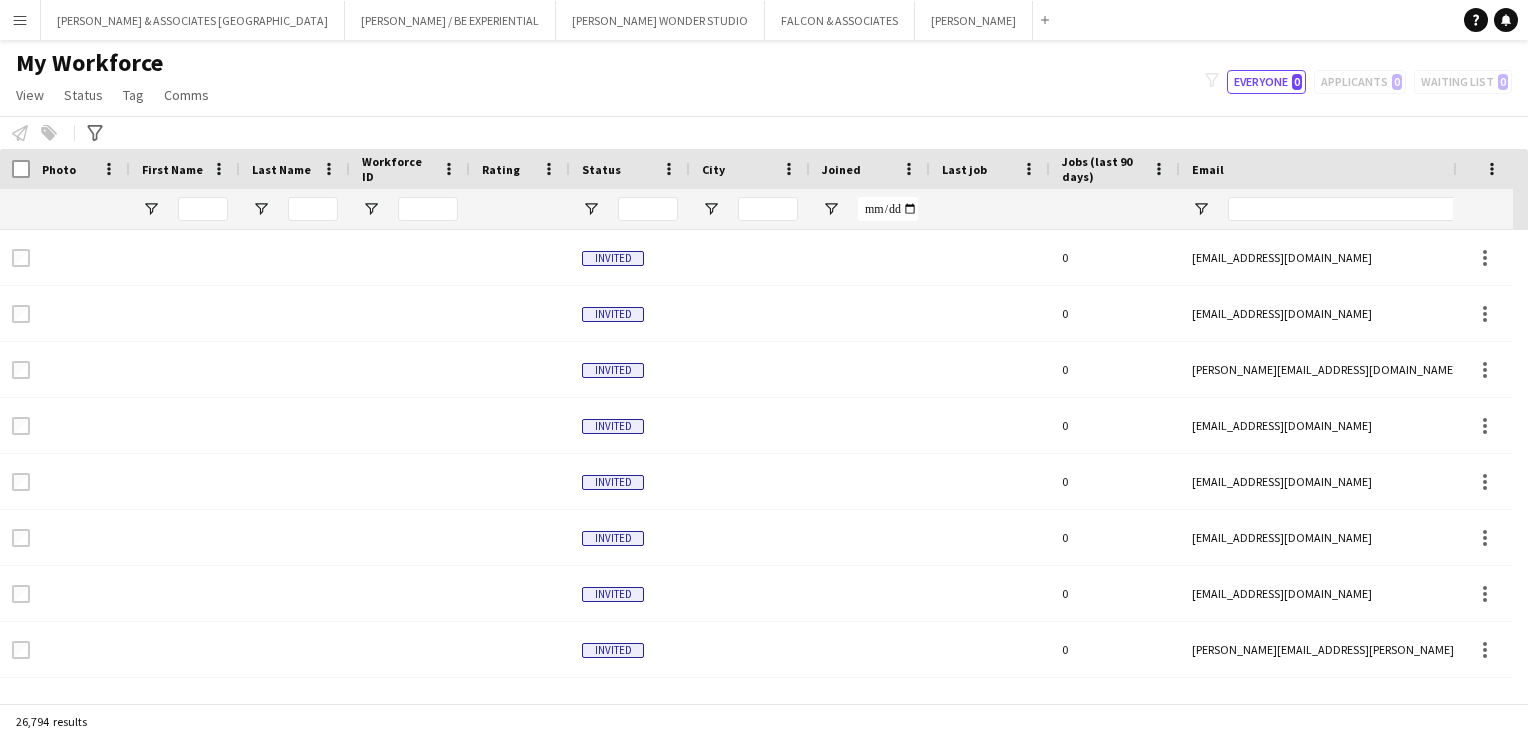 click on "My Workforce   View   Views  Default view [PERSON_NAME] New view Update view Delete view Edit name Customise view Customise filters Reset Filters Reset View Reset All  Status  Edit  Tag  New tag  Edit tag  ADMIN, Financial & HR (278) Arabic Speaker (1241) AV & Technical (297) Conferences, Ceremonies & Exhibitions (2159) Consultants (29) Coordinator (749) Creative Design & Content (435) Director (164) Done By [PERSON_NAME] (707) Done By Eagal (0) Done by [PERSON_NAME] (16) Done by [PERSON_NAME] (7) Done by [PERSON_NAME] (12) Done by [PERSON_NAME] (708) Done by [PERSON_NAME] (819) Done by [PERSON_NAME] (872) Done by [PERSON_NAME] (3) Done By [PERSON_NAME] (1) Done by [PERSON_NAME] (76) Film Production (101) Health & Safety (230) Hospitality & Guest Relations (454) Live Shows & Festivals (1575) Manager (1287) Marketing (294) Mega Project (1554) Operations (2001) Payroll Only (53) Production (555) Project Planning & Management (604) Protocol (205) Sales & Business Development (148) Showcaller (133) Site Infrastructure (156) Sports (1322) Stage Manager (263) Theme Parks (39) TO DECLINE (13)" 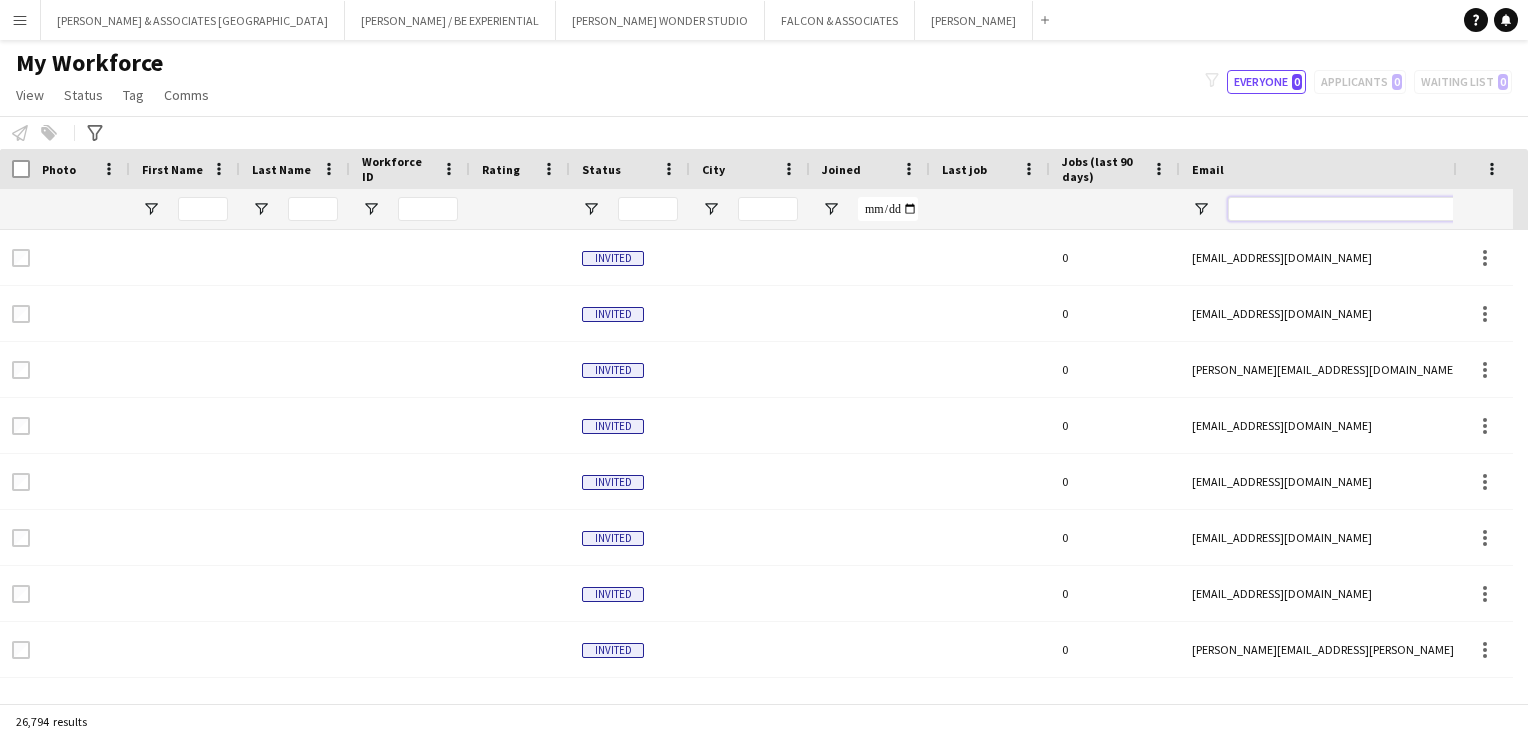click at bounding box center [1398, 209] 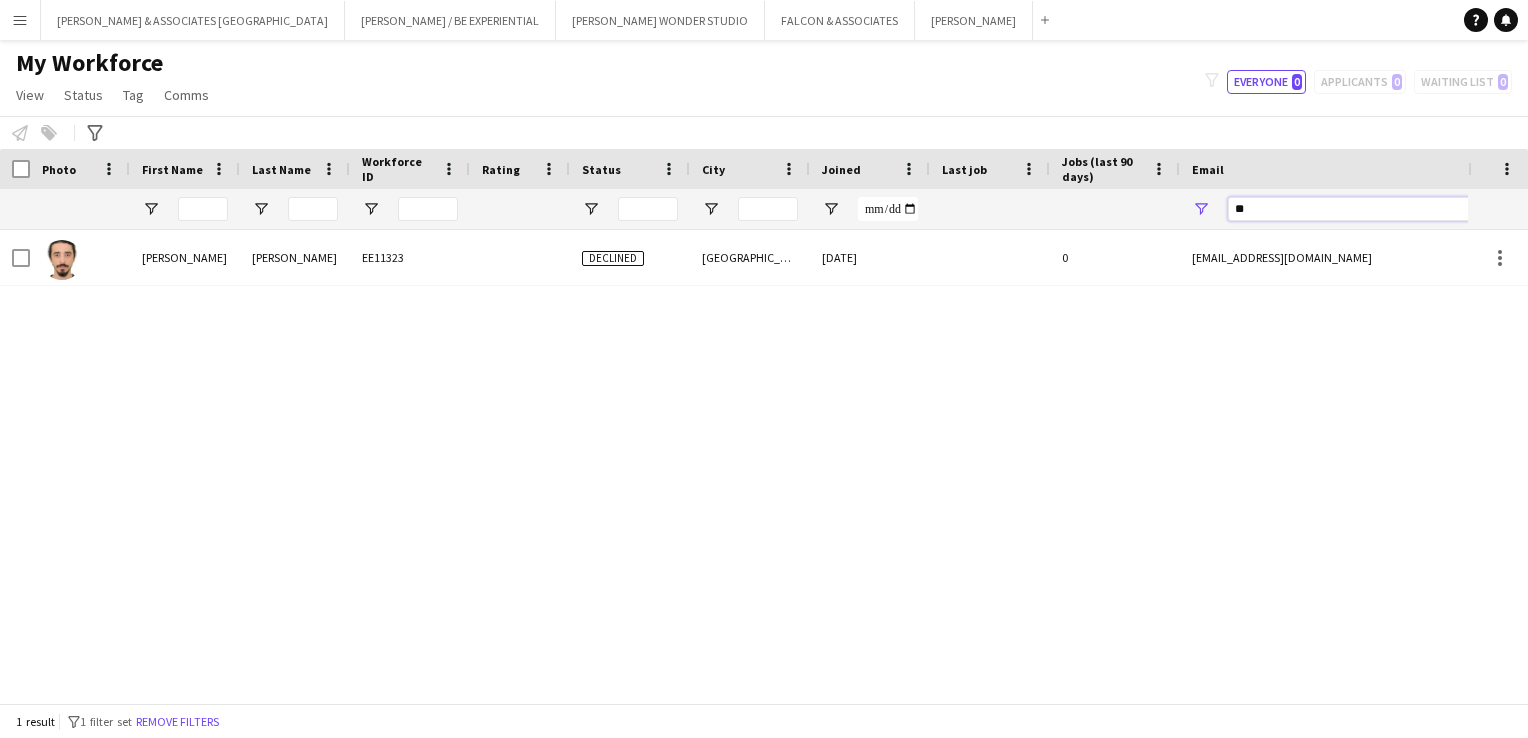 type on "*" 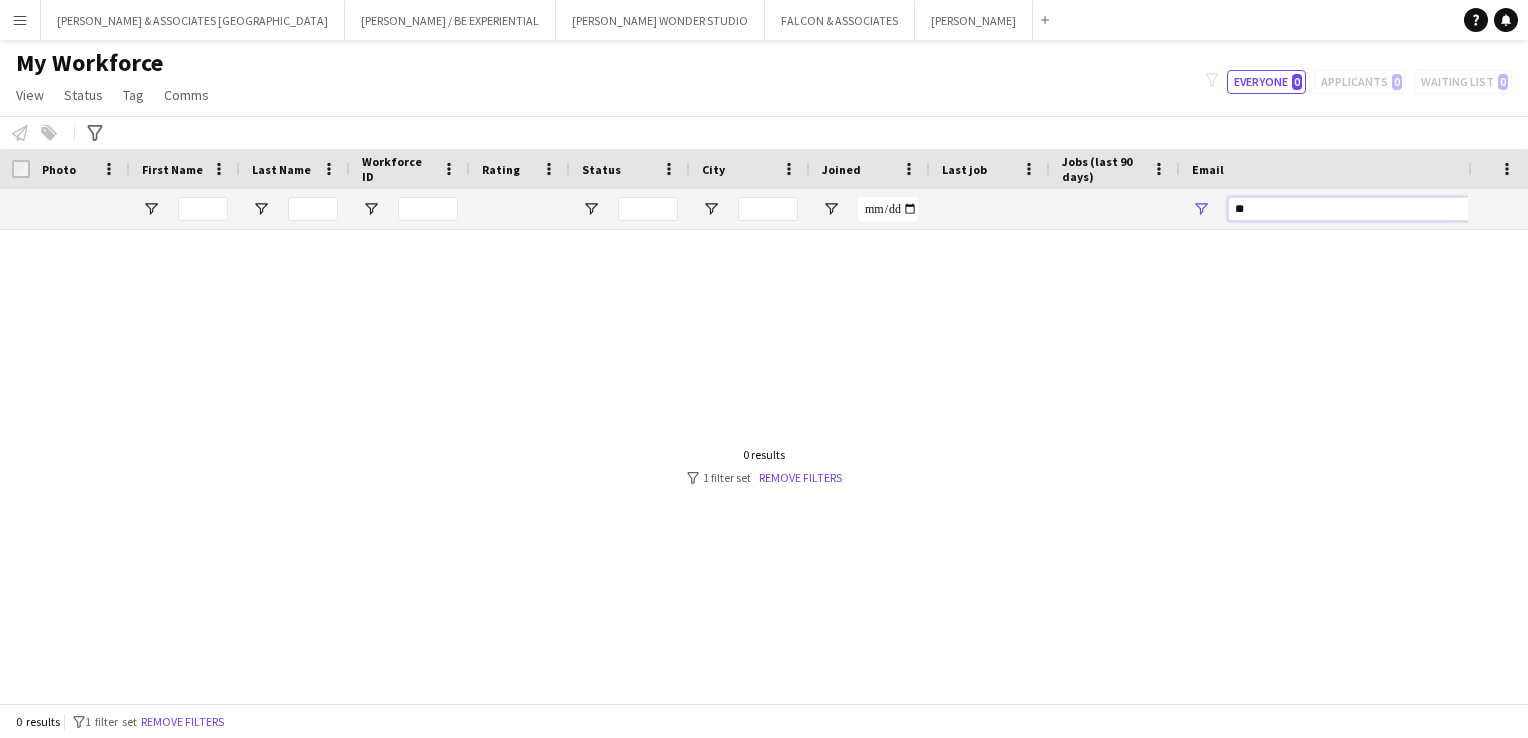 type on "*" 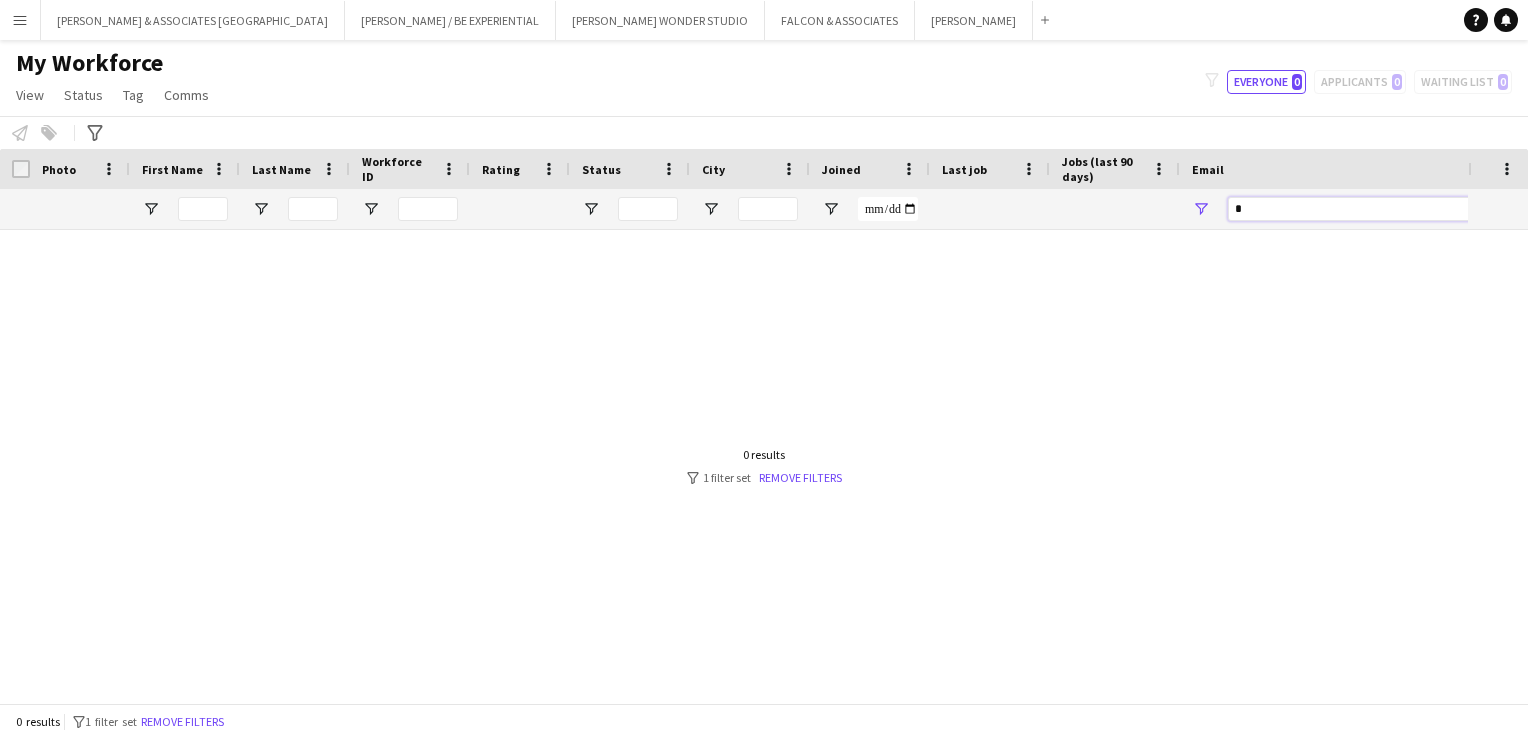 type 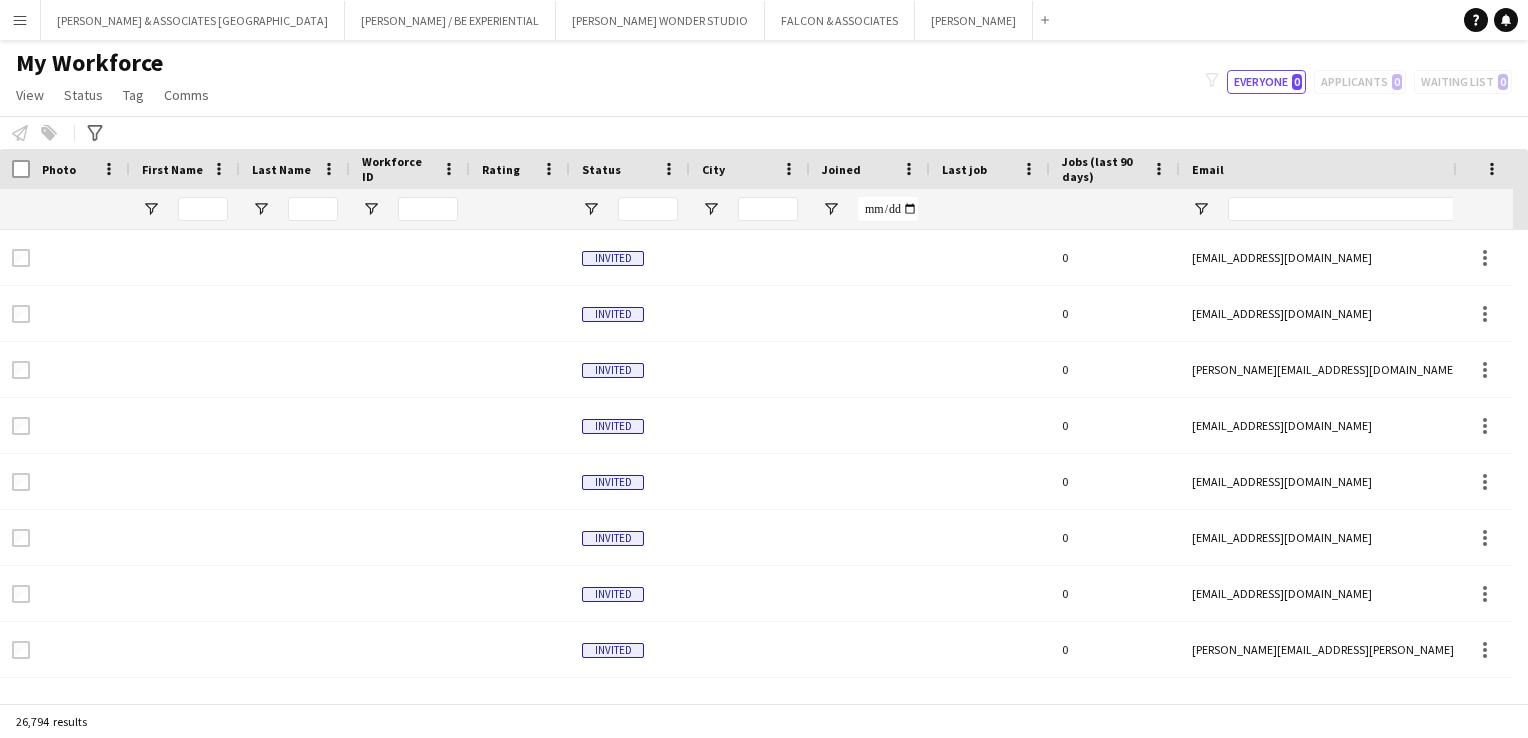 click on "Menu" at bounding box center (20, 20) 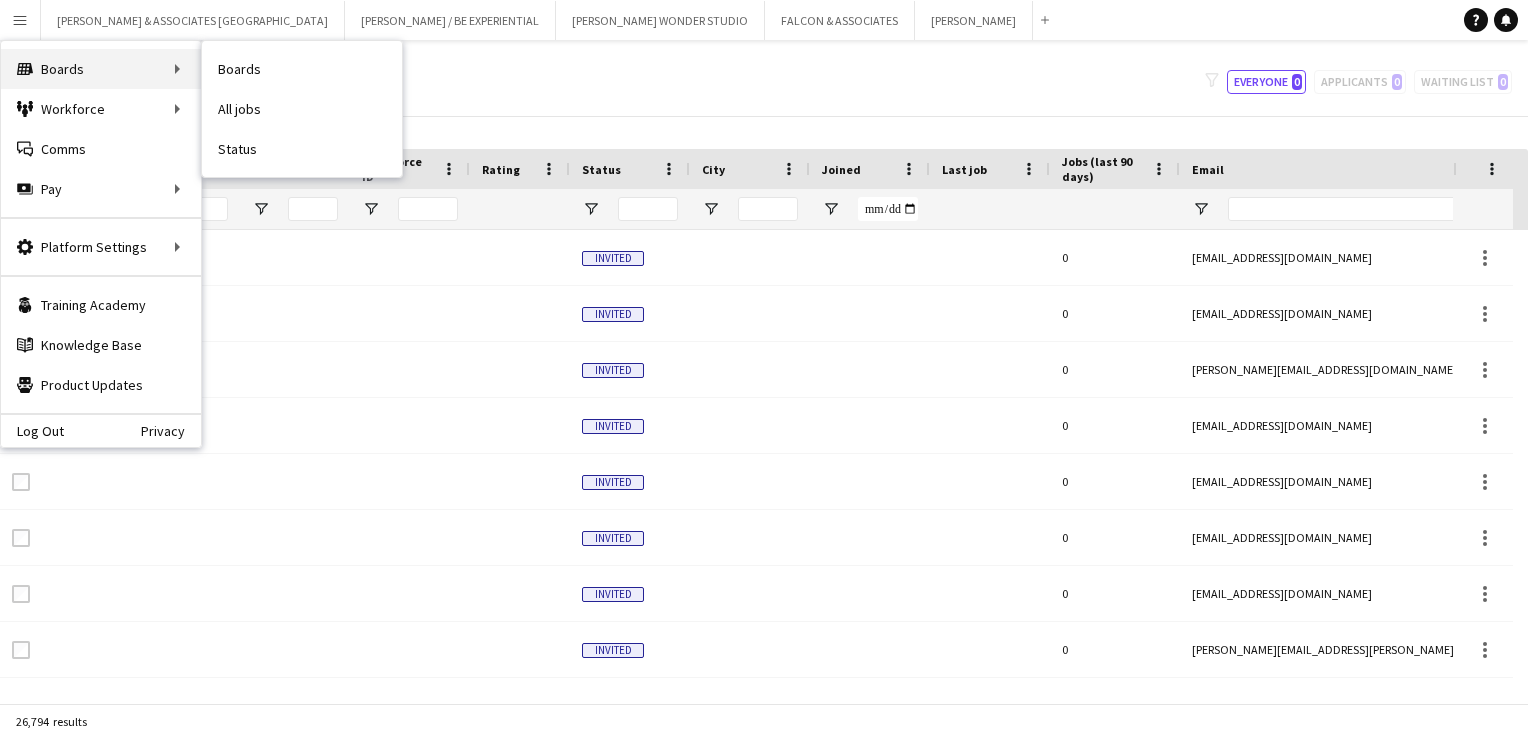click on "Boards
Boards" at bounding box center (101, 69) 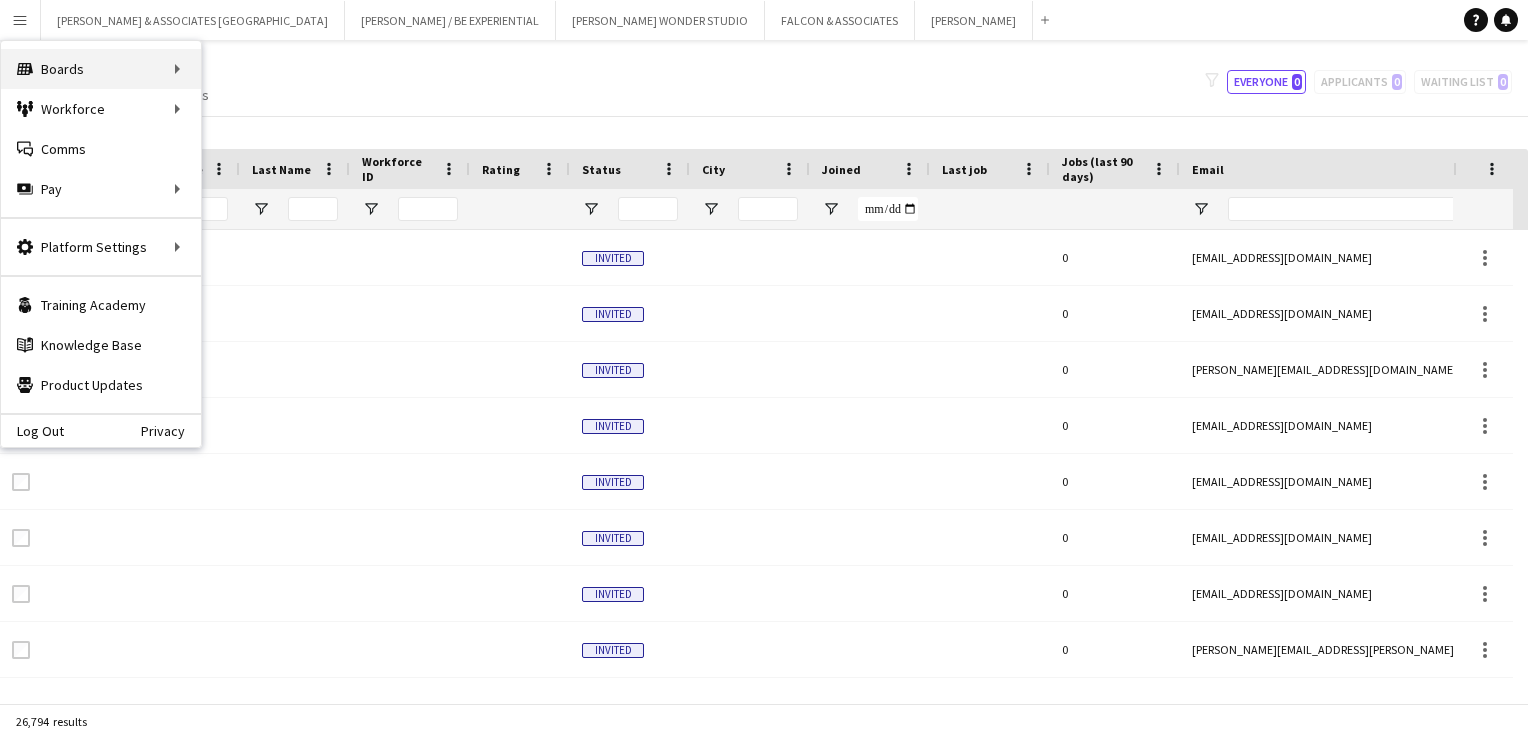 click on "Boards
Boards" at bounding box center (101, 69) 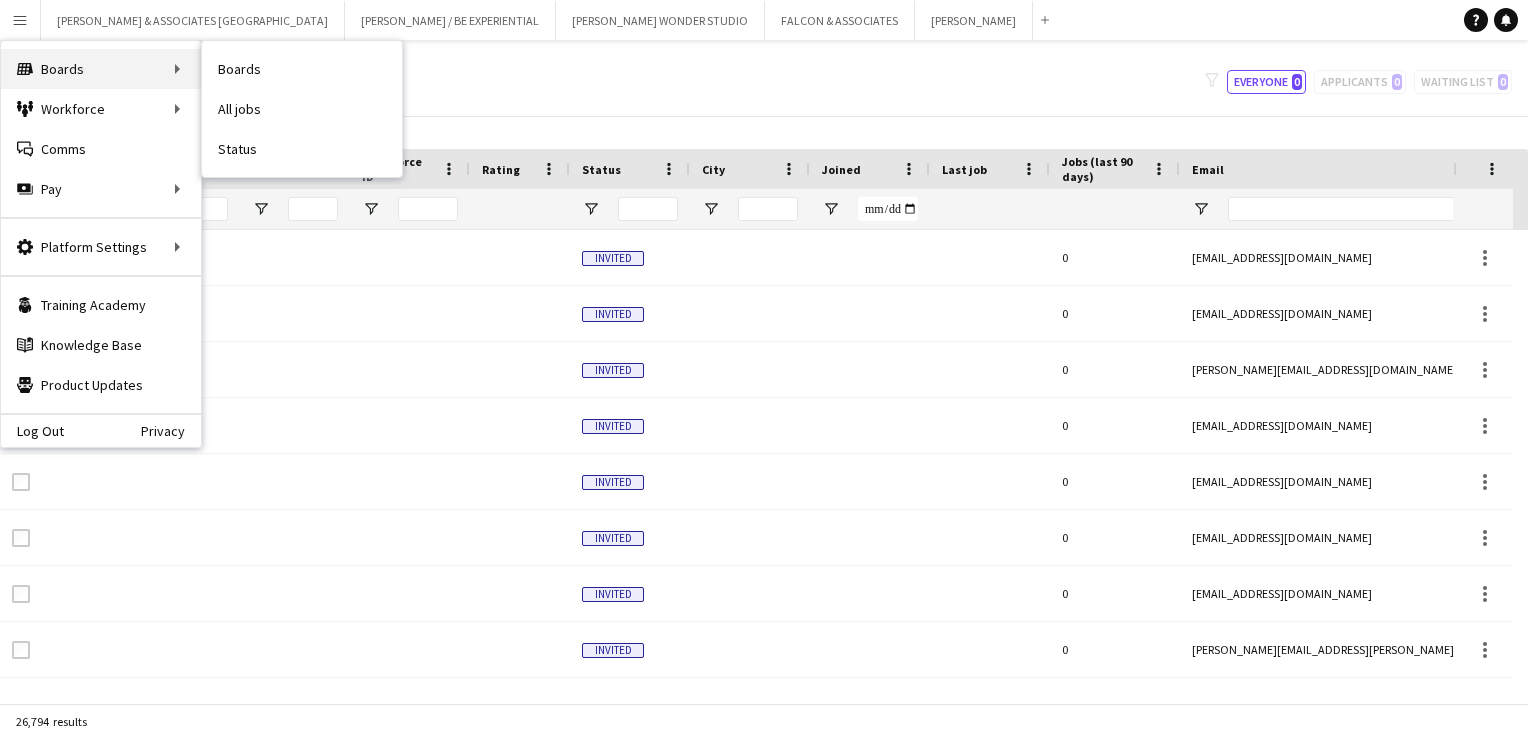 click on "Boards
Boards" at bounding box center (101, 69) 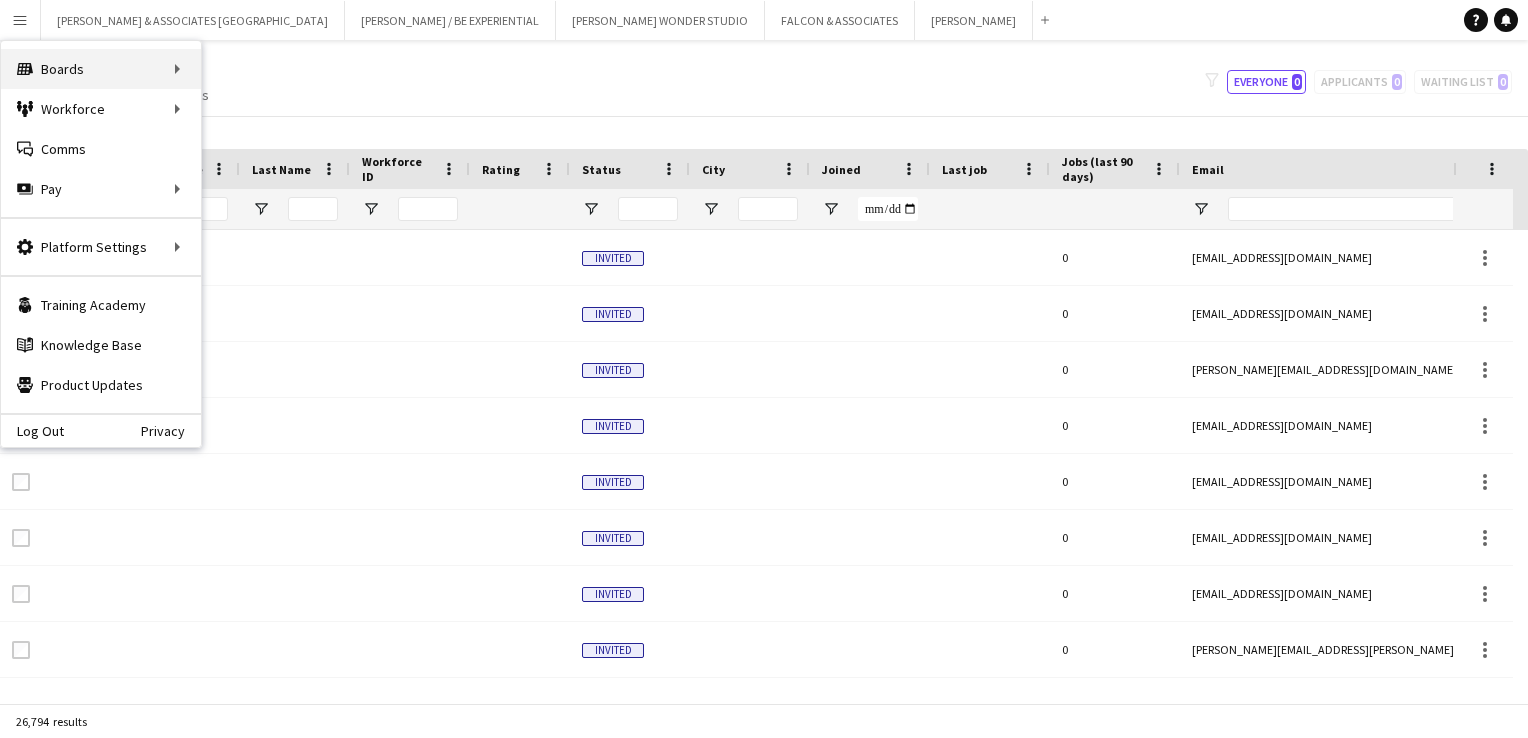 click on "Boards
Boards" at bounding box center (101, 69) 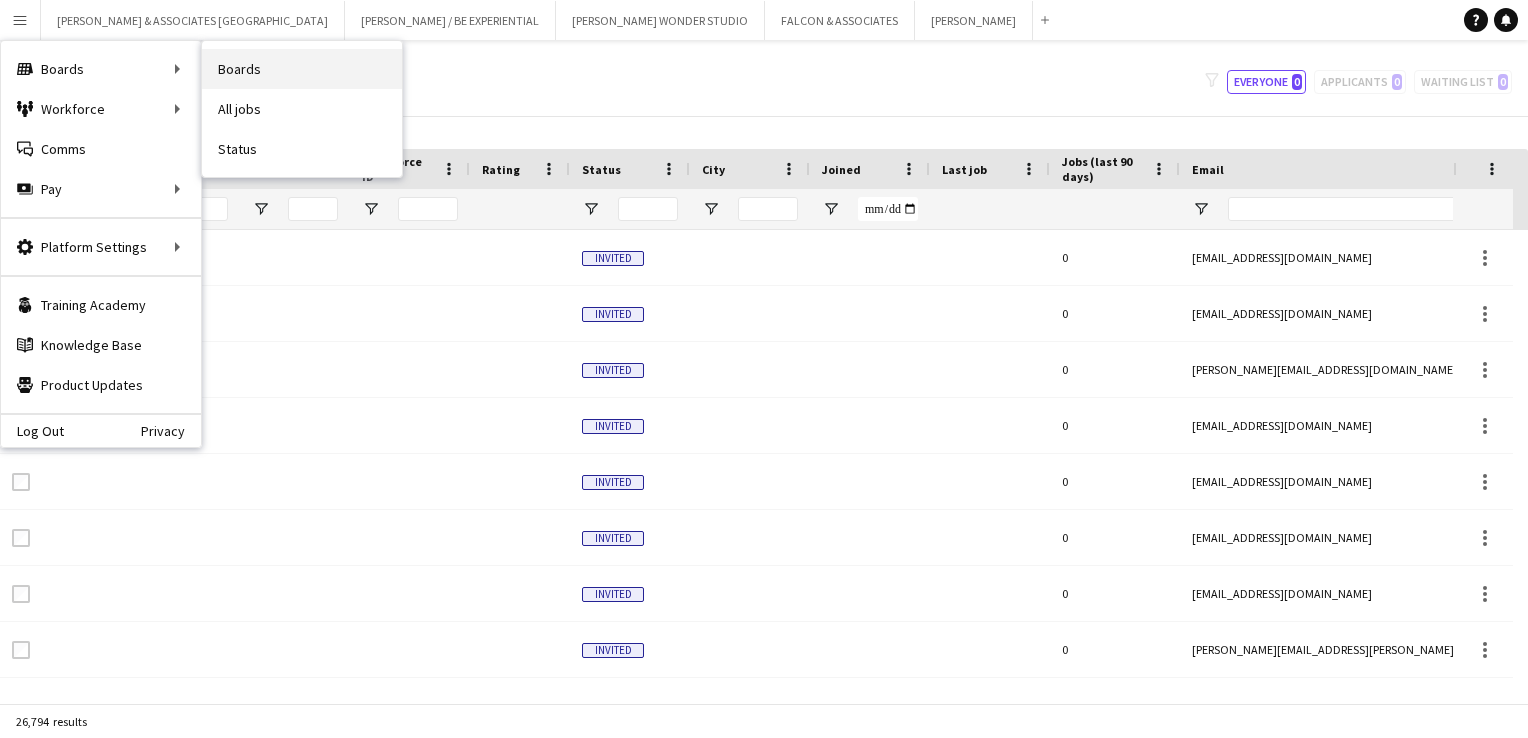click on "Boards" at bounding box center (302, 69) 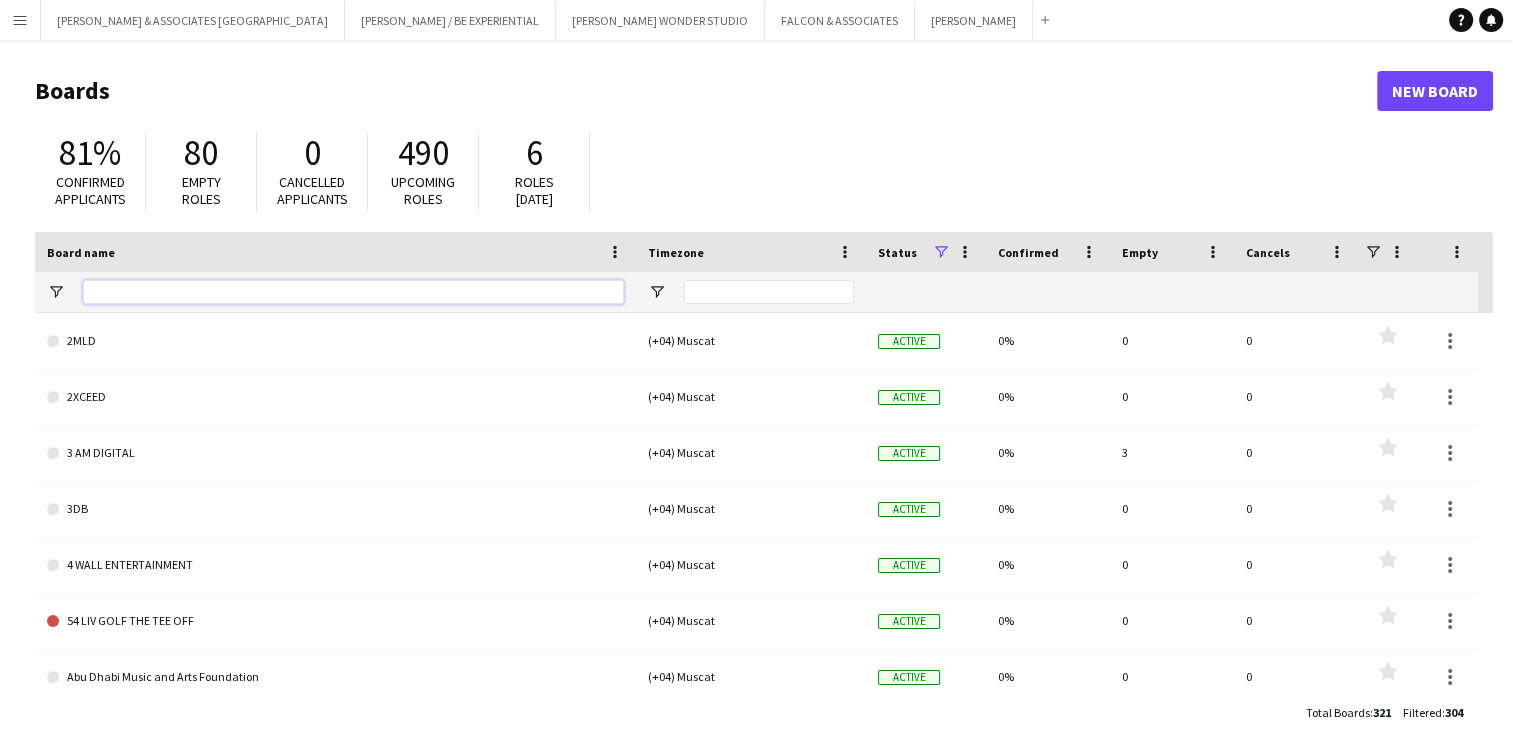 click at bounding box center [353, 292] 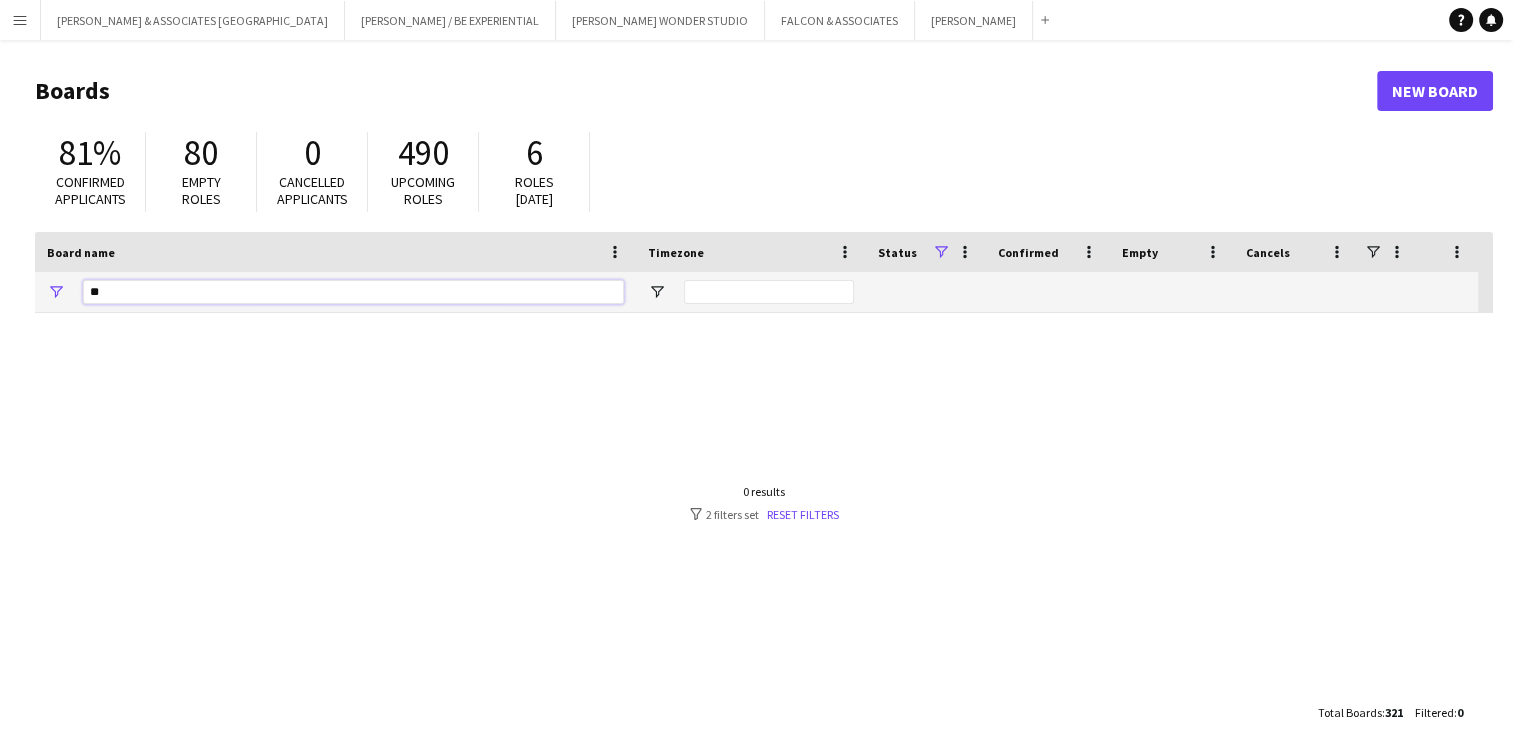 type on "*" 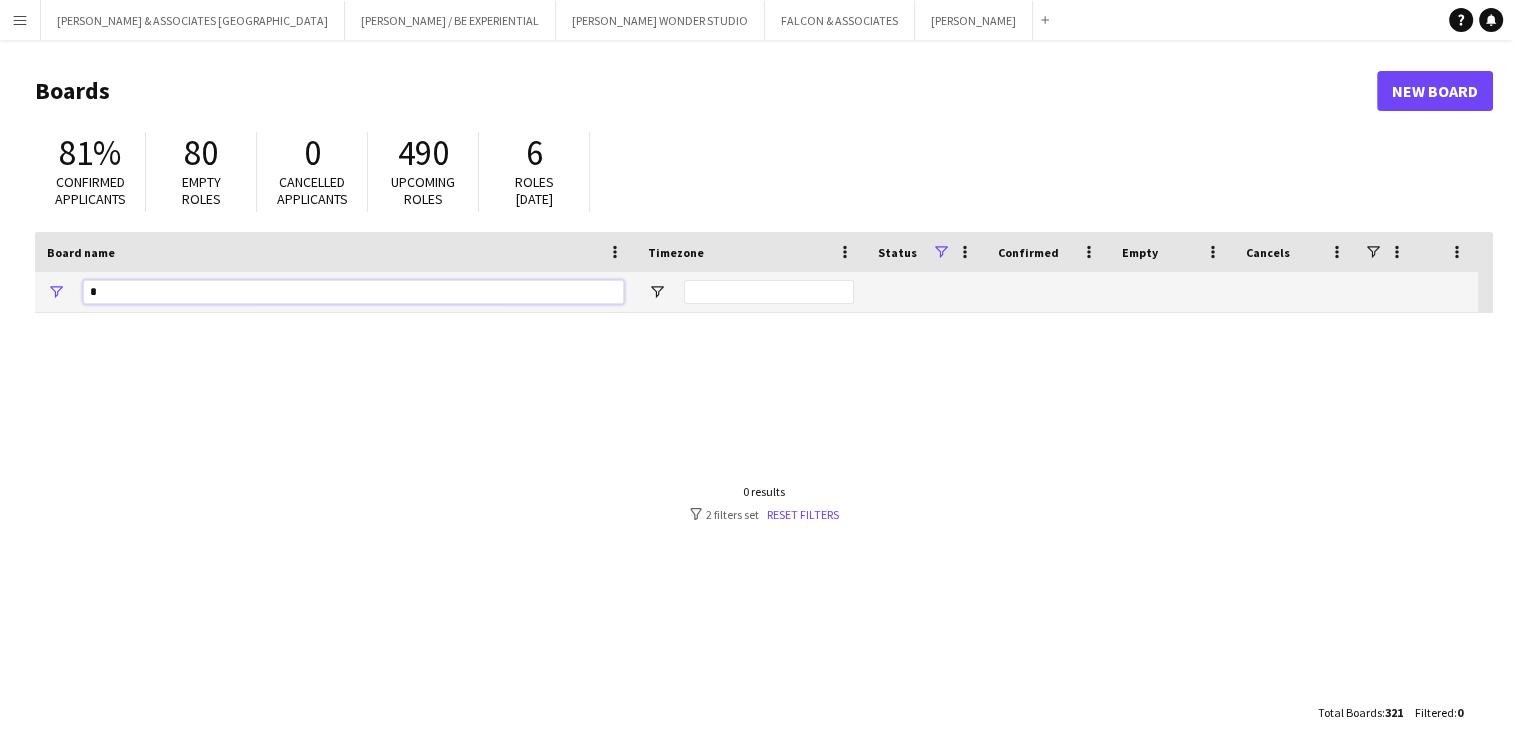 type 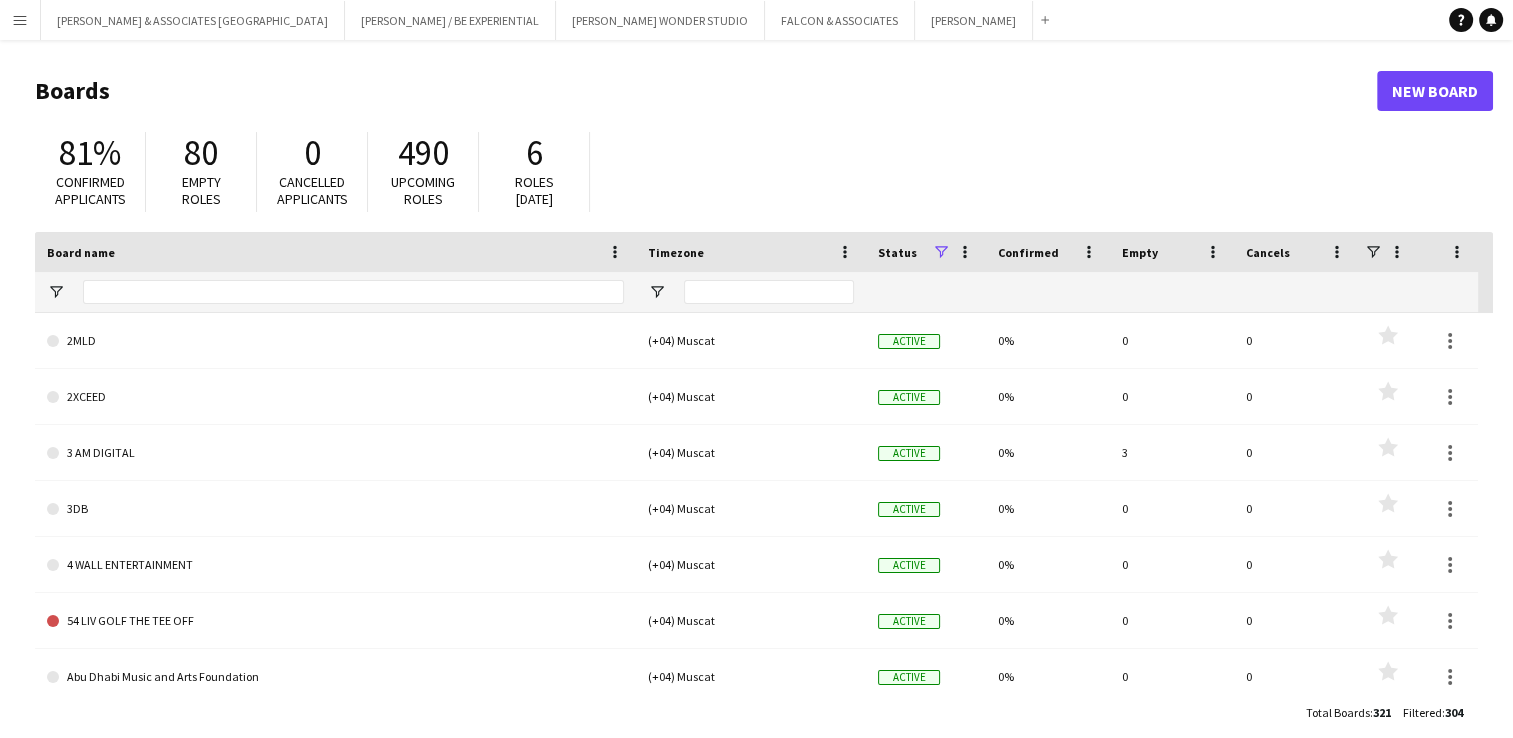 click on "Menu" at bounding box center [20, 20] 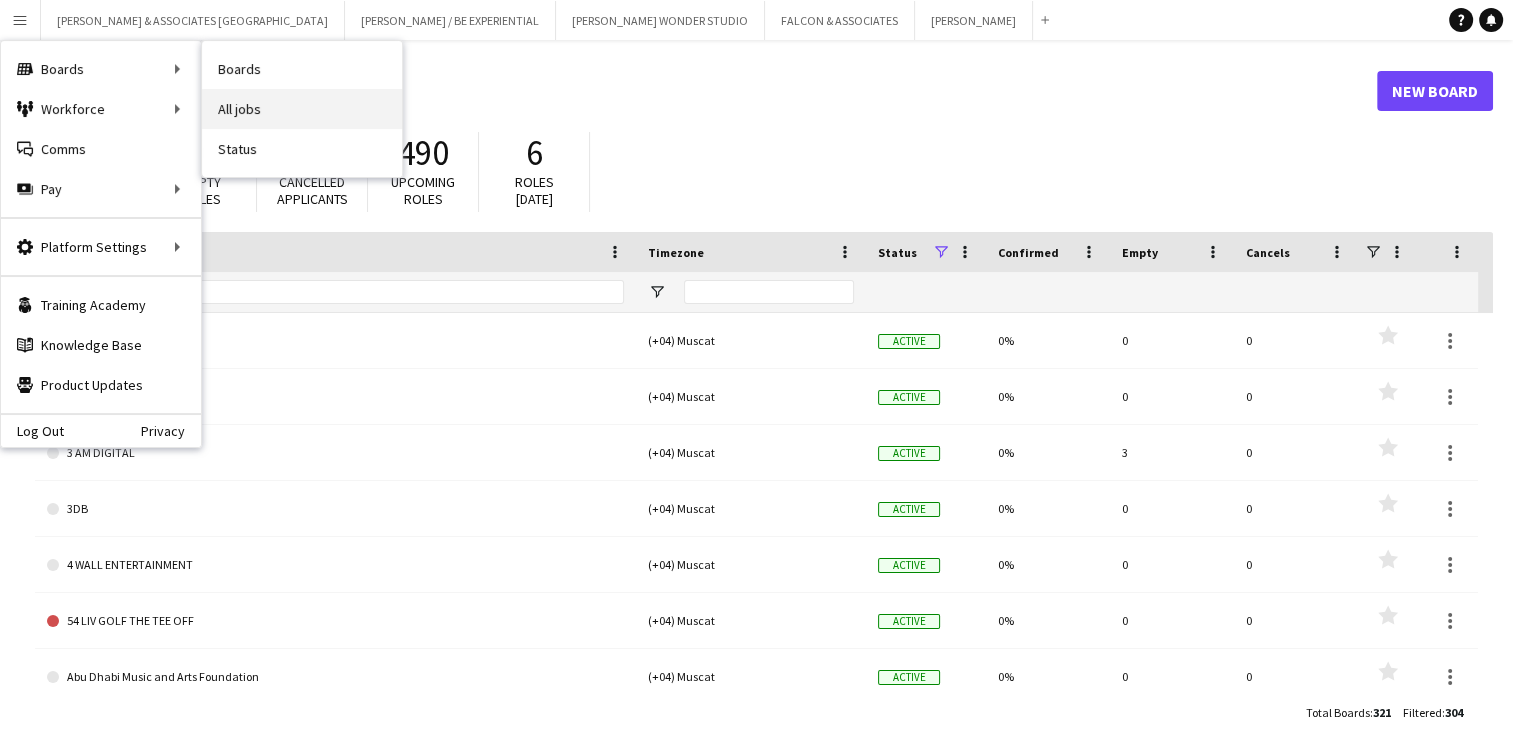 click on "All jobs" at bounding box center [302, 109] 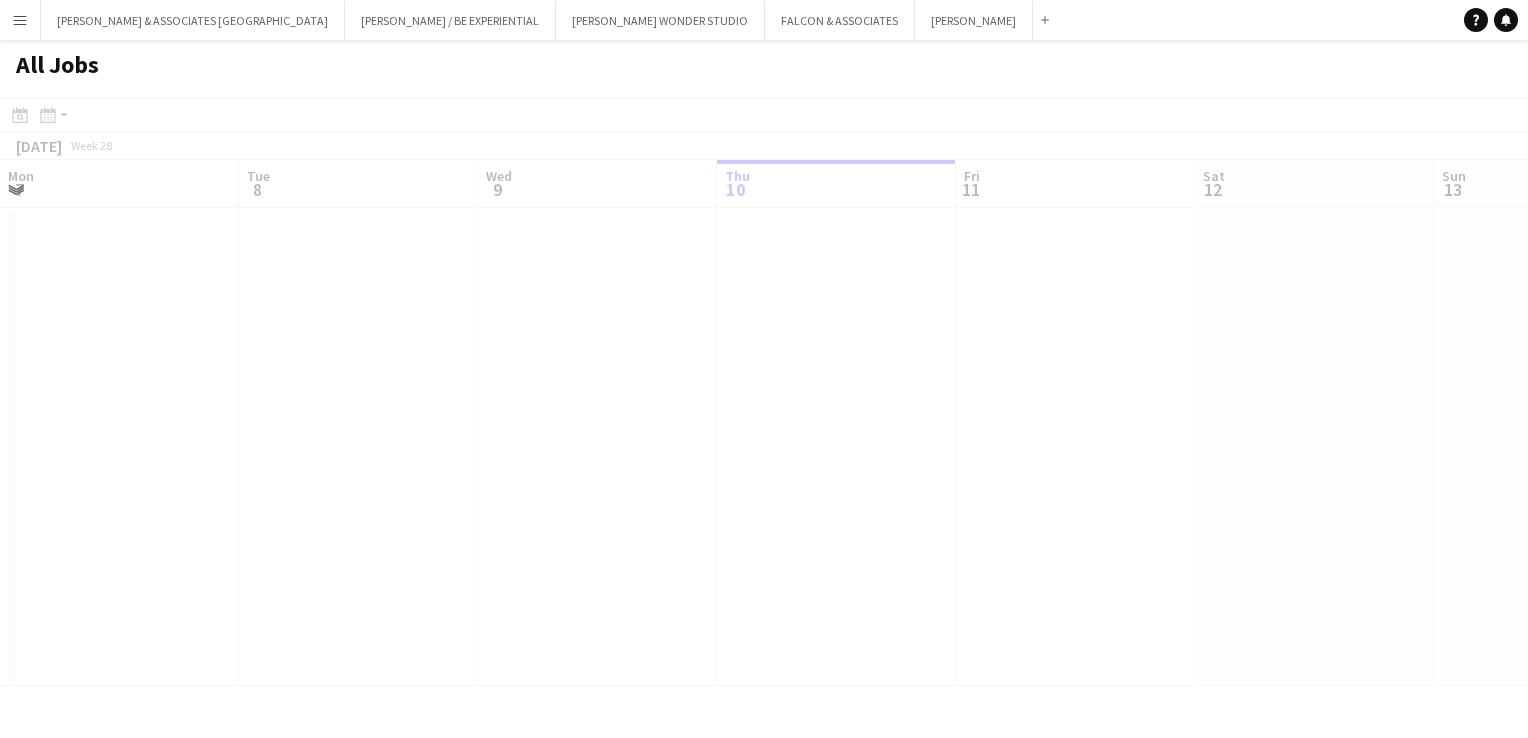 scroll, scrollTop: 0, scrollLeft: 478, axis: horizontal 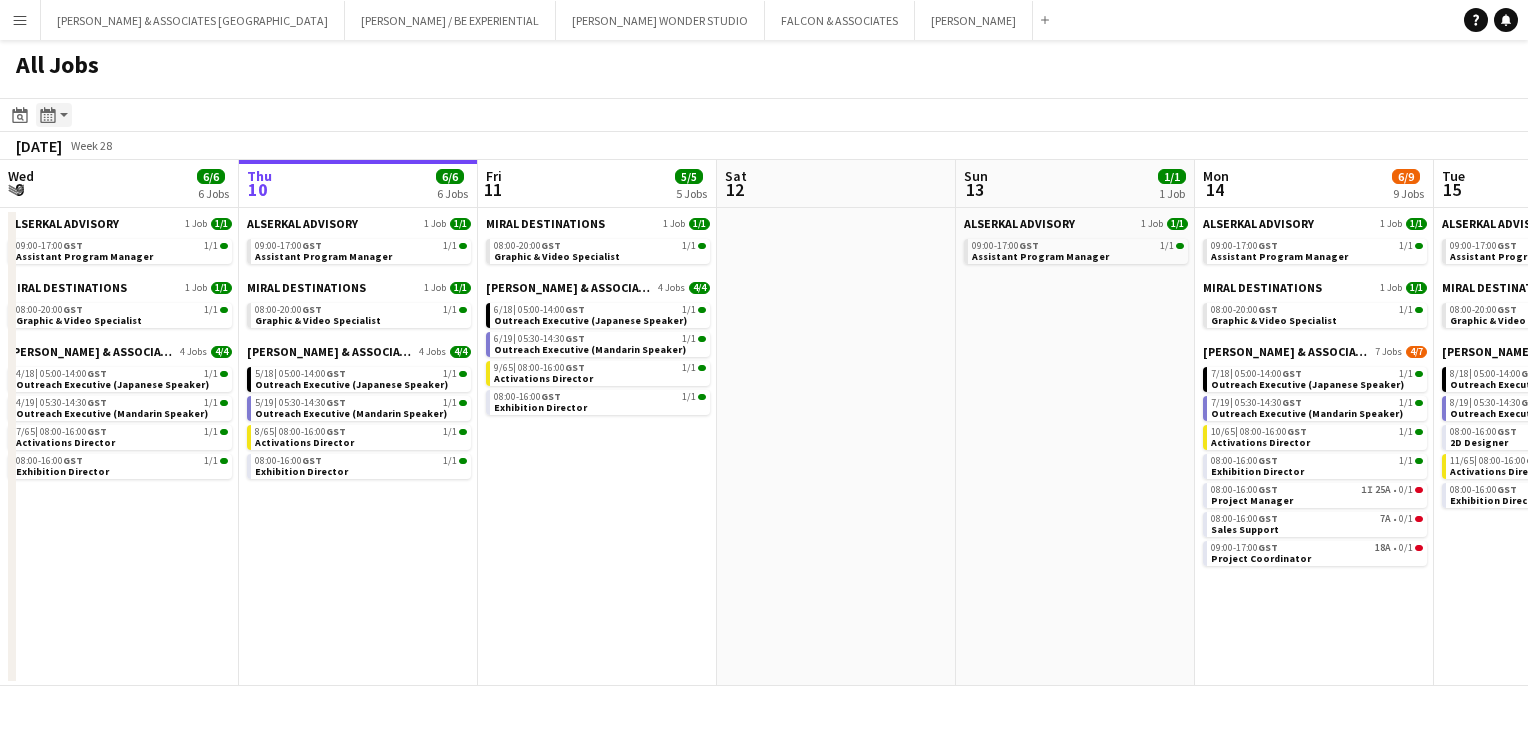 click on "Month view / Day view" 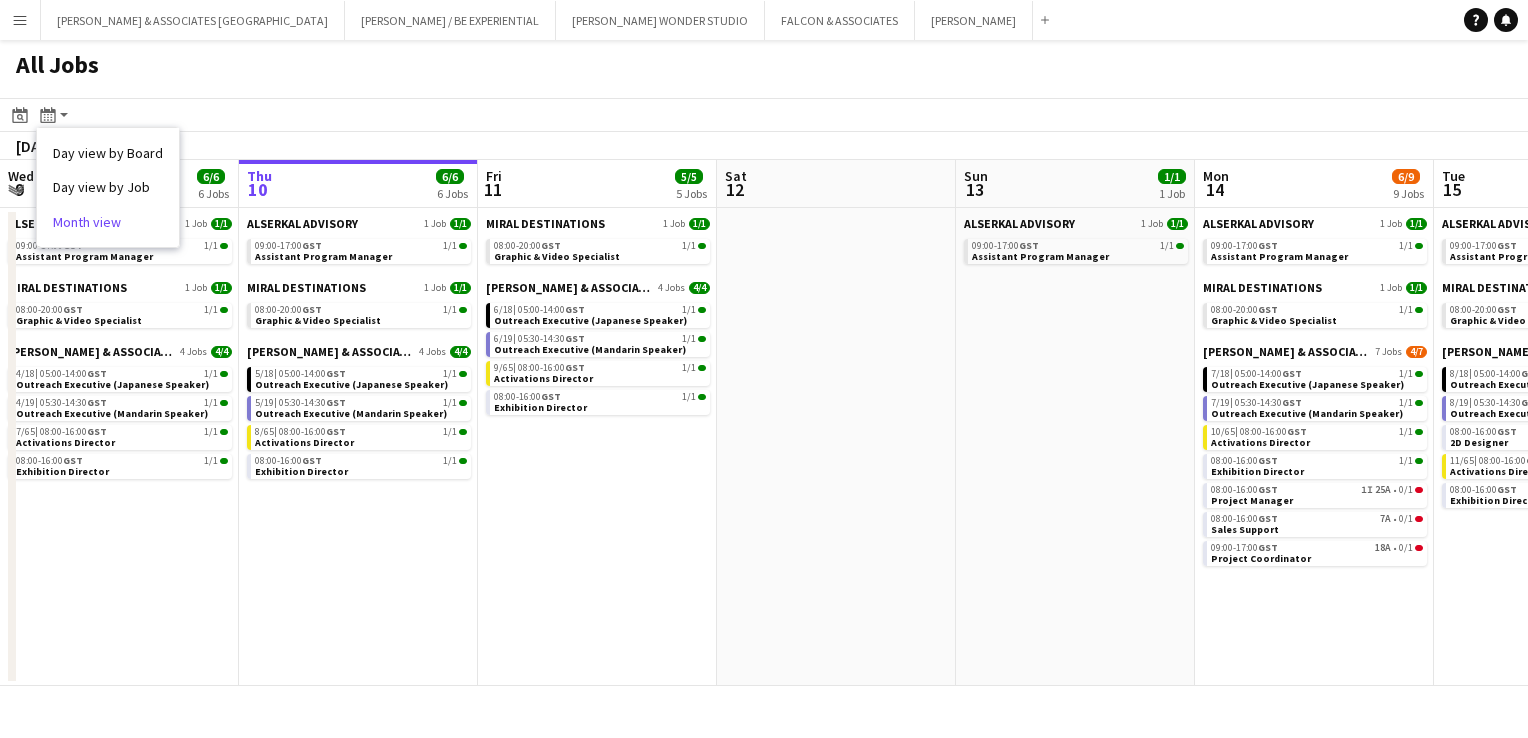 click on "Month view" at bounding box center [108, 222] 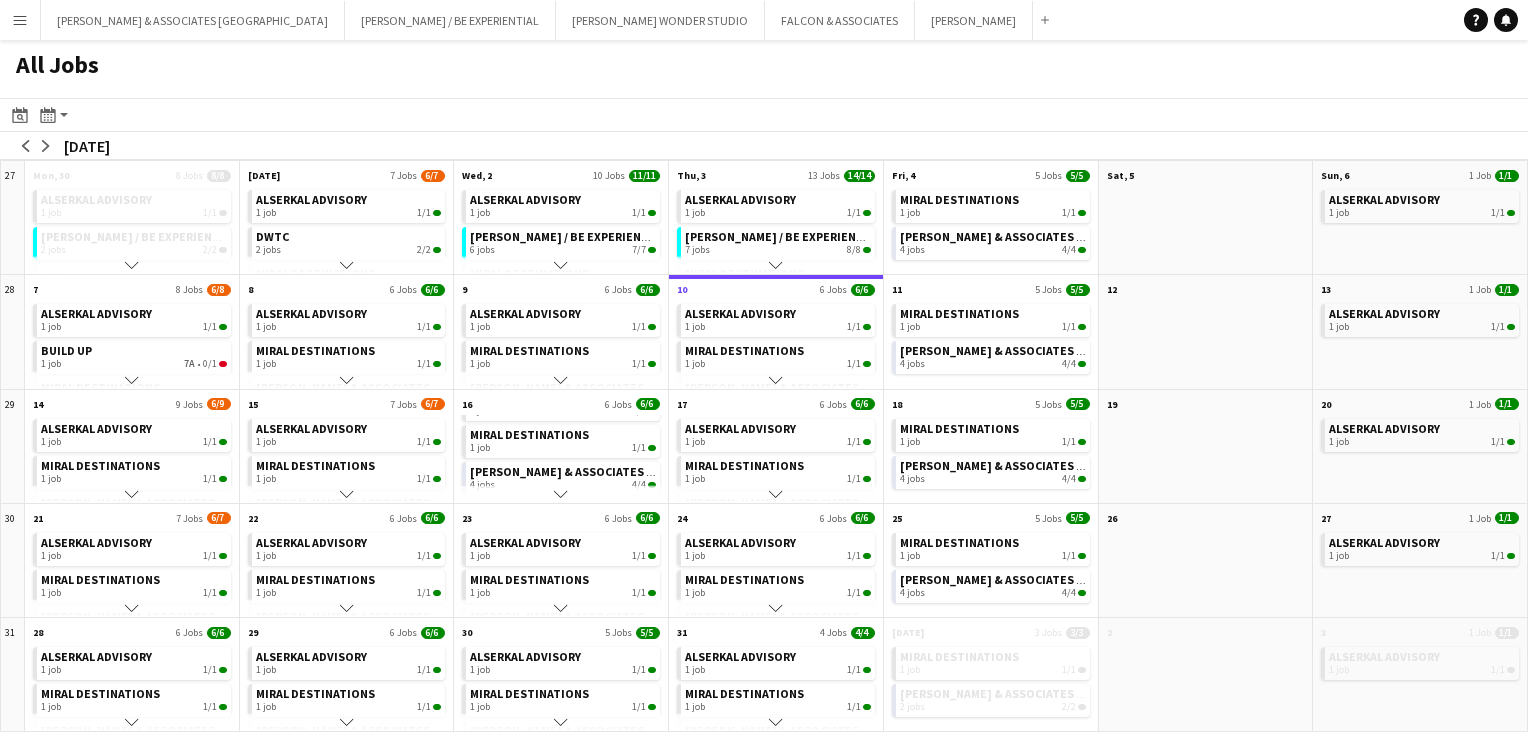 scroll, scrollTop: 44, scrollLeft: 0, axis: vertical 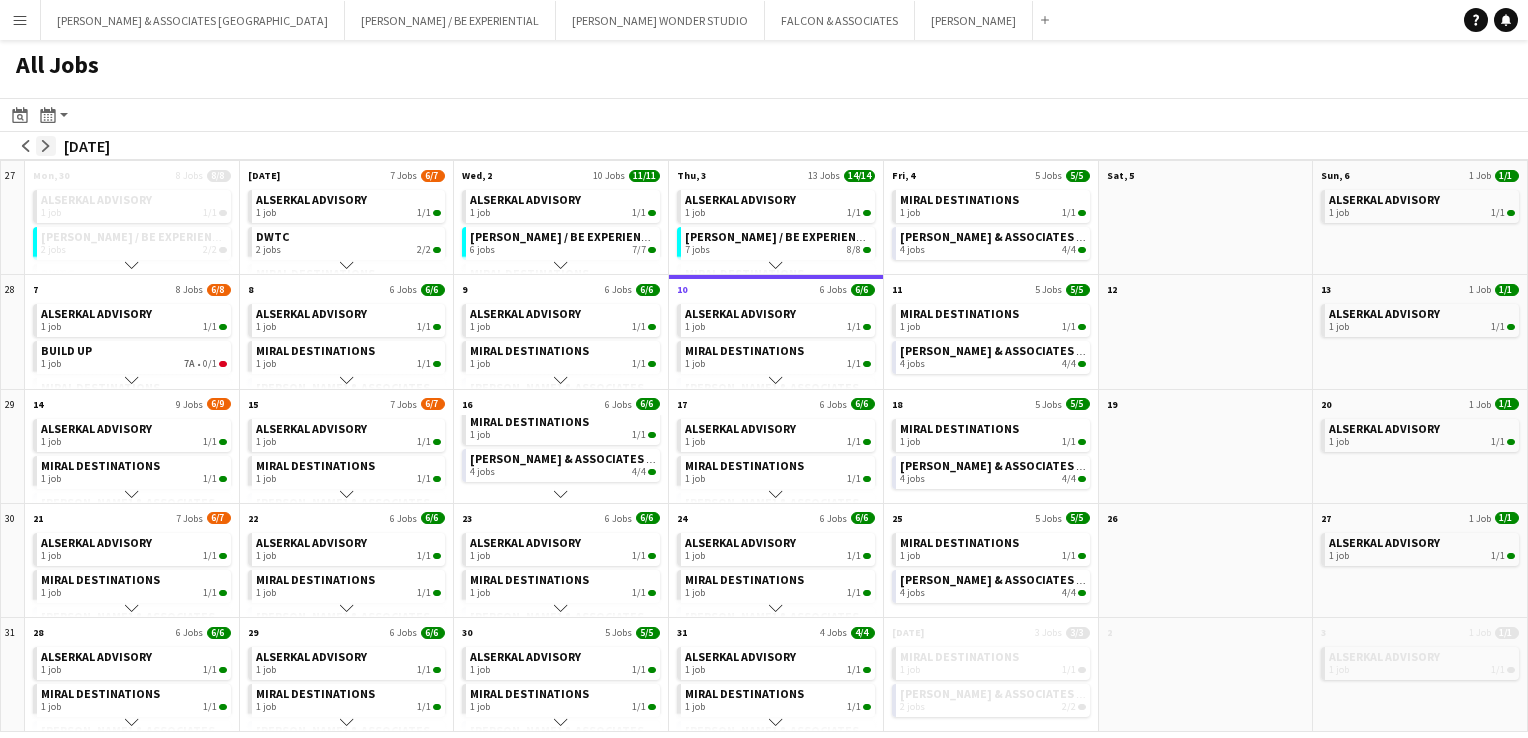 click on "arrow-right" 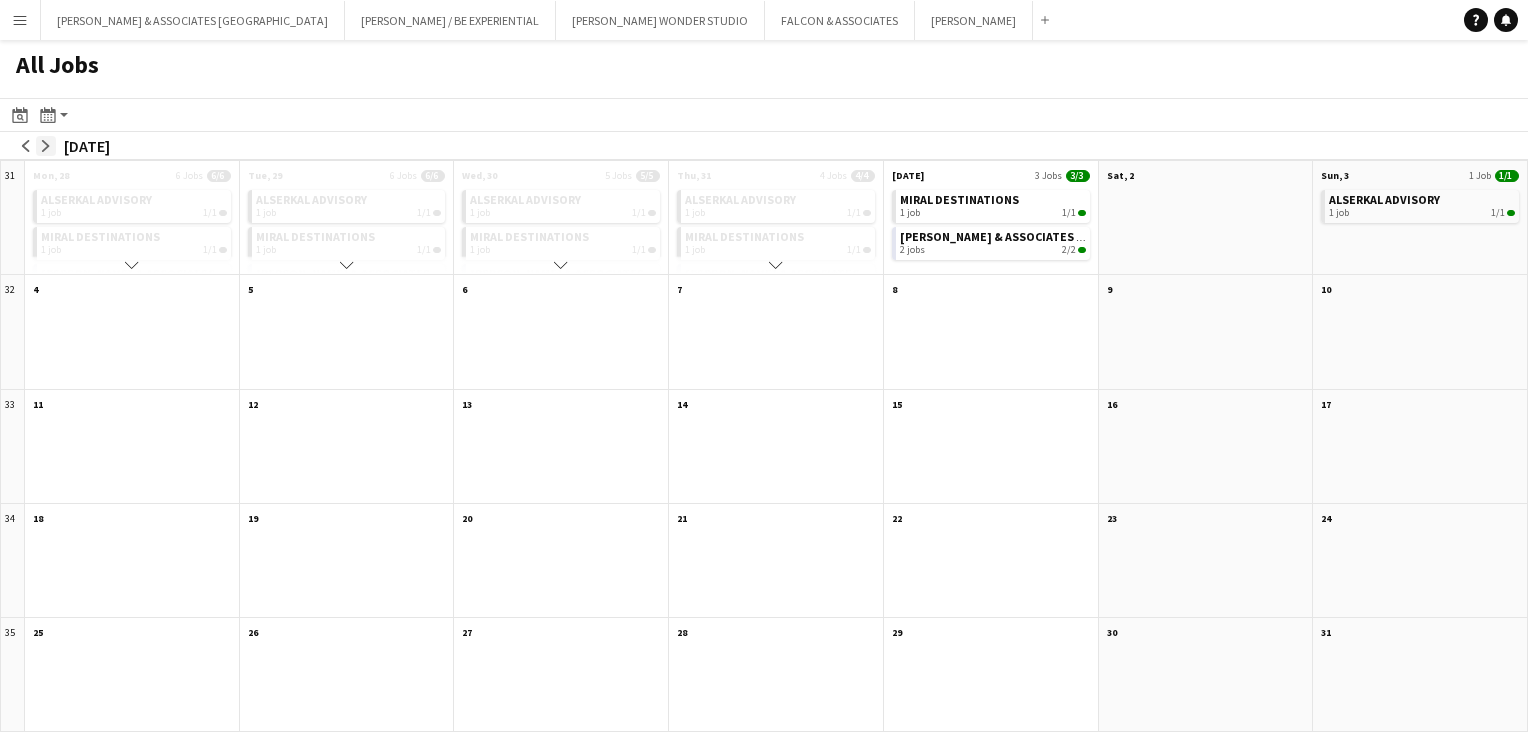 click on "arrow-right" 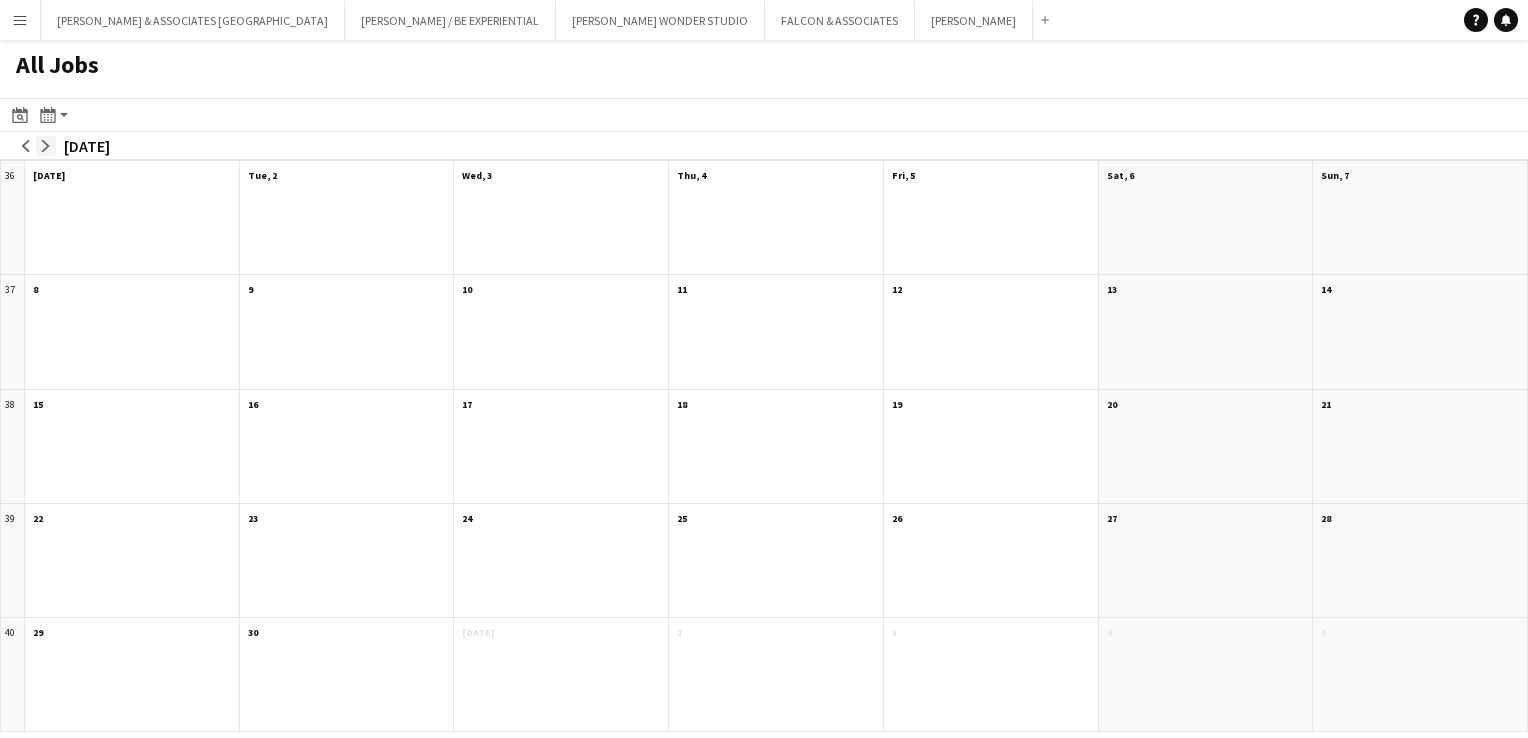 click on "arrow-right" 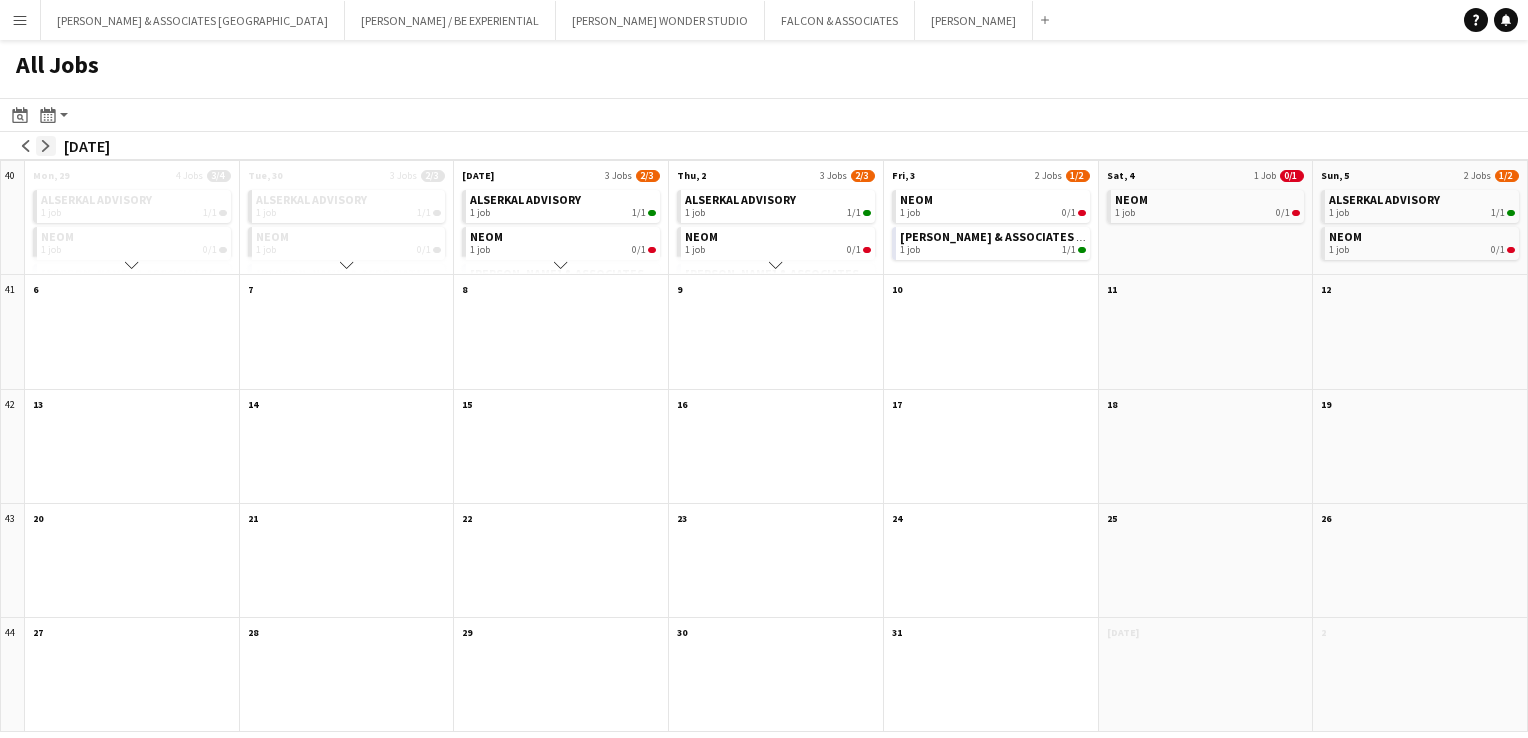 click on "arrow-right" 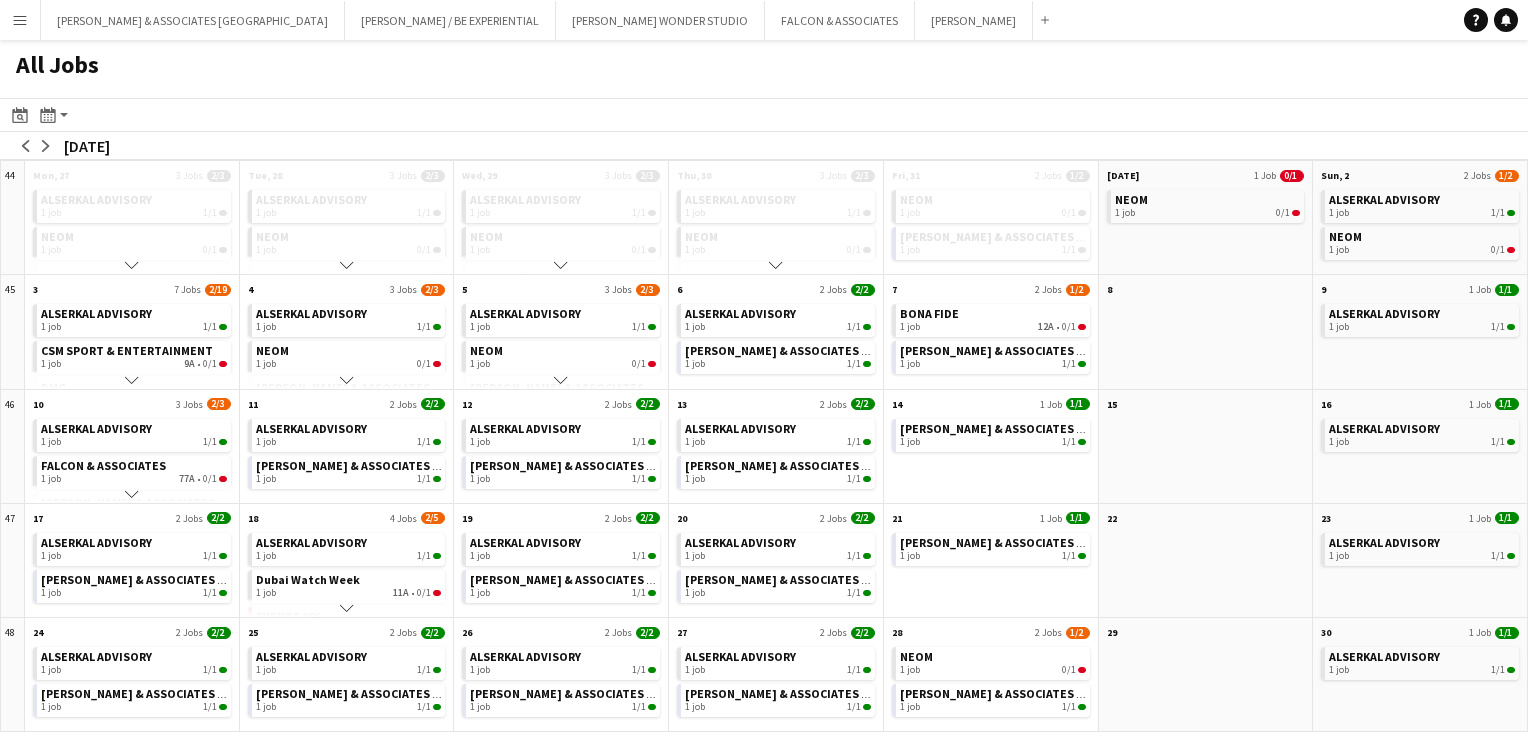 click on "NEOM   1 job   0/1" 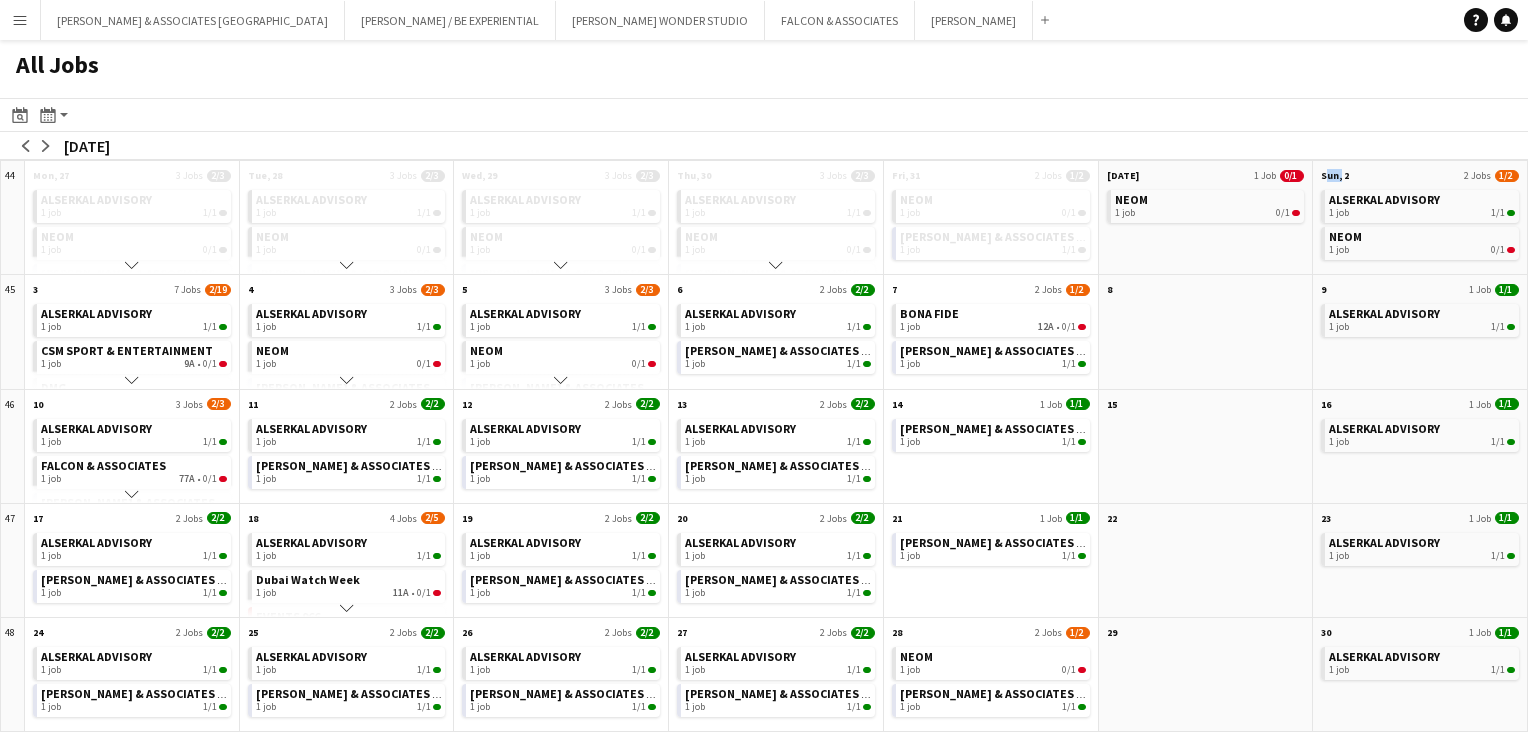 click on "NEOM   1 job   0/1" 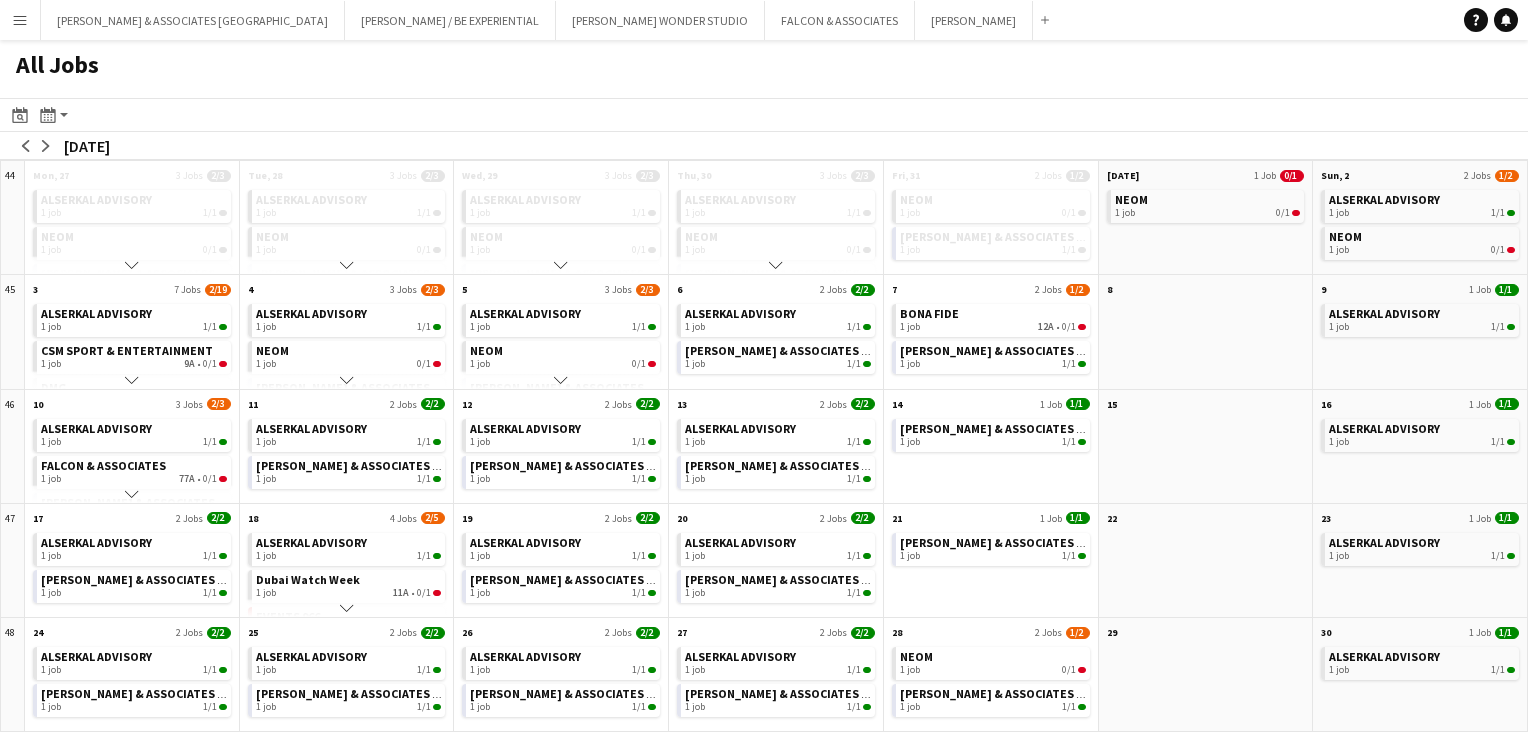click on "NEOM   1 job   0/1" 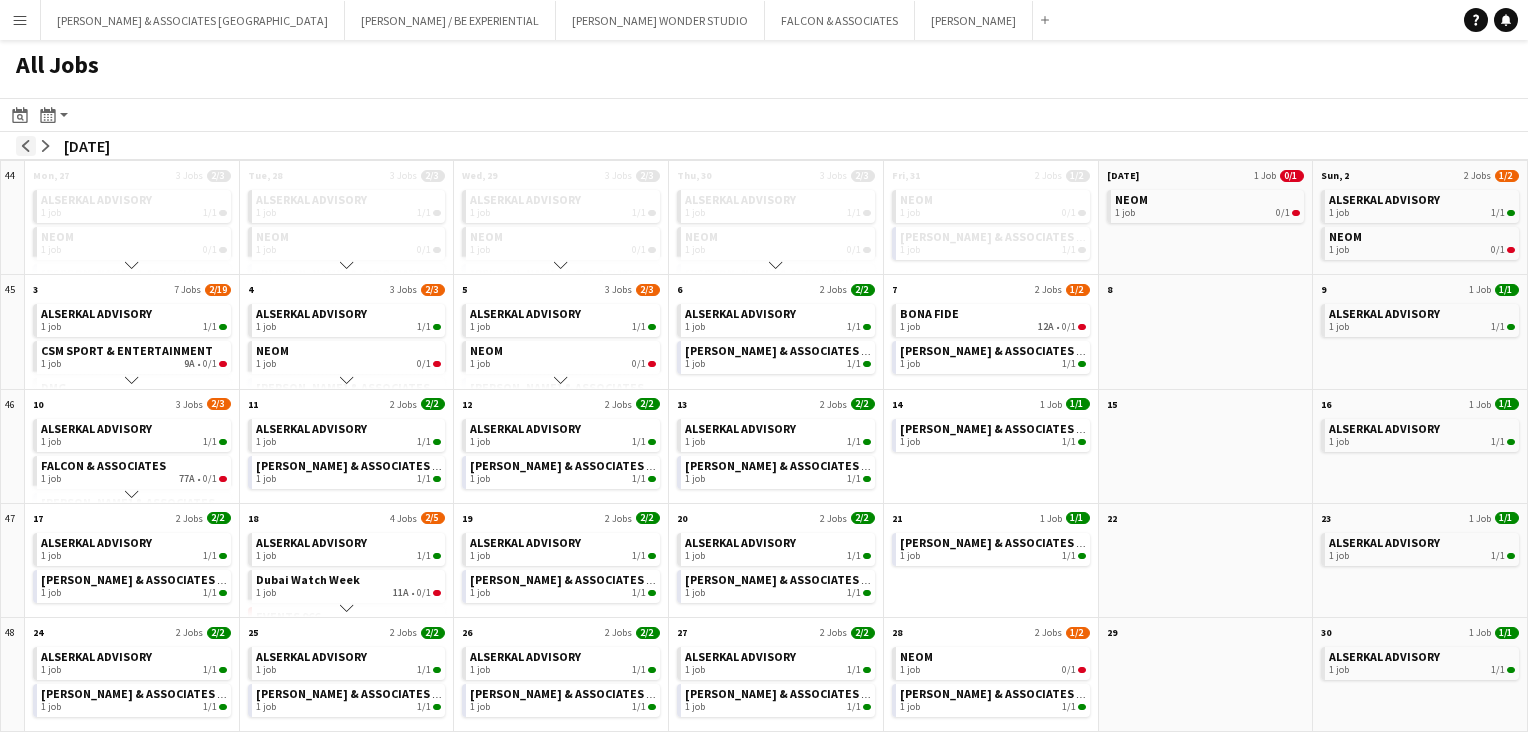 click on "arrow-left" 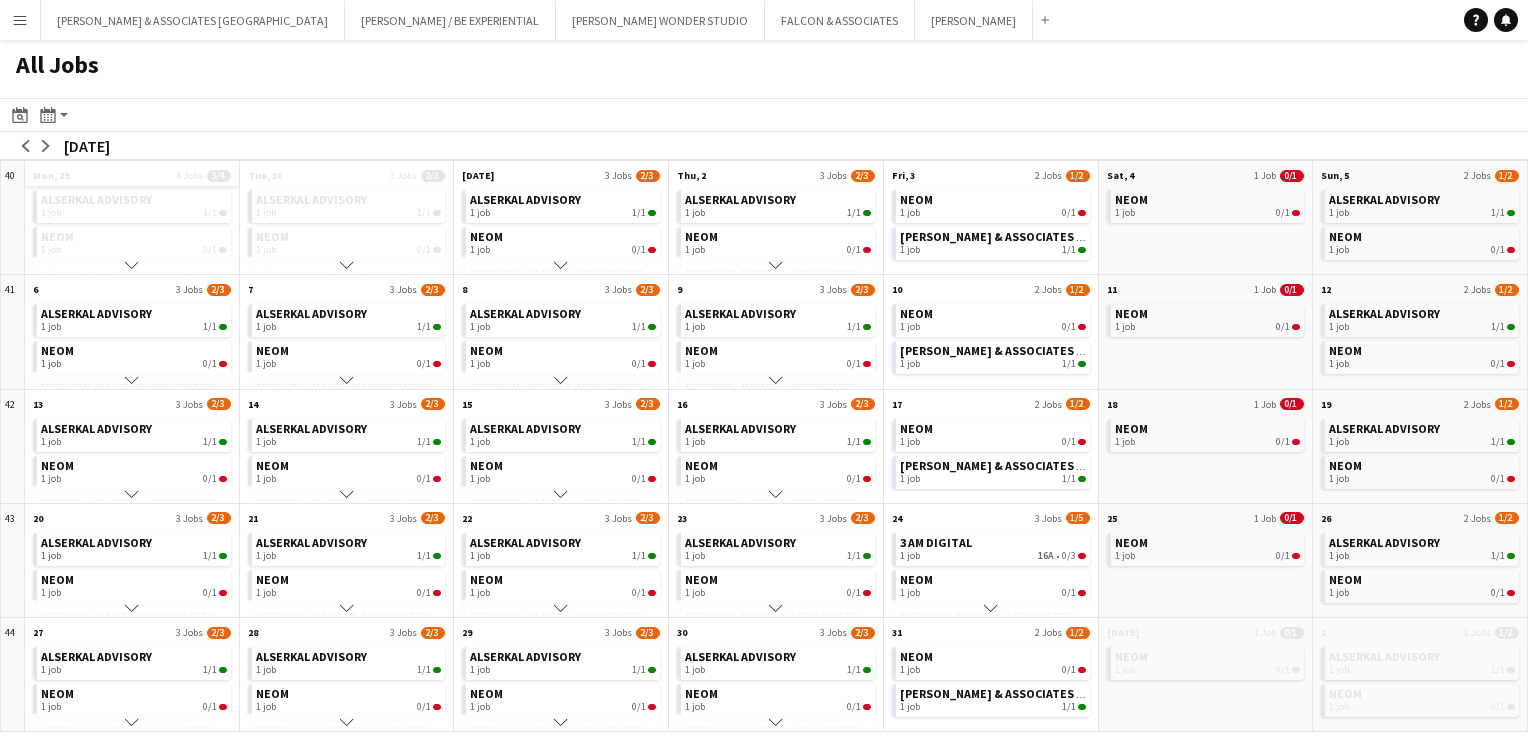 click on "Mon, 29
4 Jobs
3/4" 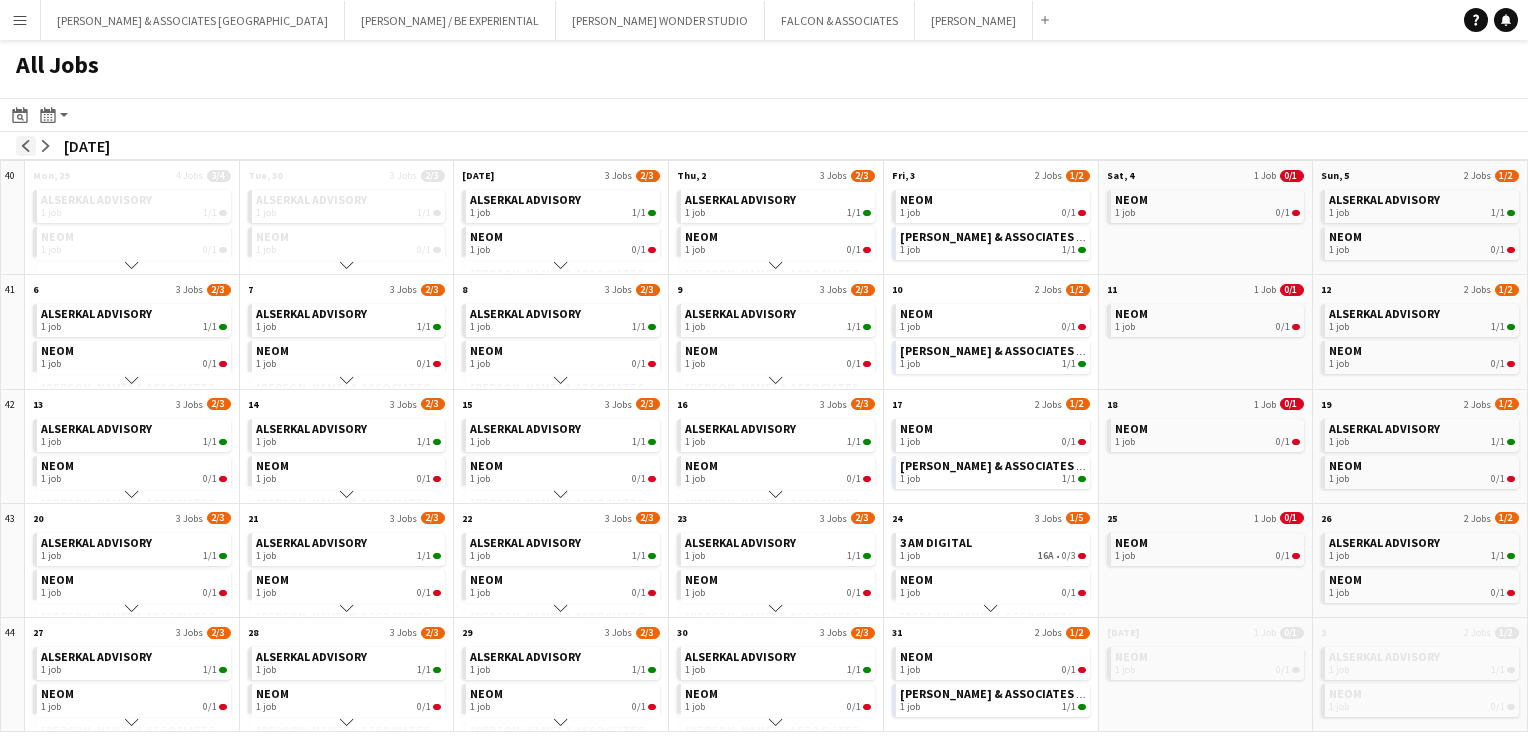 click on "arrow-left" 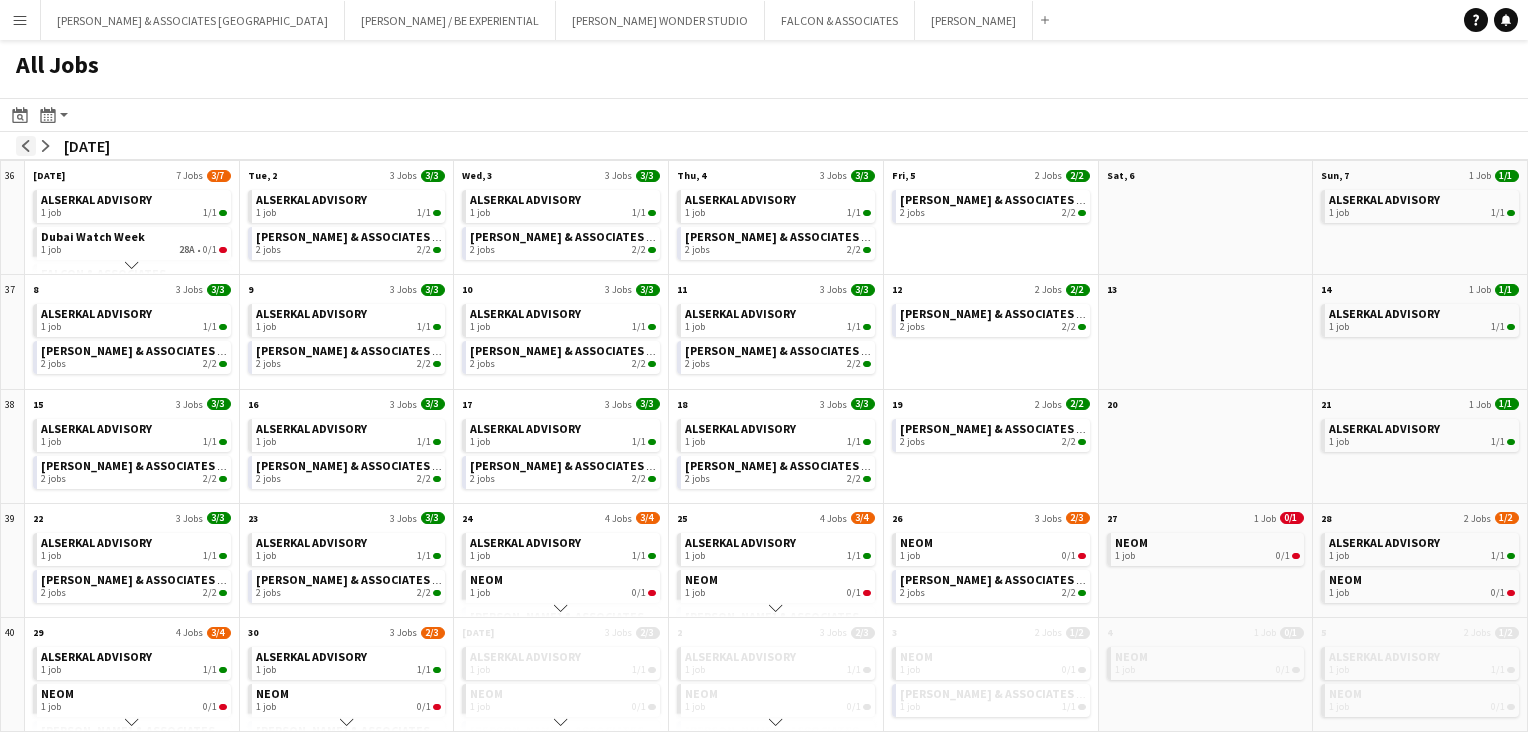 click on "arrow-left" 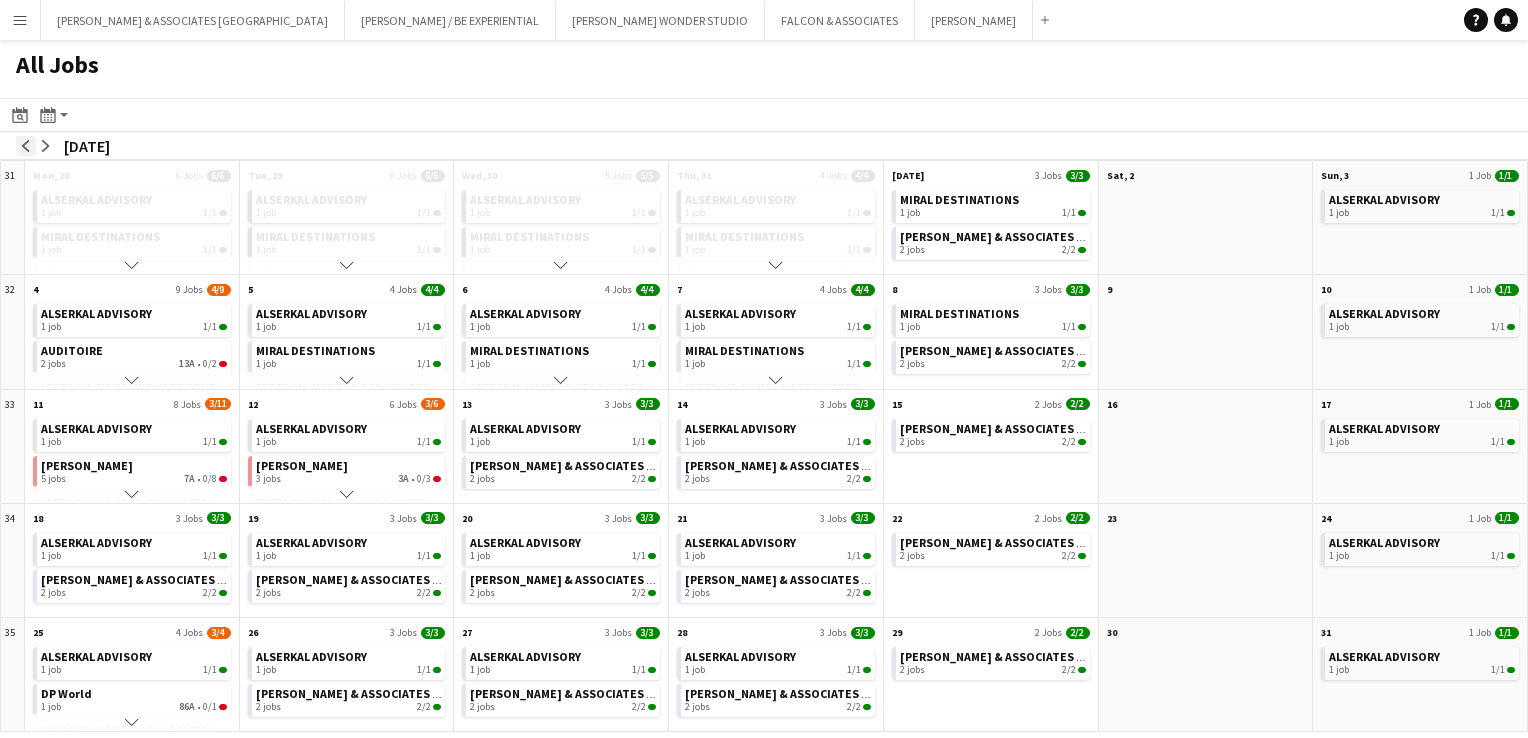 click on "arrow-left" 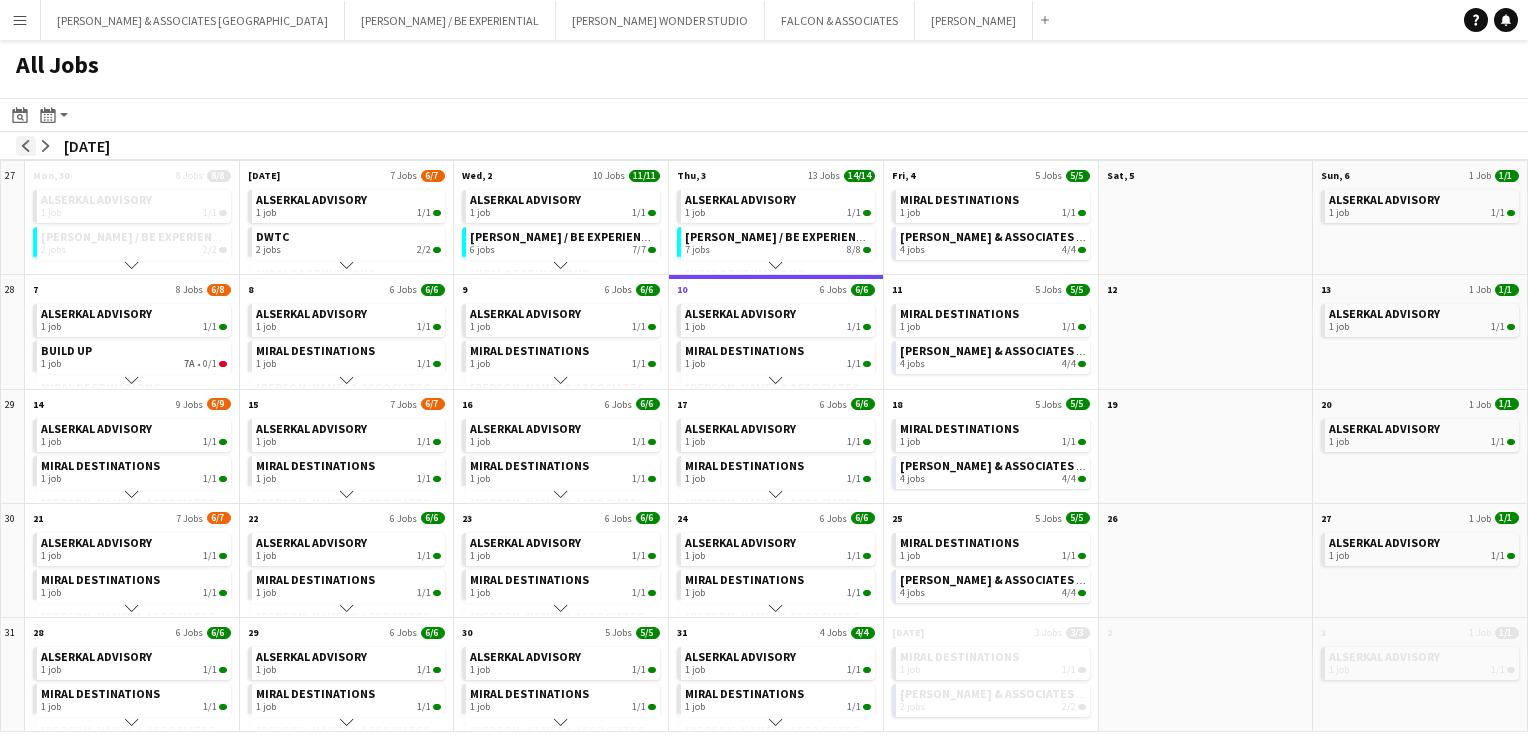 click on "arrow-left" 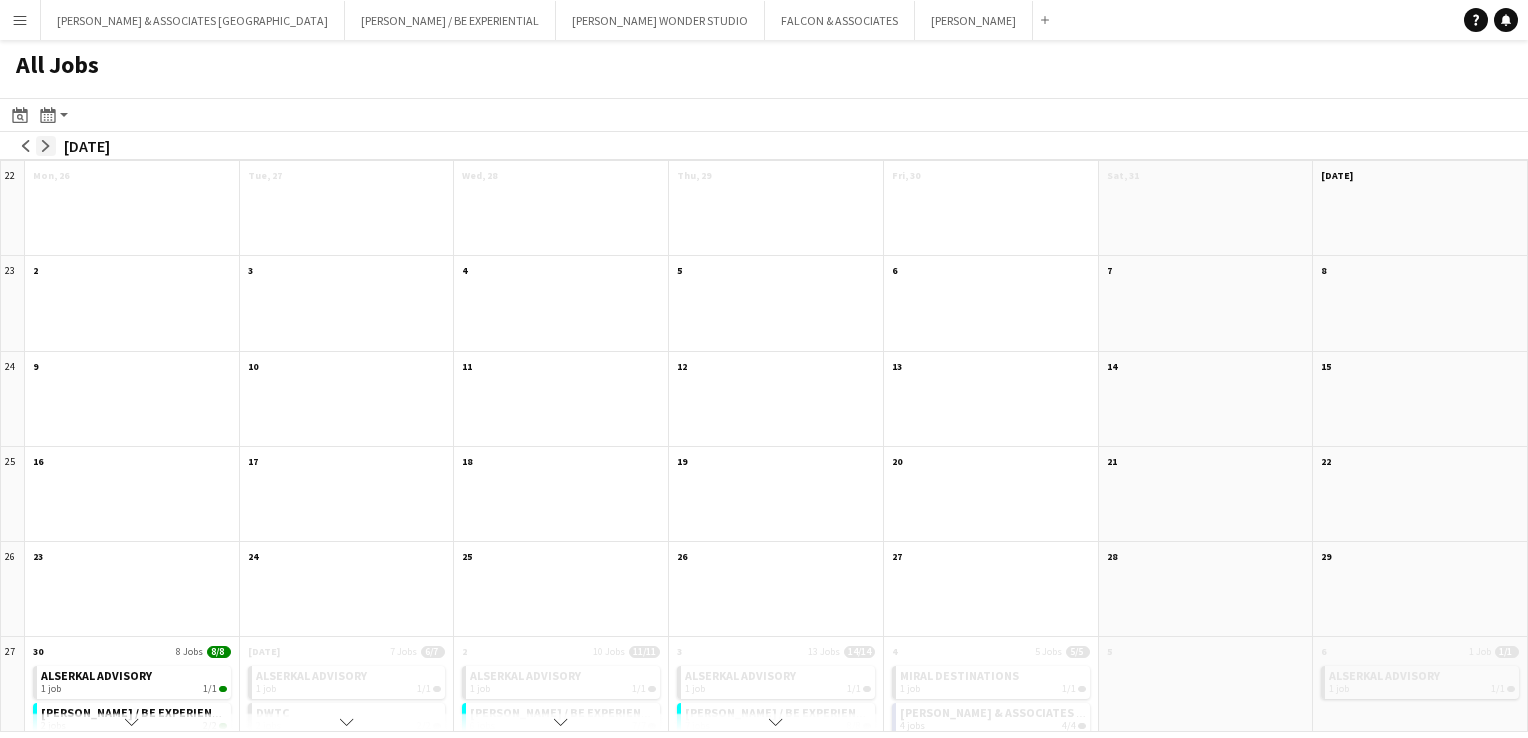 click on "arrow-right" 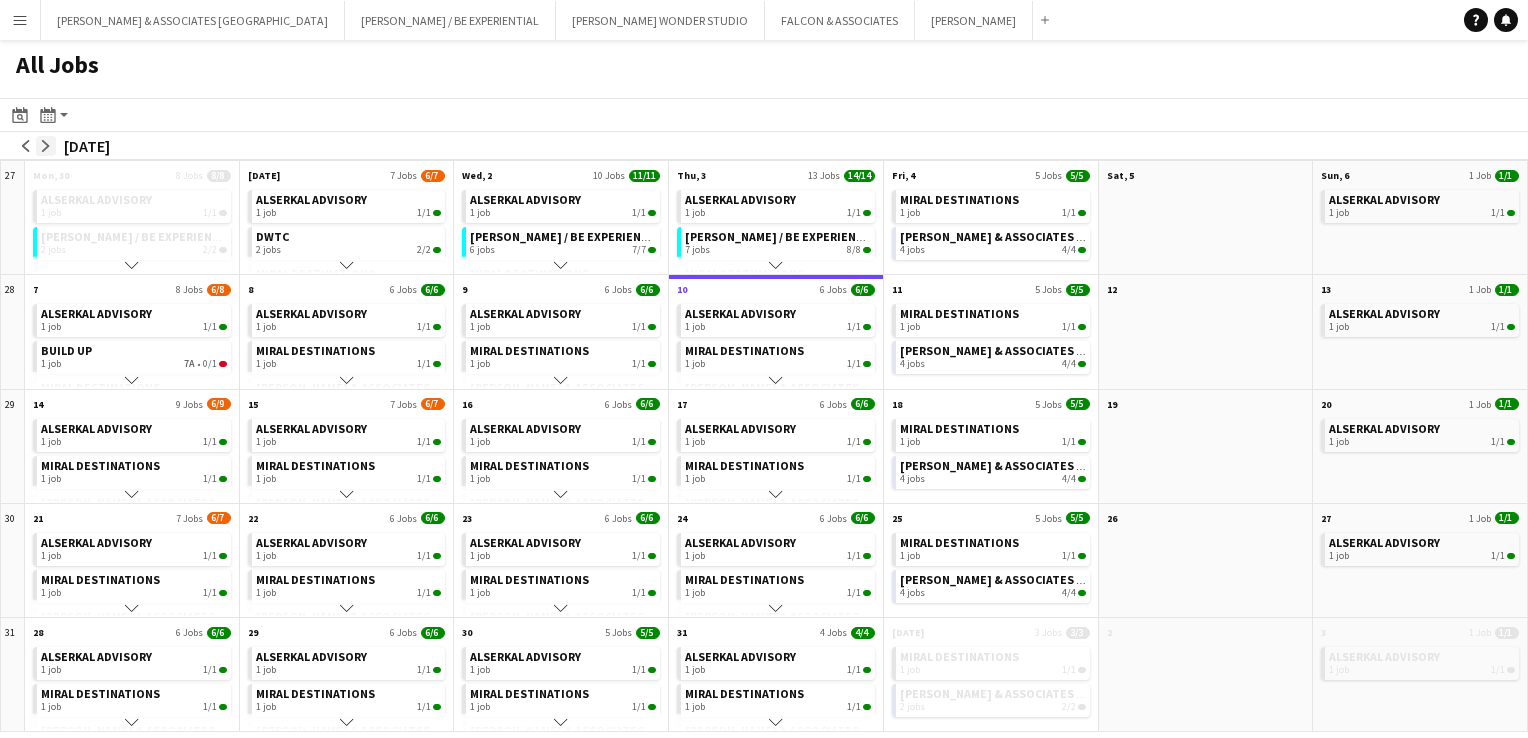 click on "arrow-right" 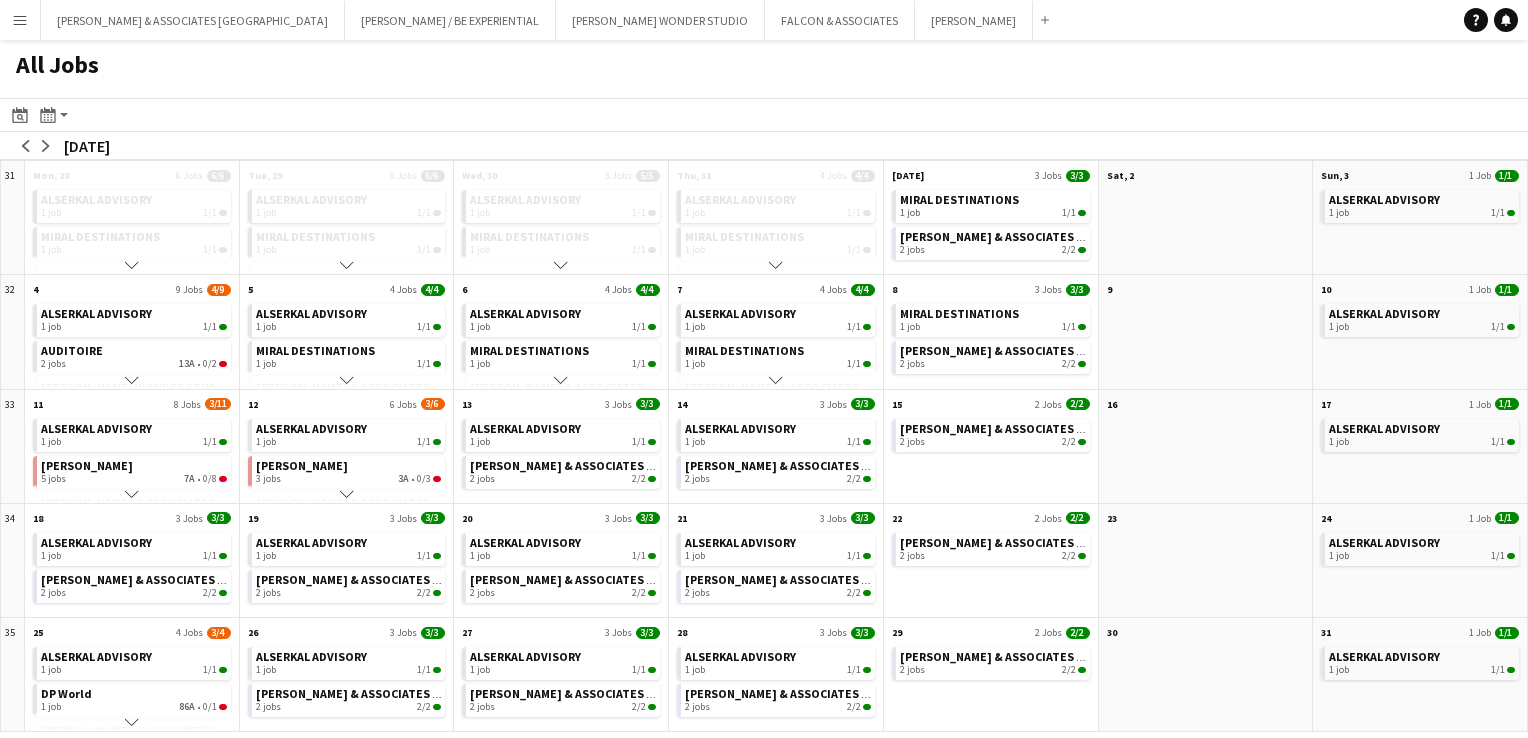 click on "Scroll down" 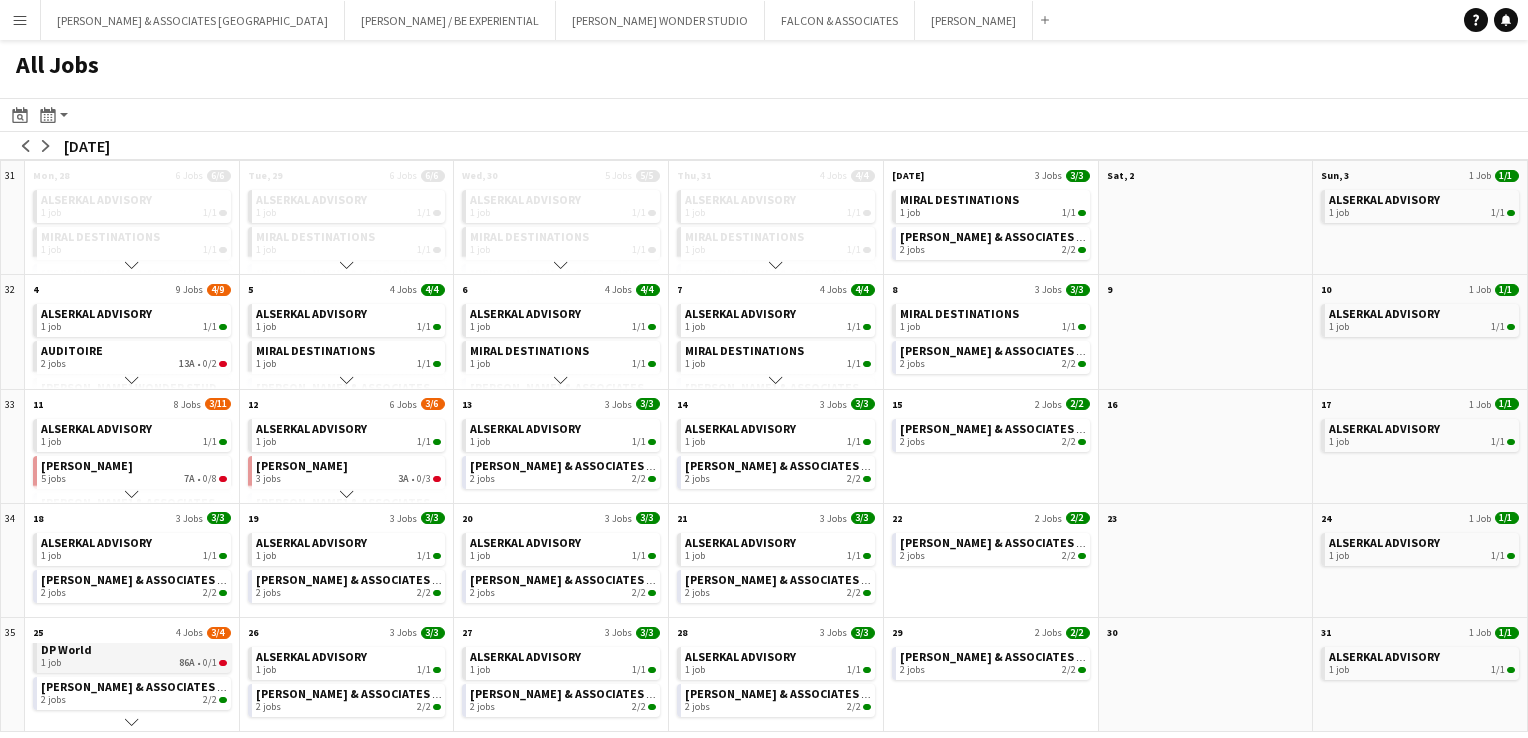 click on "DP World   1 job   86A   •   0/1" 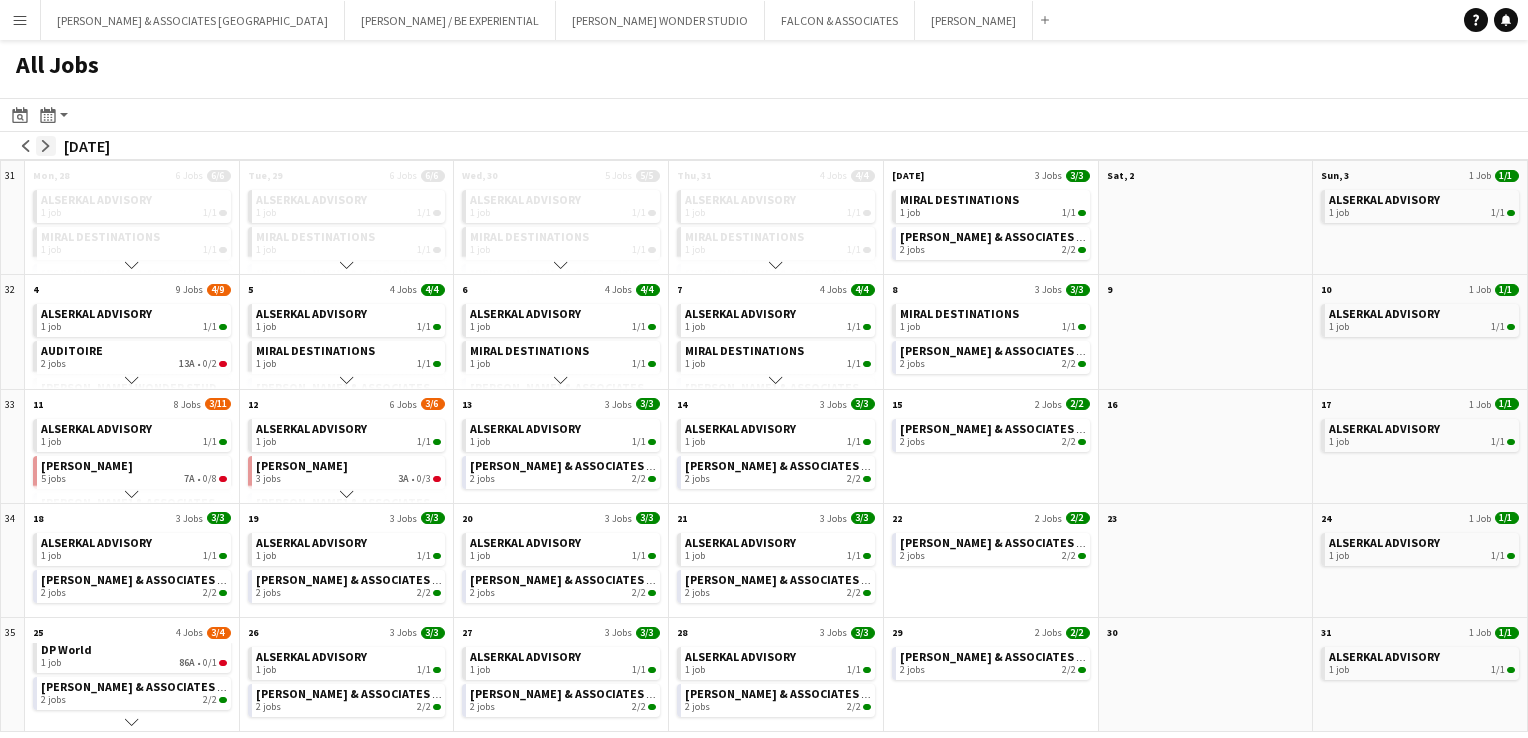 click on "arrow-right" 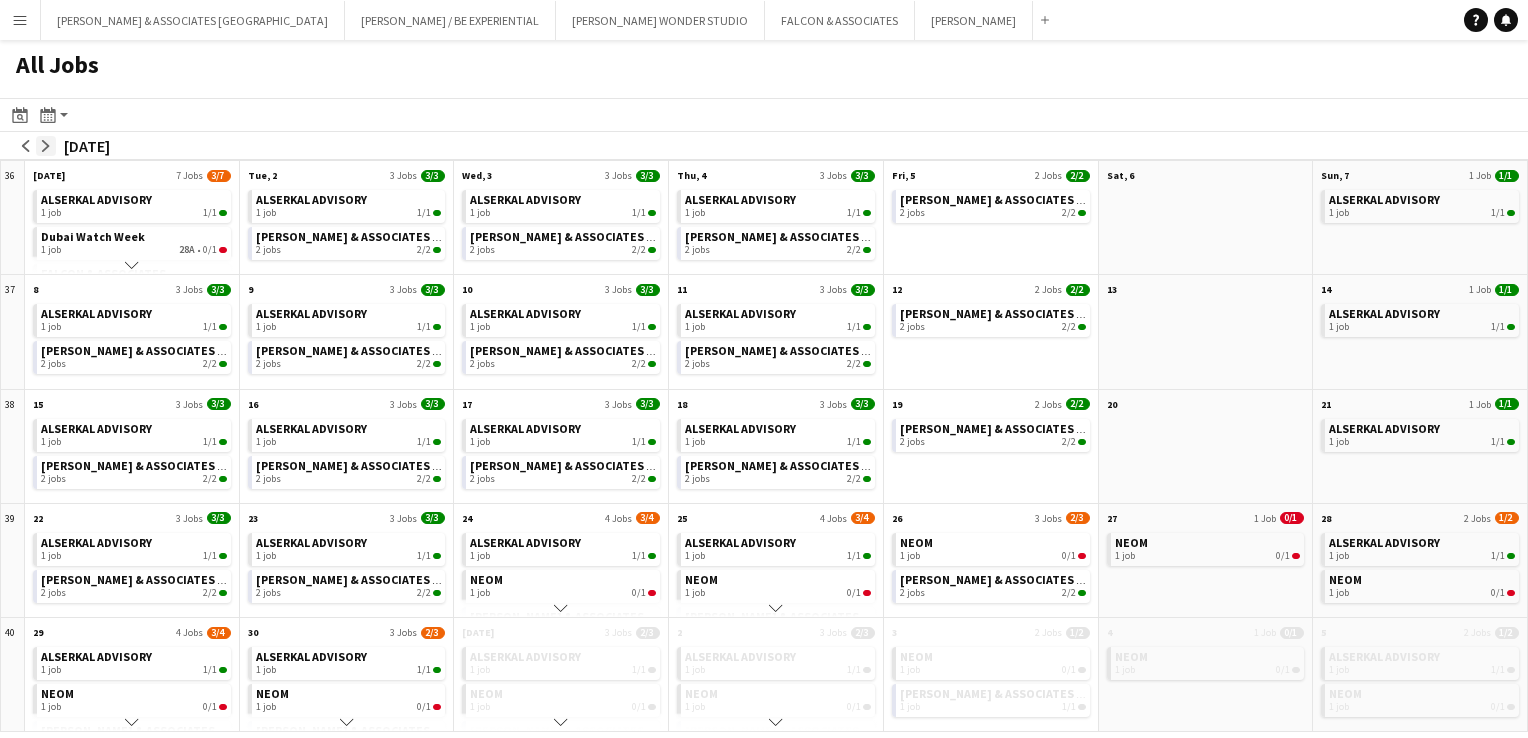 click on "arrow-right" 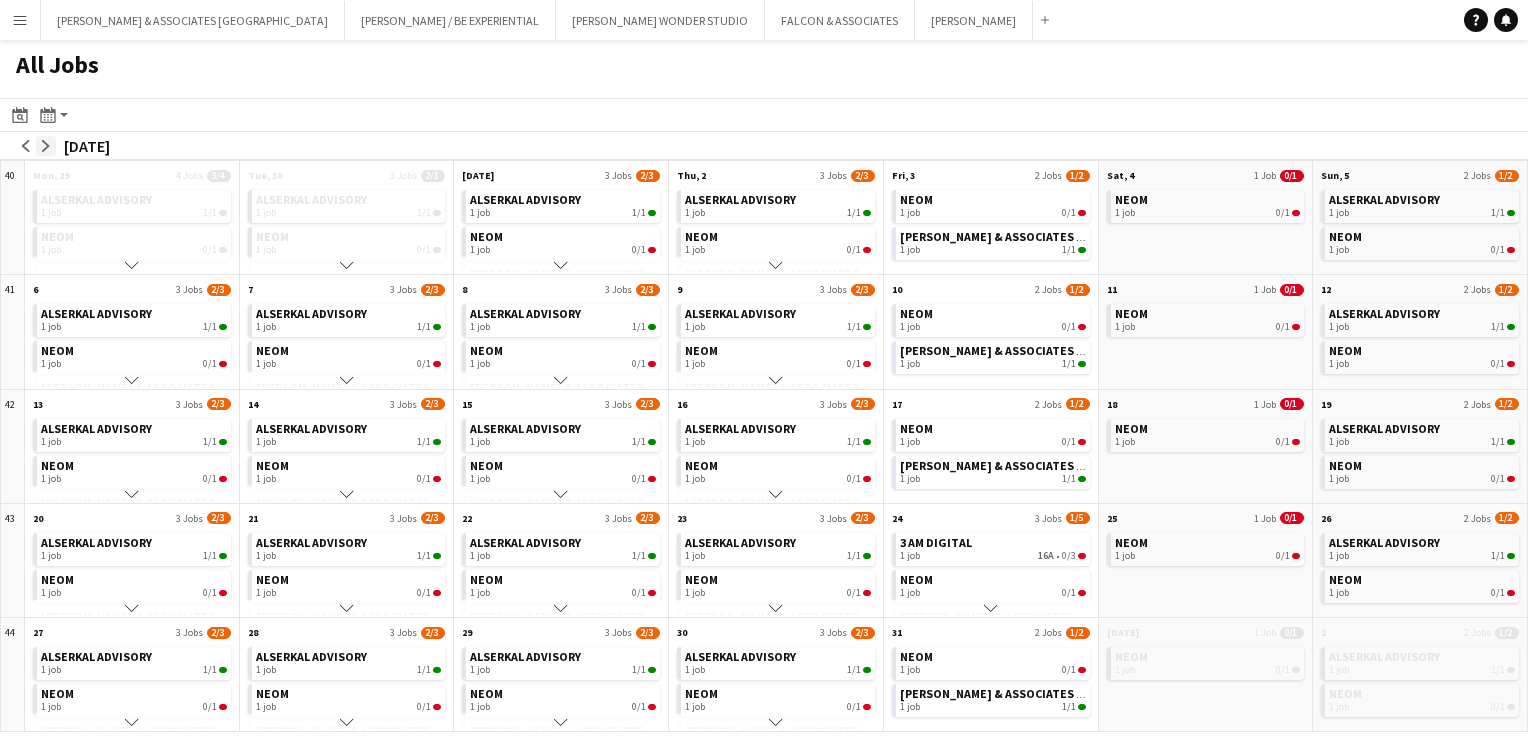 click on "arrow-right" 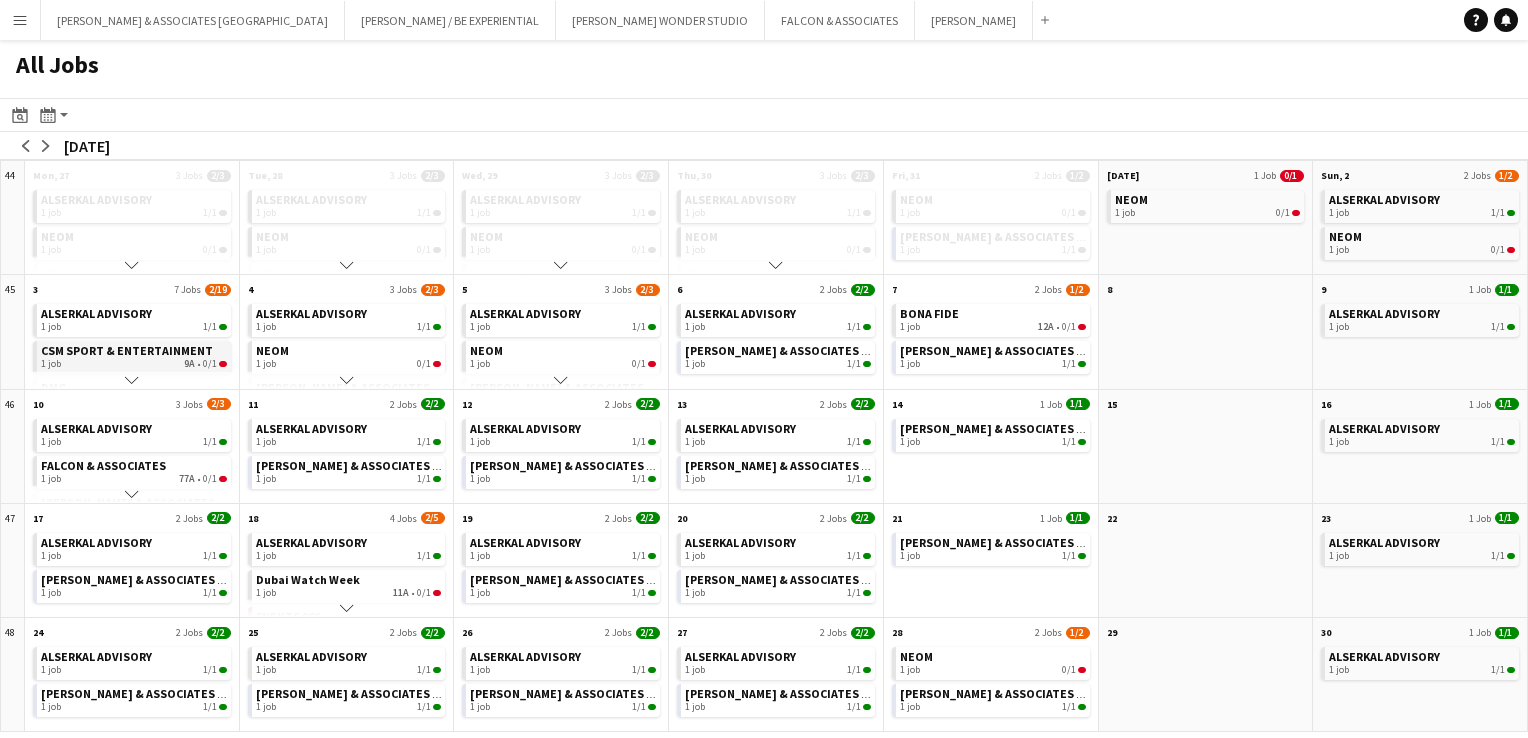 click on "1 job   9A   •   0/1" 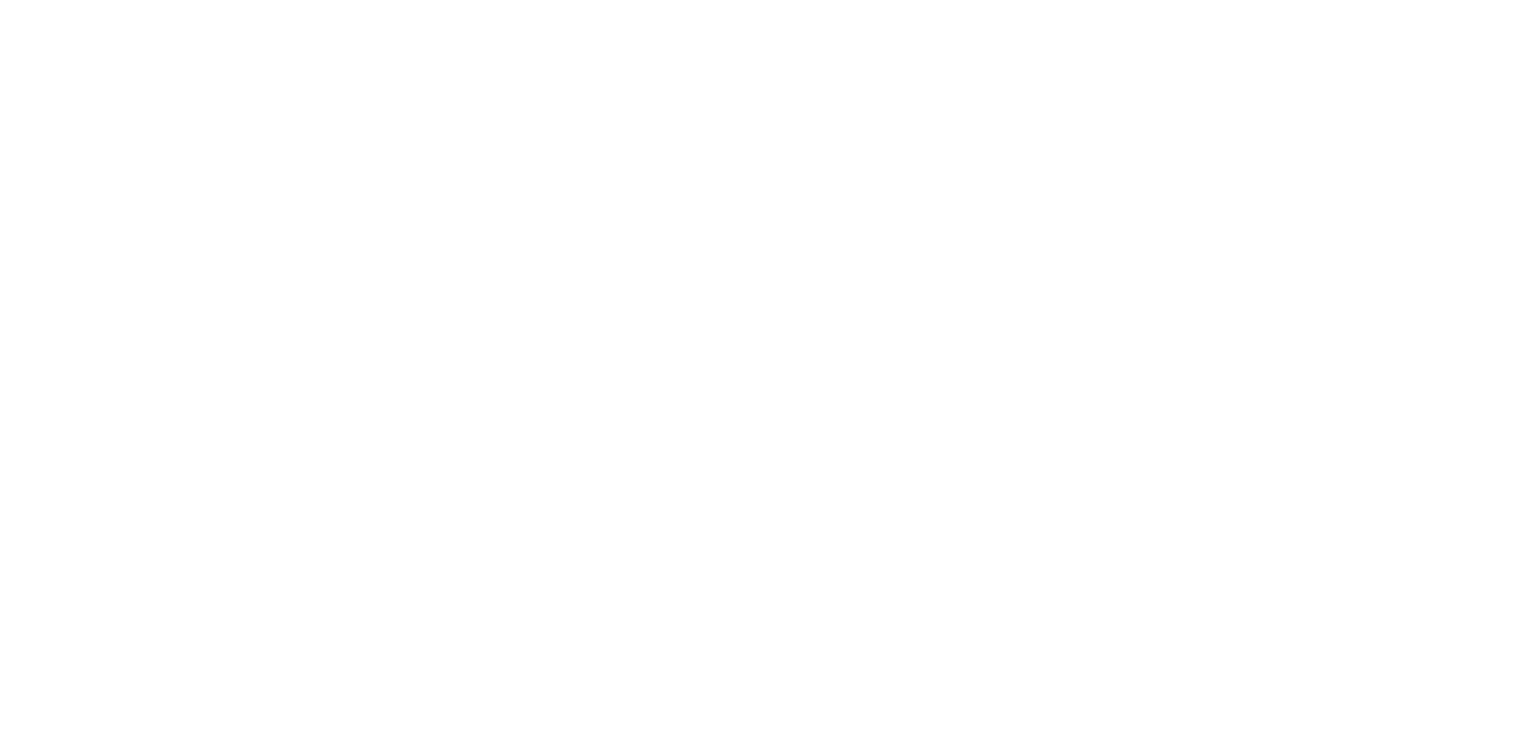 scroll, scrollTop: 0, scrollLeft: 0, axis: both 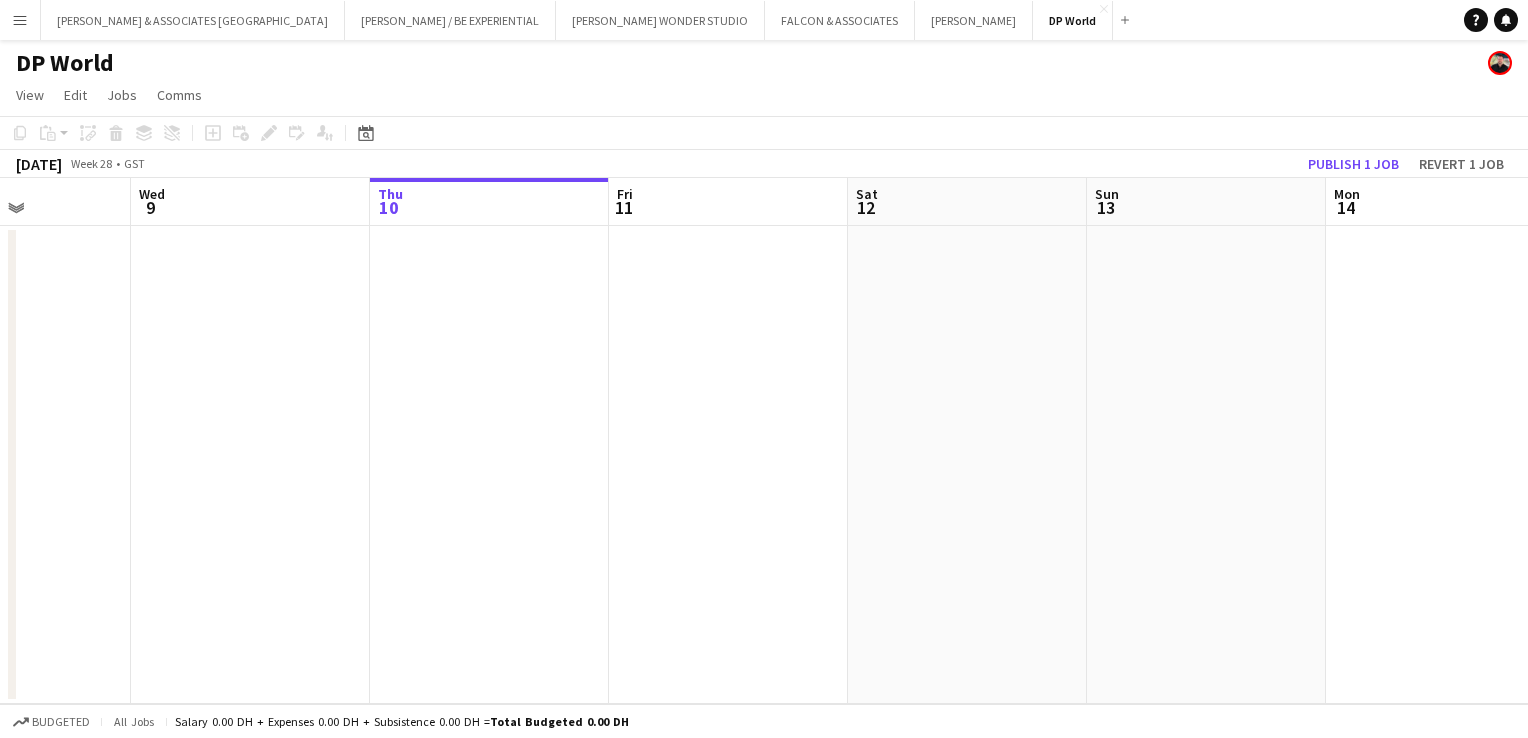 drag, startPoint x: 680, startPoint y: 590, endPoint x: 811, endPoint y: 613, distance: 133.00375 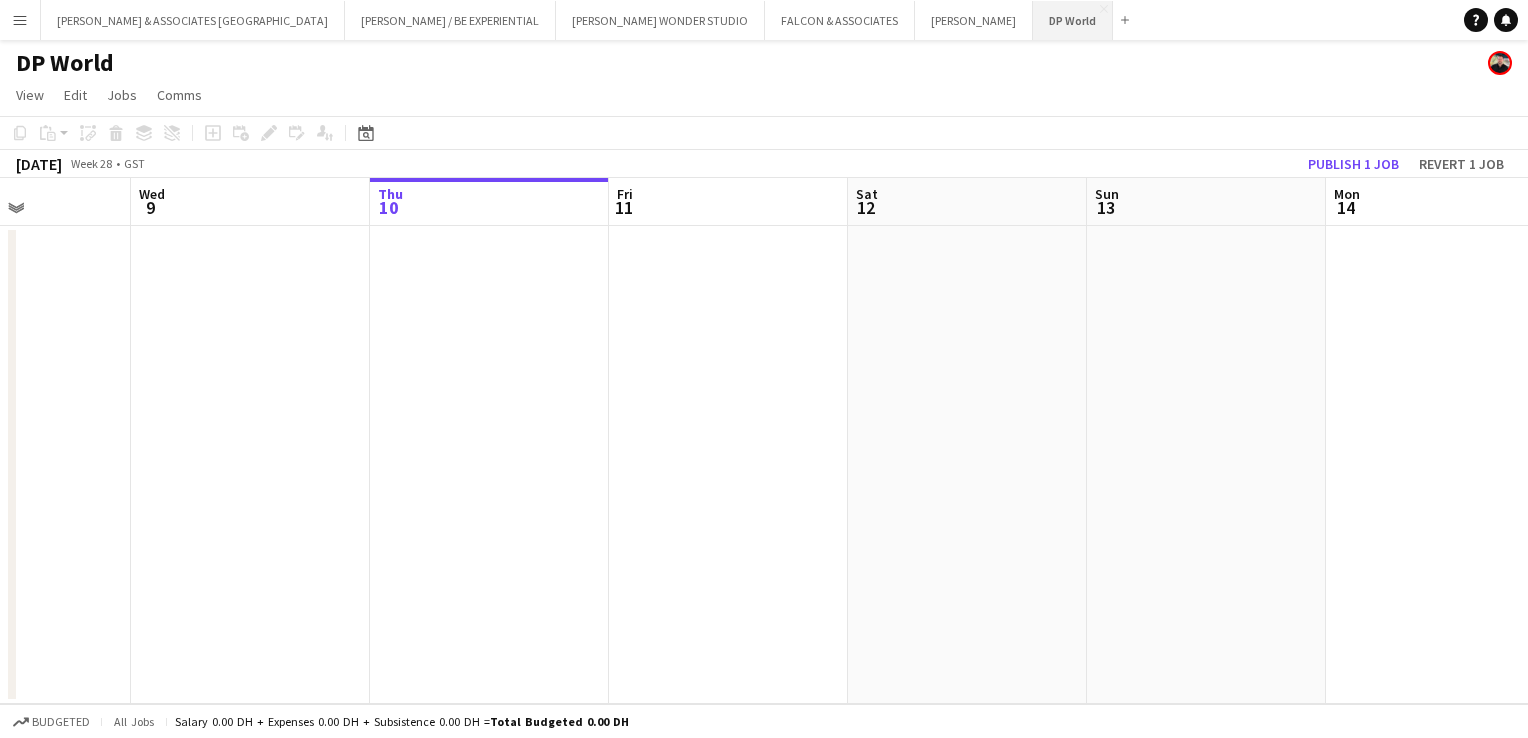 click on "DP World
Close" at bounding box center [1073, 20] 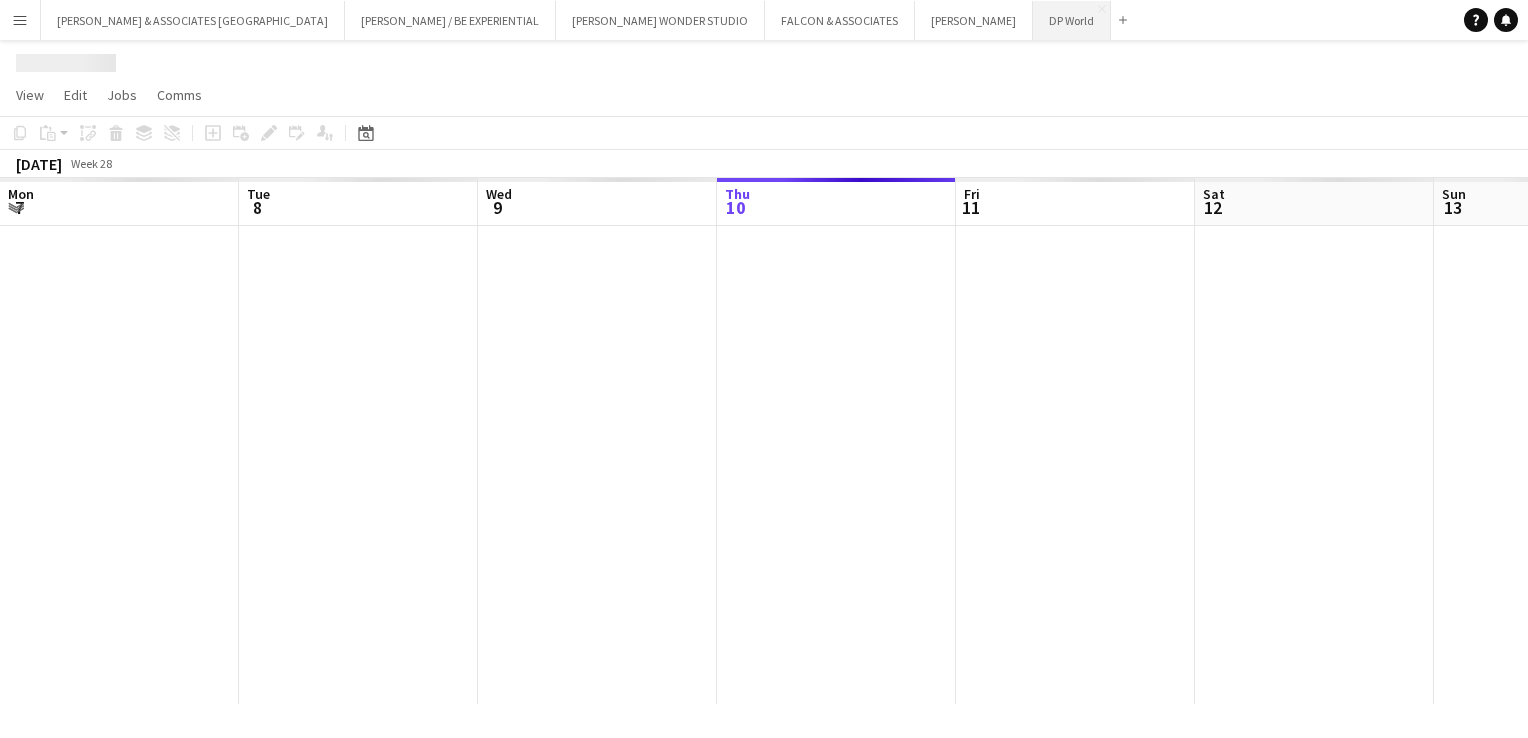 scroll, scrollTop: 0, scrollLeft: 478, axis: horizontal 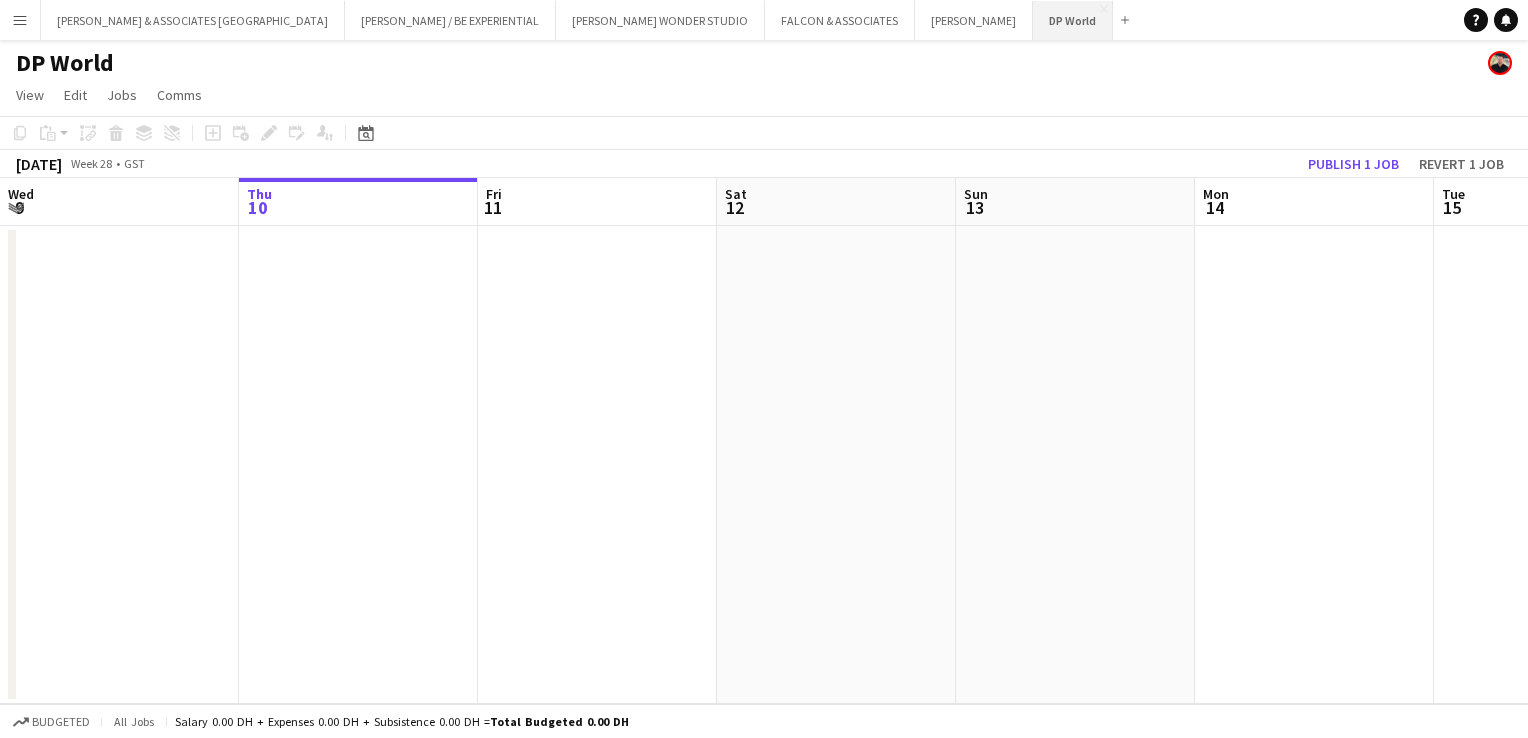 click on "DP World
Close" at bounding box center (1073, 20) 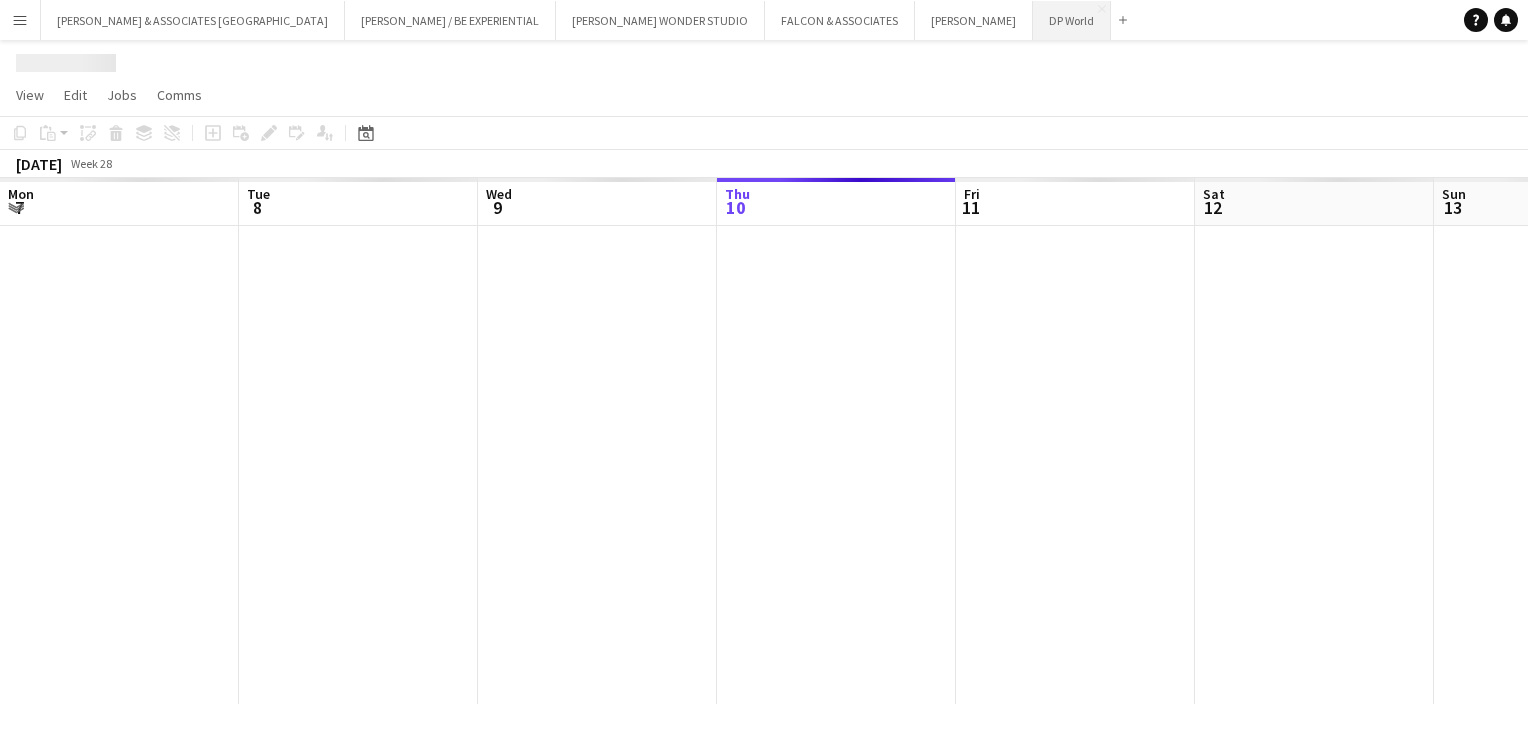 scroll, scrollTop: 0, scrollLeft: 478, axis: horizontal 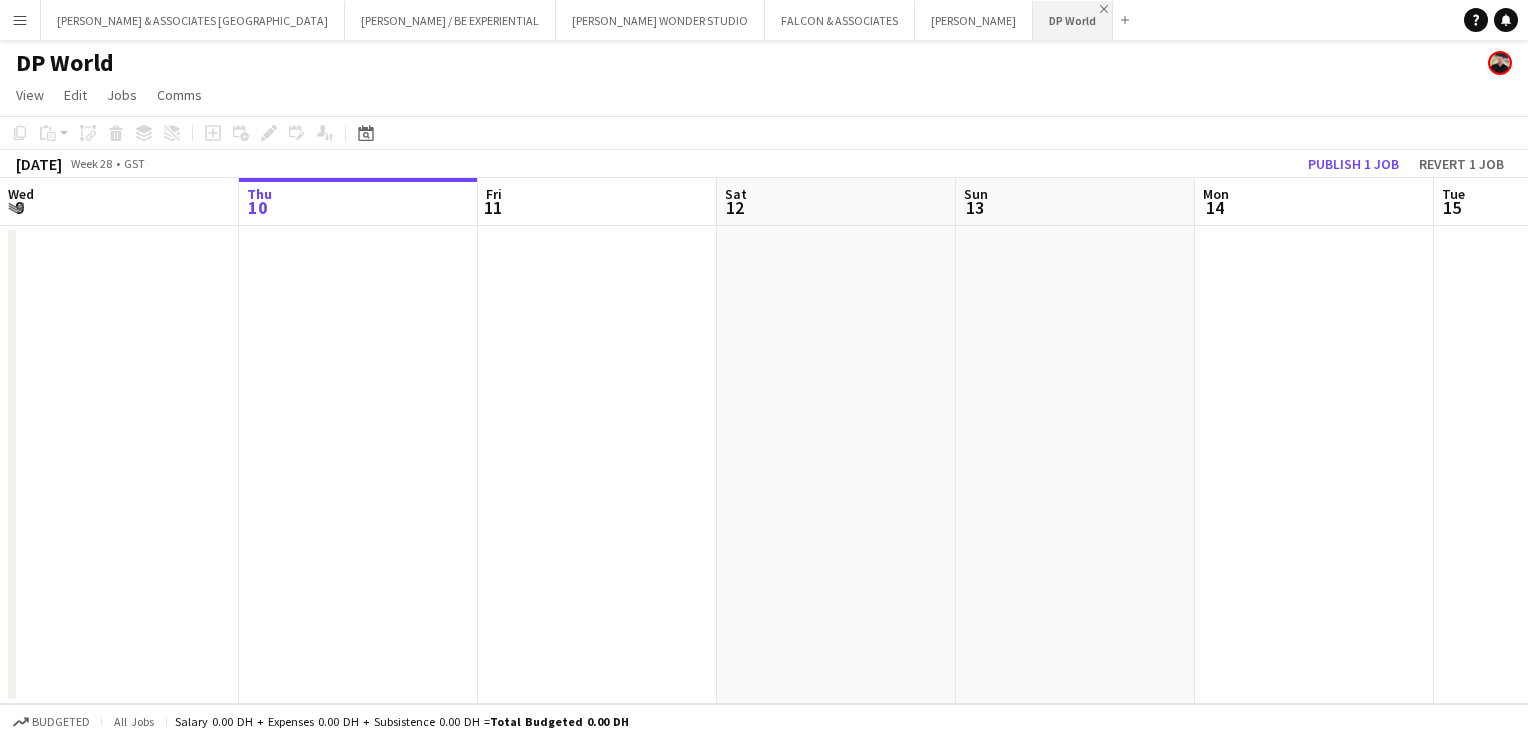 click on "Close" at bounding box center [1104, 9] 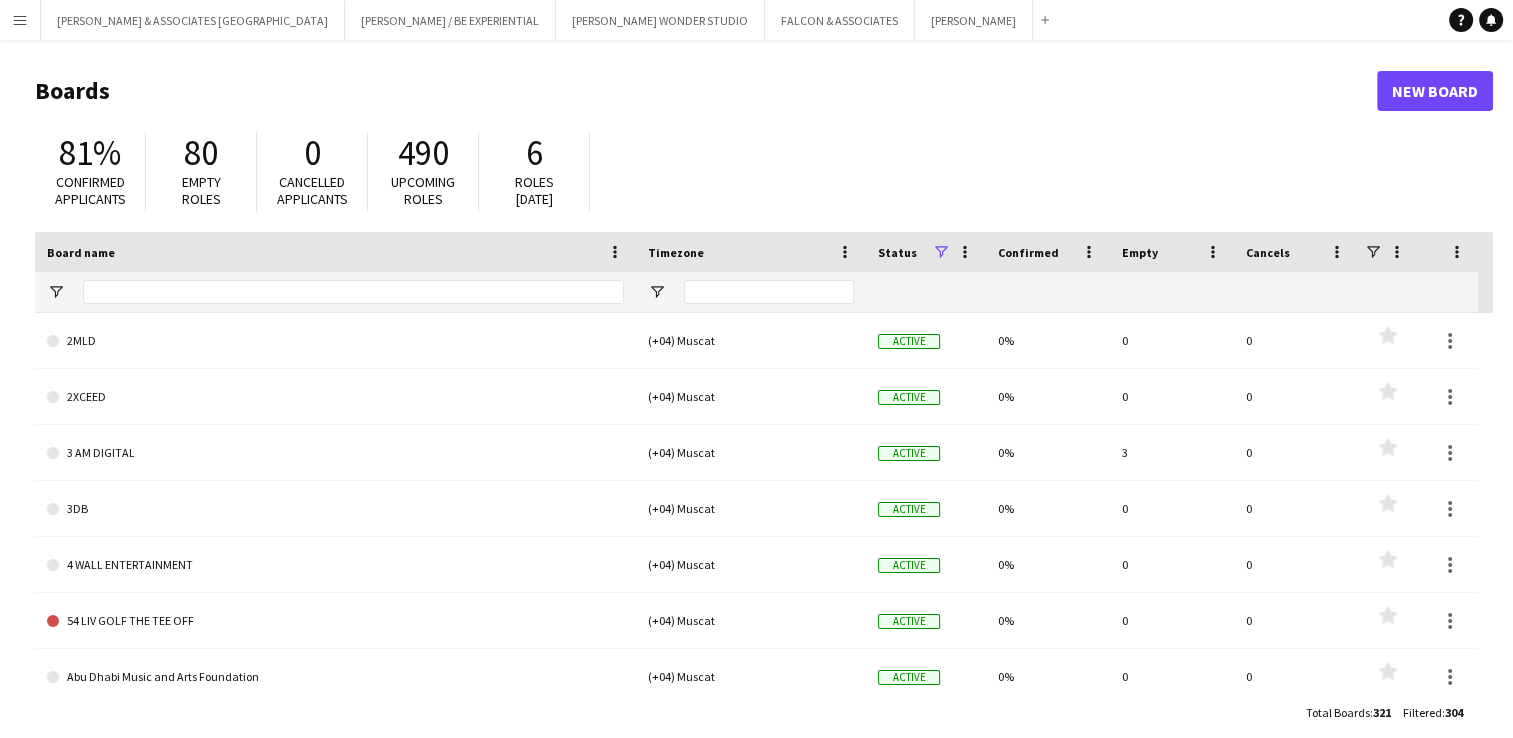 click on "Menu" at bounding box center (20, 20) 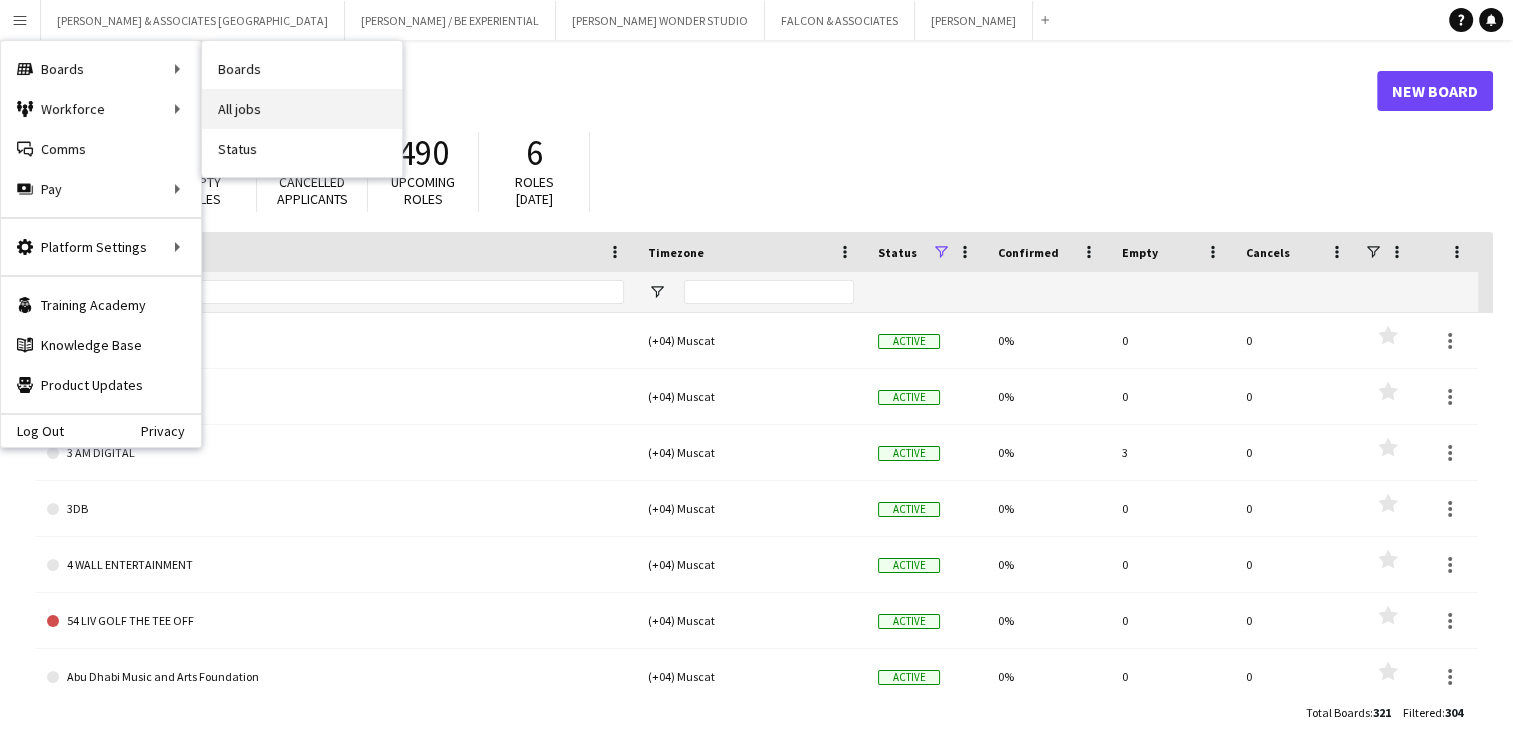 click on "All jobs" at bounding box center (302, 109) 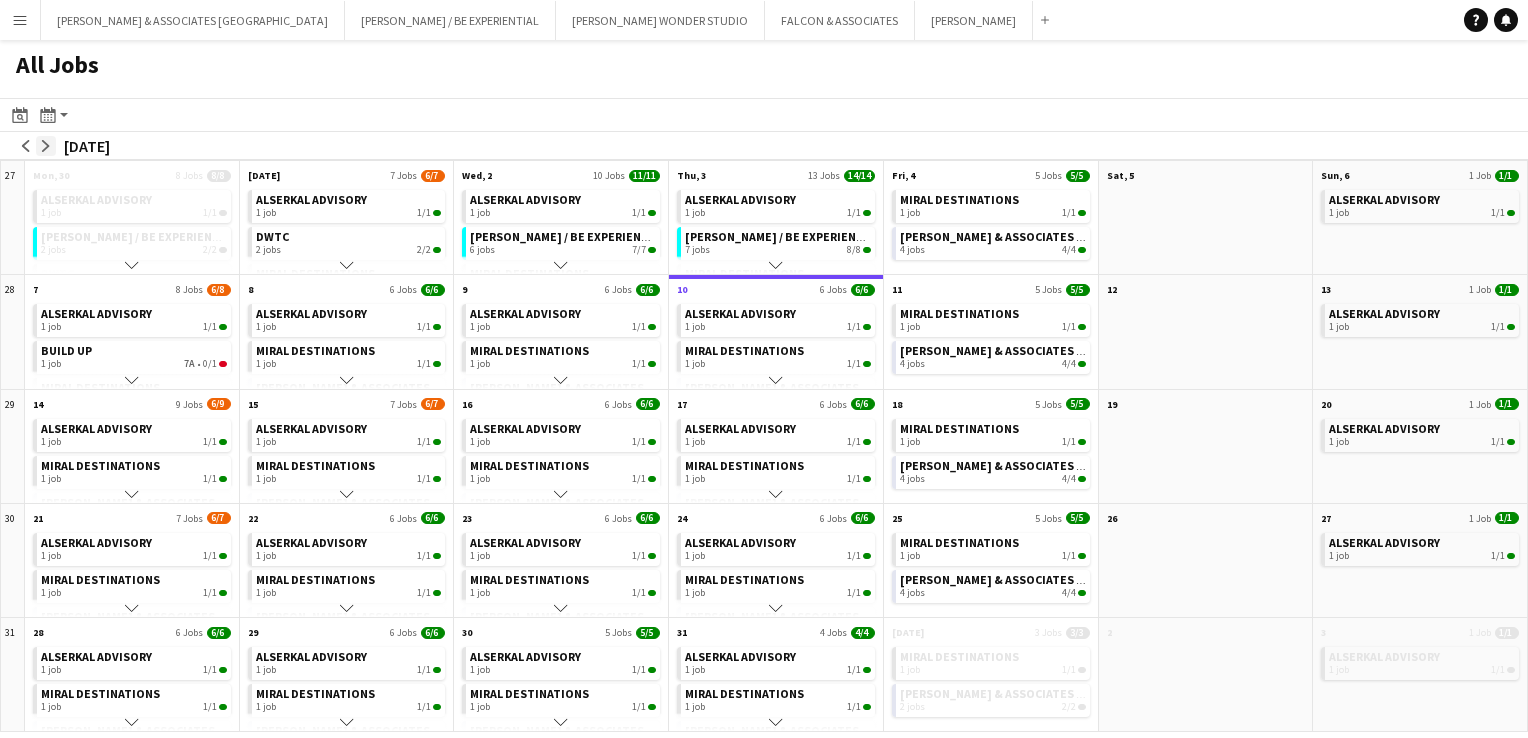 click on "arrow-right" 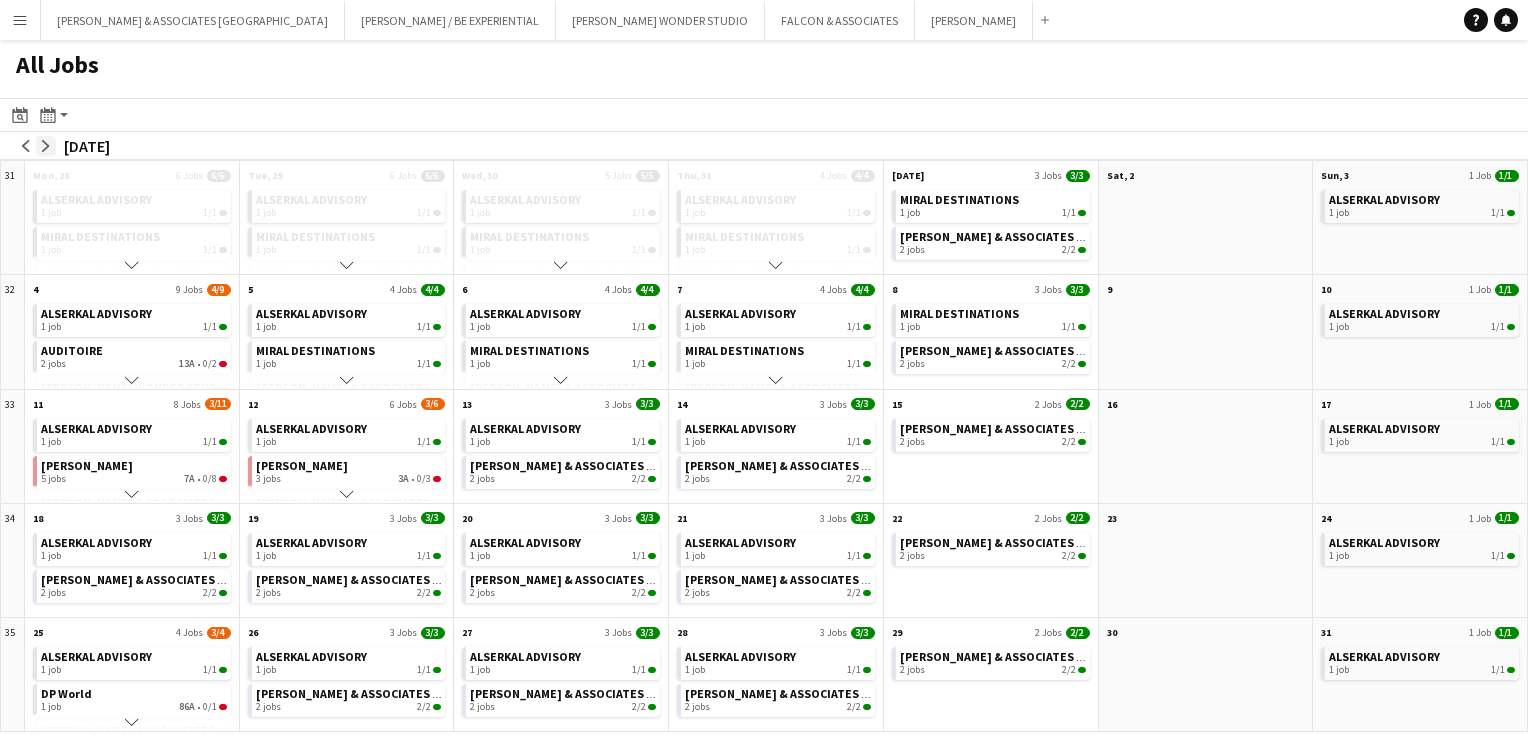 click on "arrow-right" 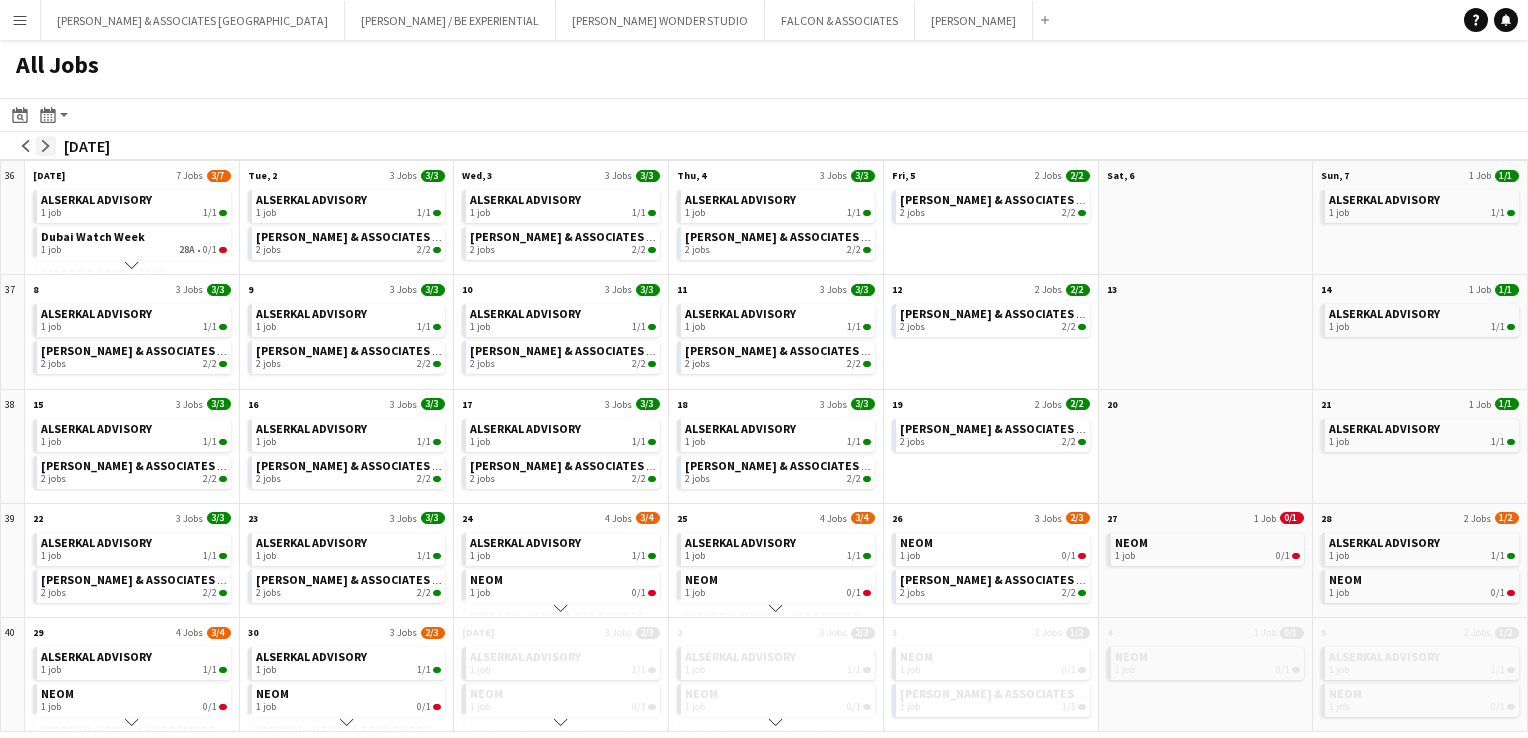 click on "arrow-right" 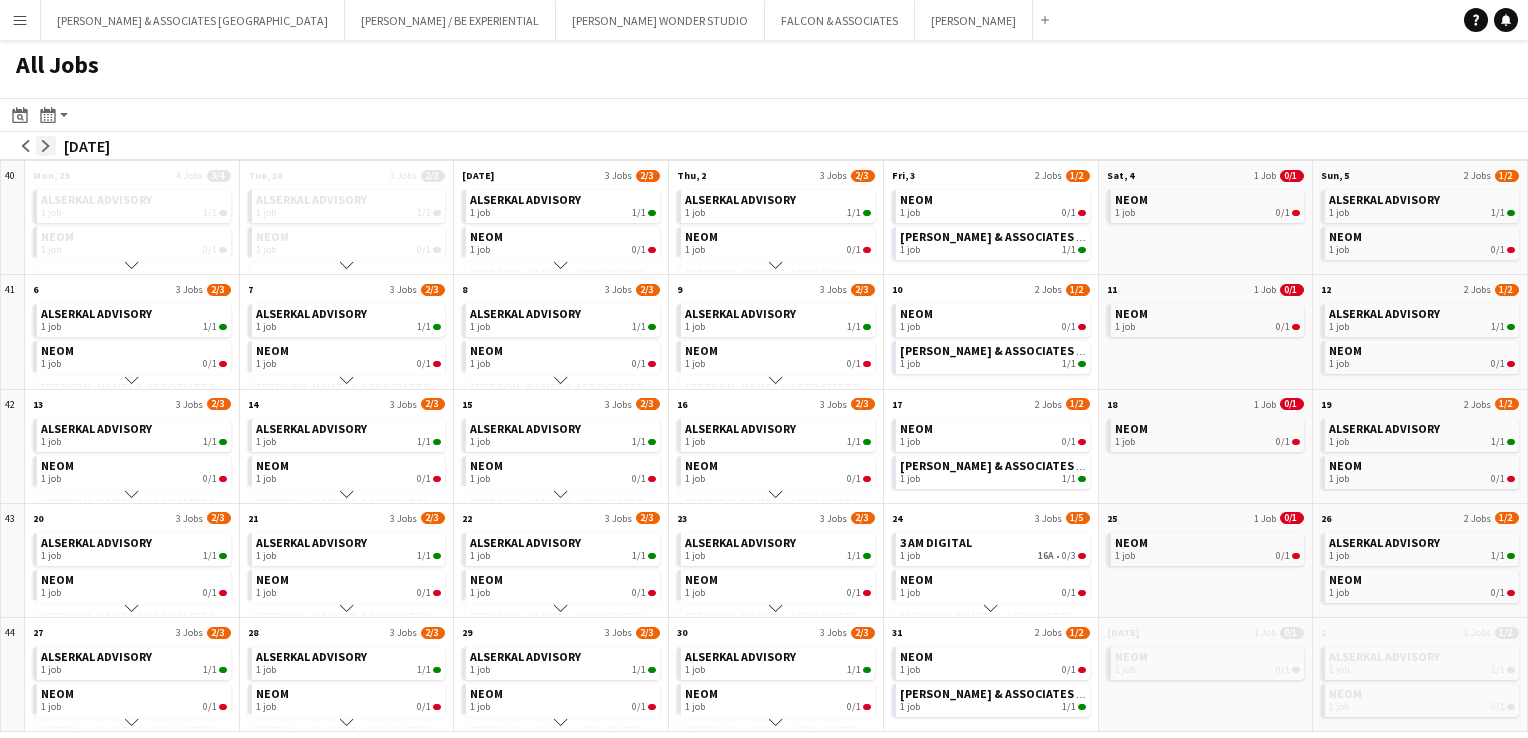 click on "arrow-right" 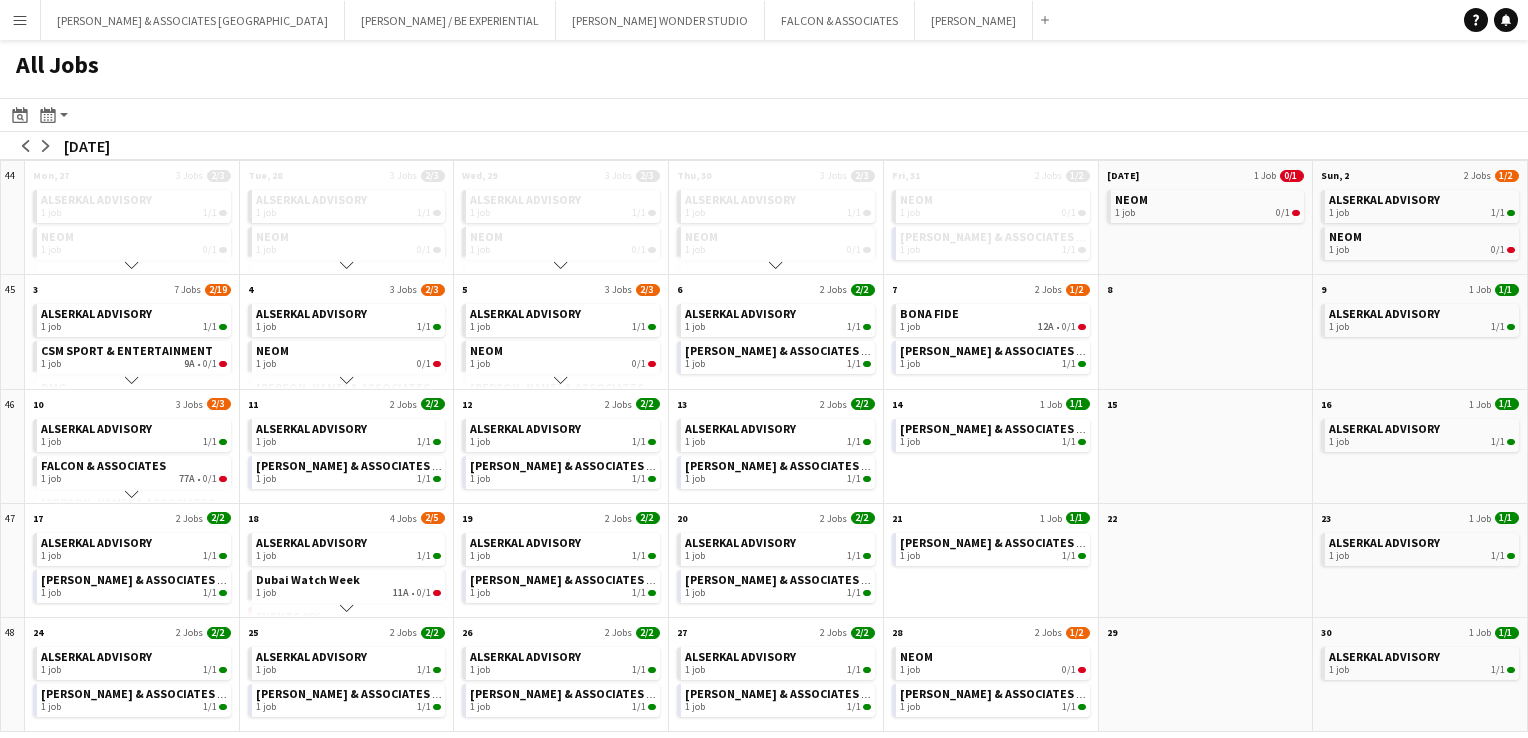click on "Scroll down" 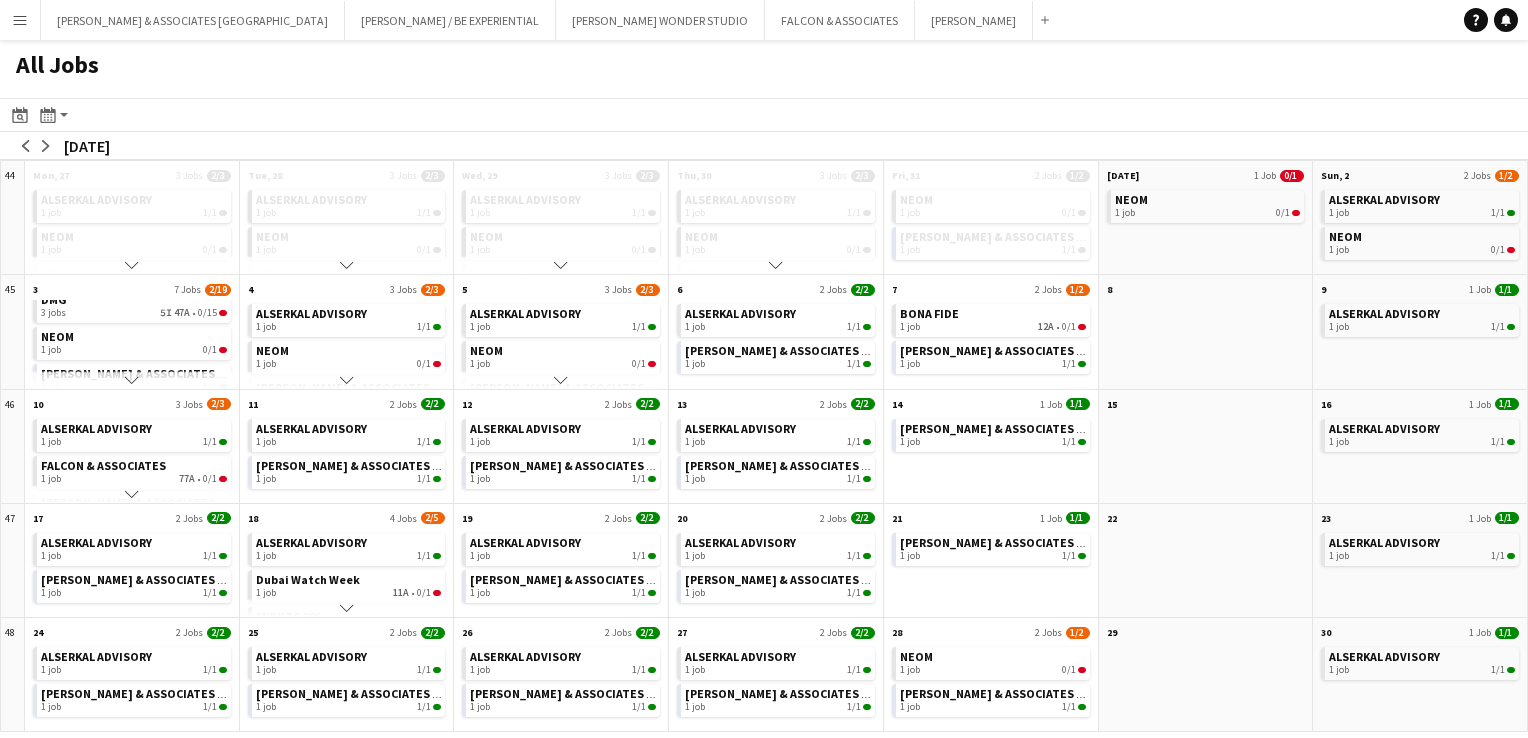 click on "Scroll down" 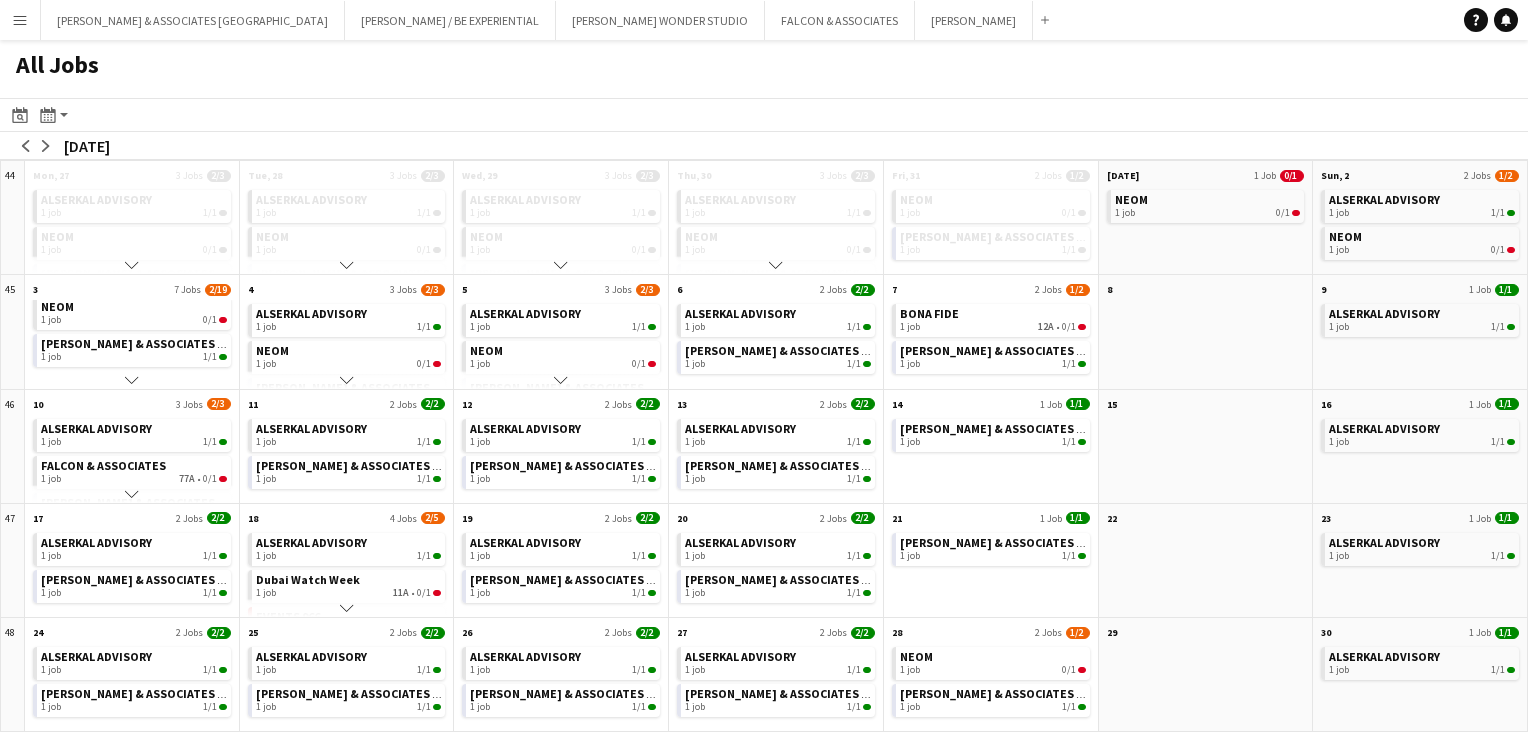 click on "Scroll down" 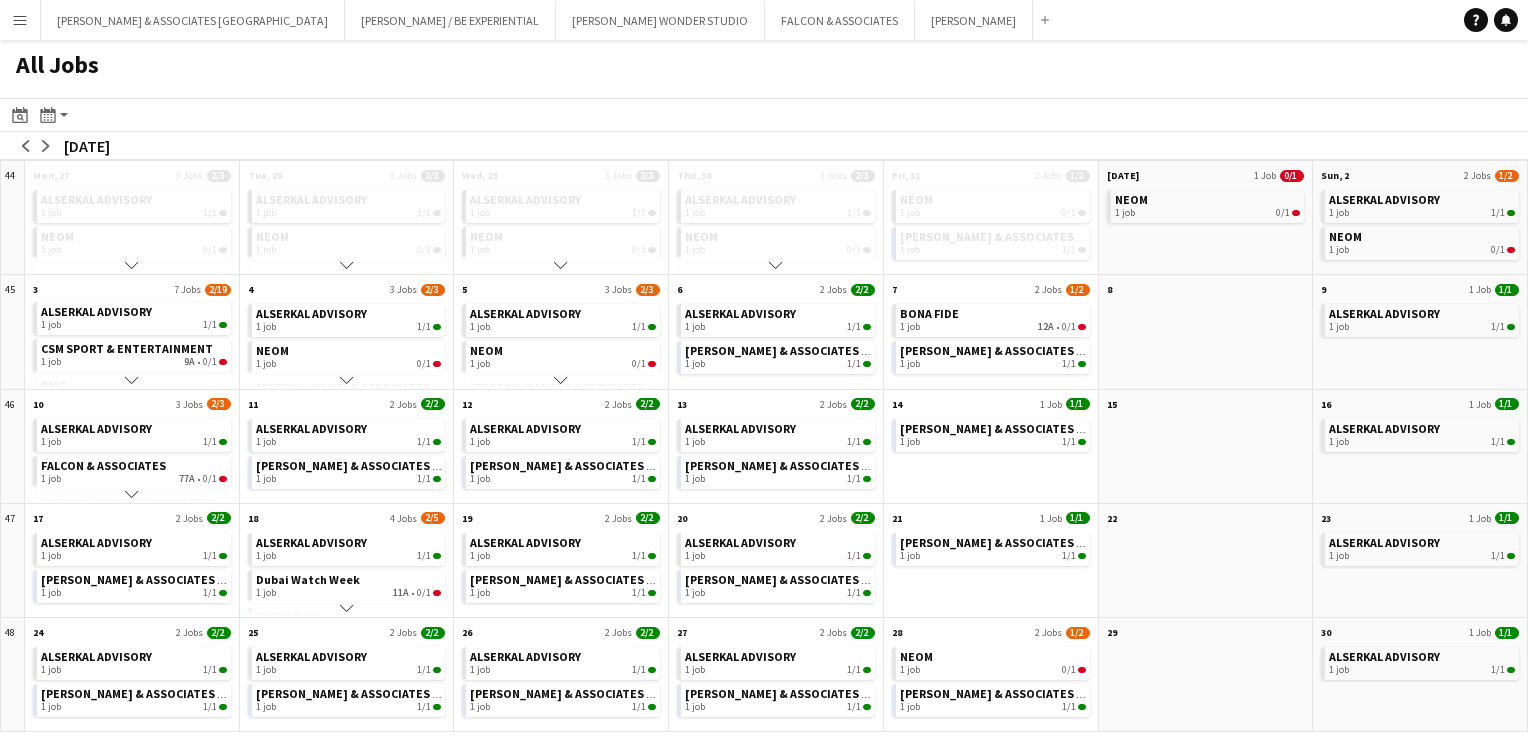scroll, scrollTop: 0, scrollLeft: 0, axis: both 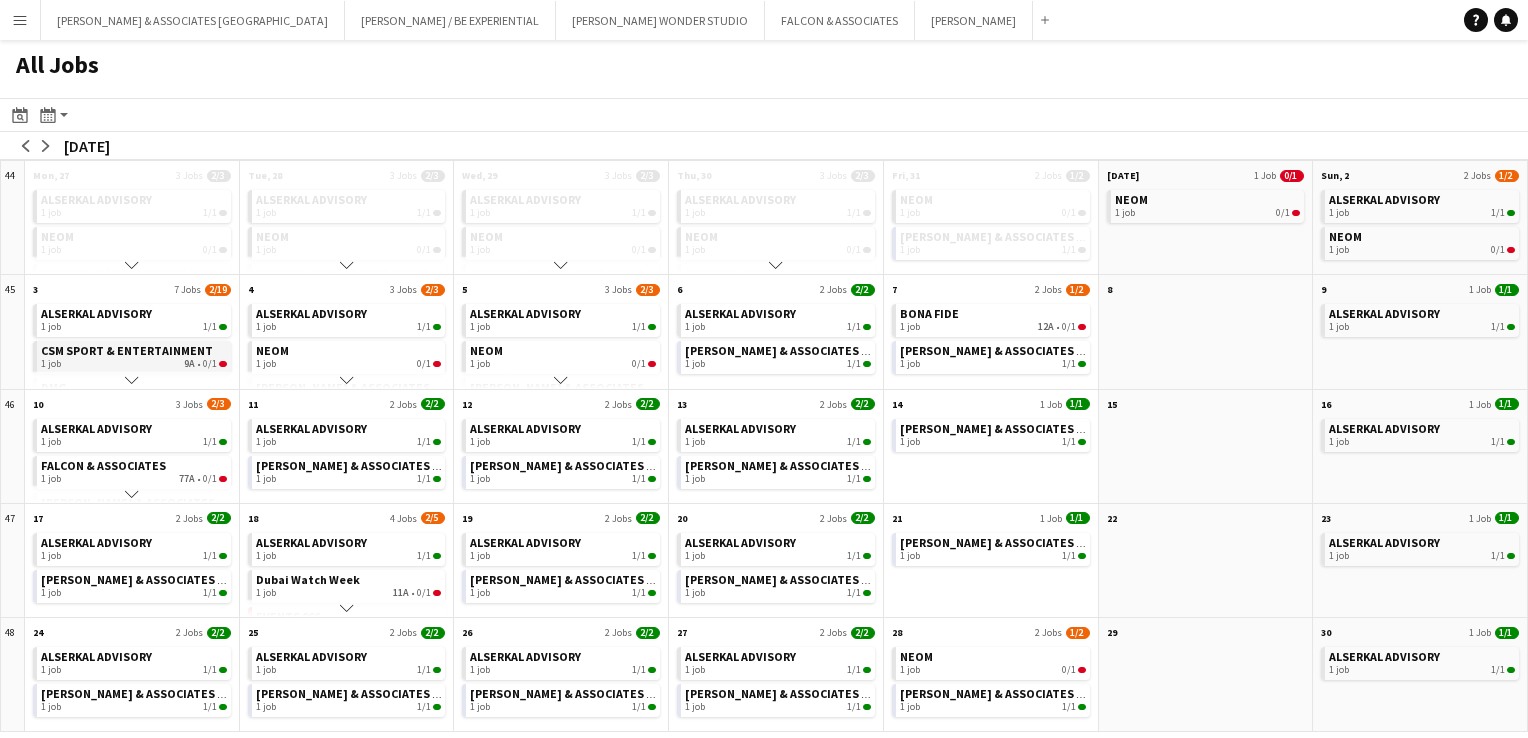 click on "CSM SPORT & ENTERTAINMENT" 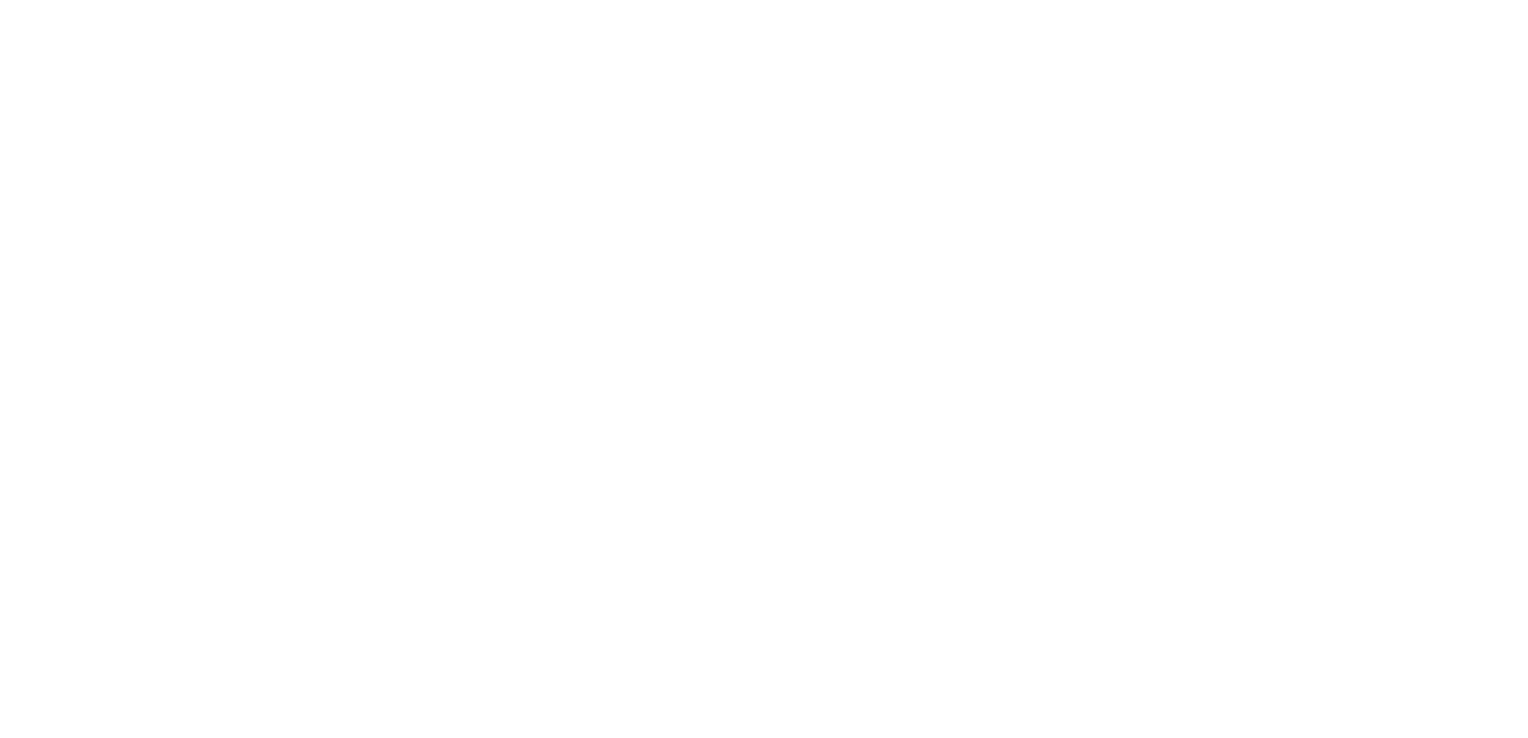 scroll, scrollTop: 0, scrollLeft: 0, axis: both 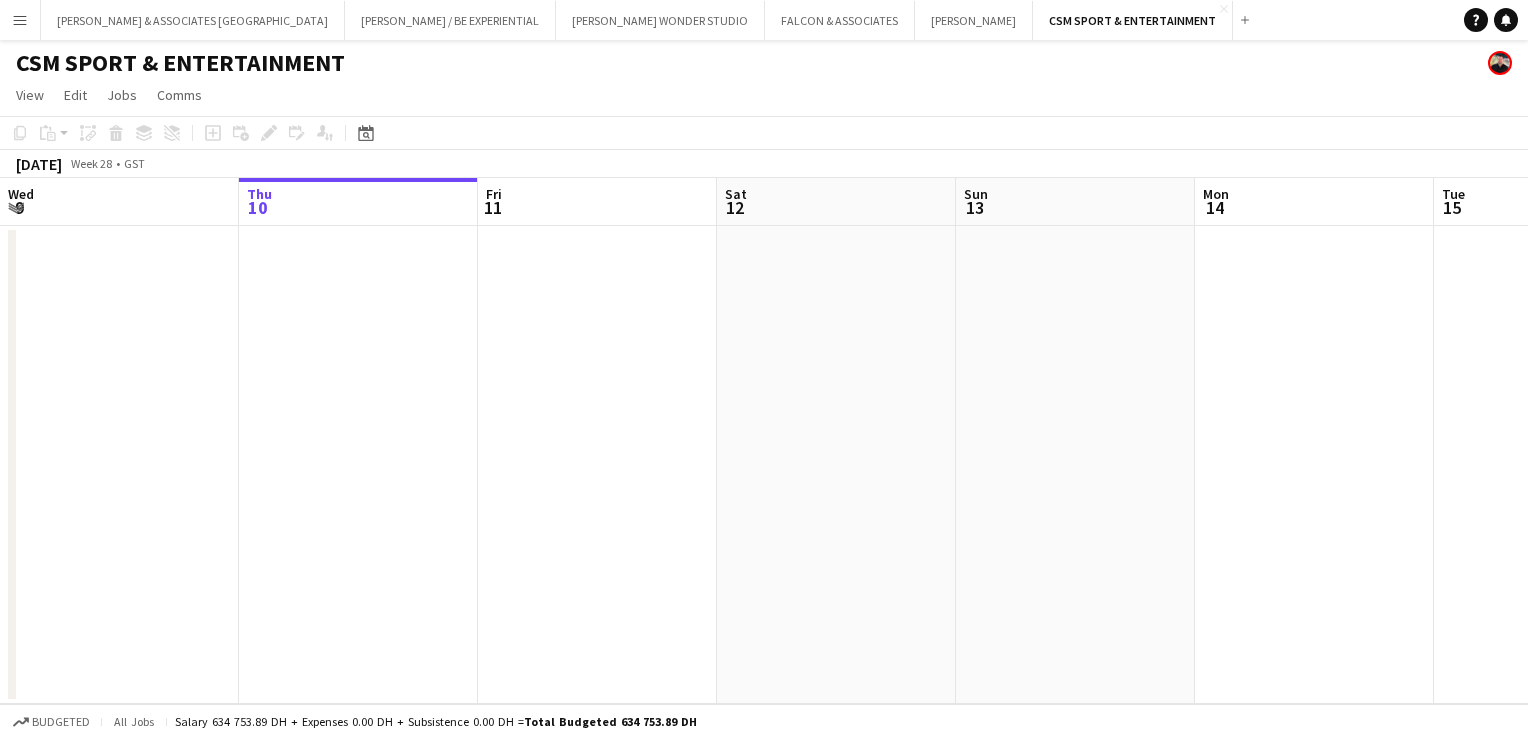 click at bounding box center (358, 465) 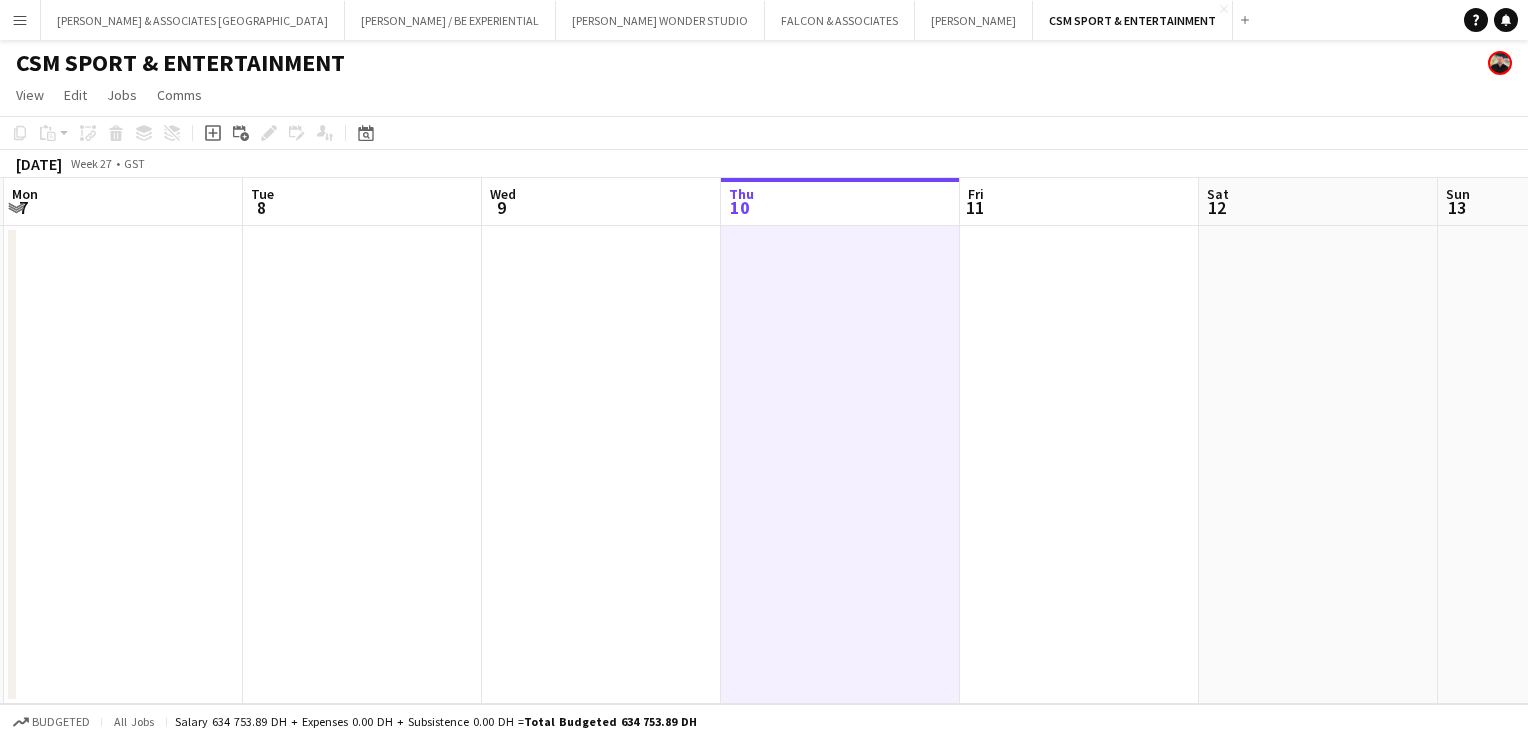 drag, startPoint x: 596, startPoint y: 389, endPoint x: 1078, endPoint y: 377, distance: 482.14935 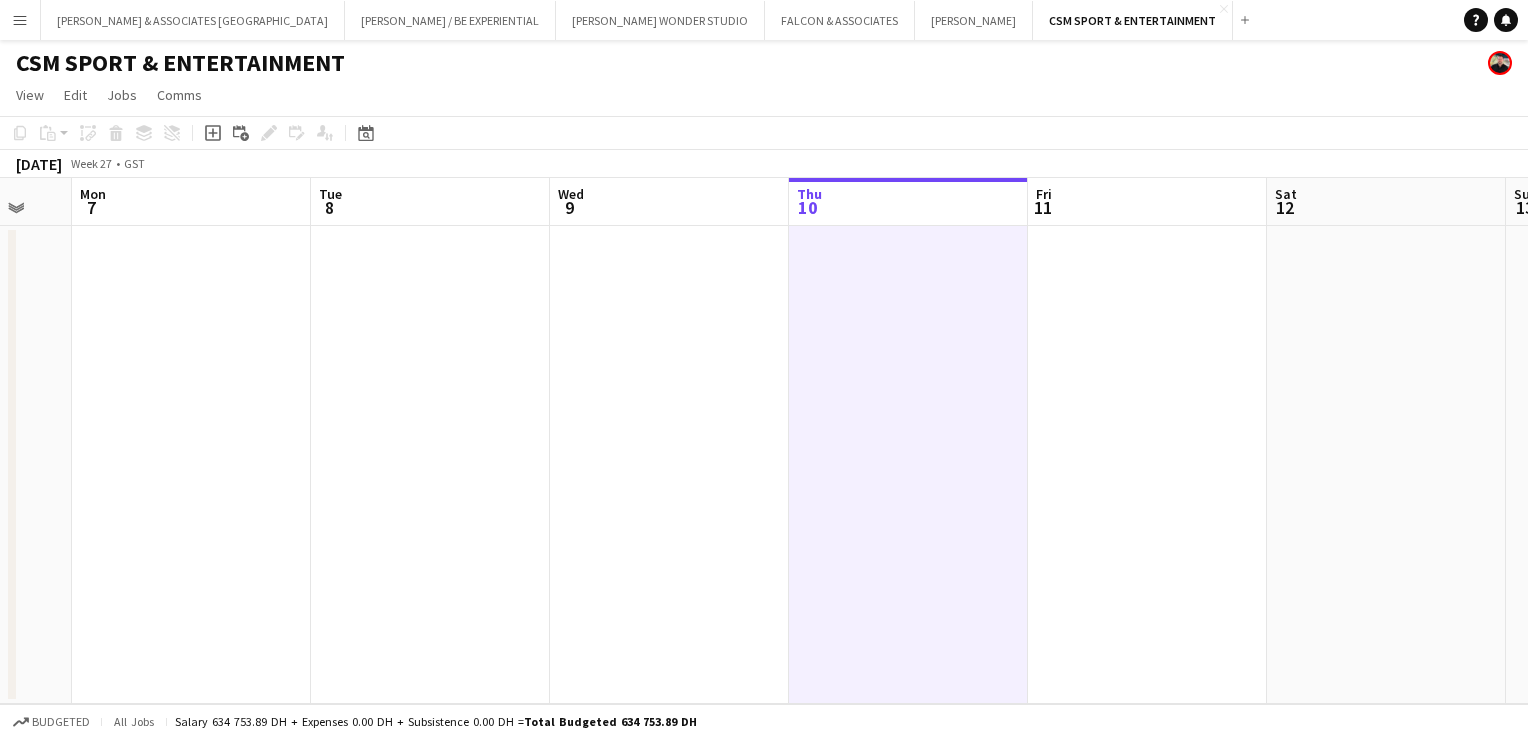 scroll, scrollTop: 0, scrollLeft: 910, axis: horizontal 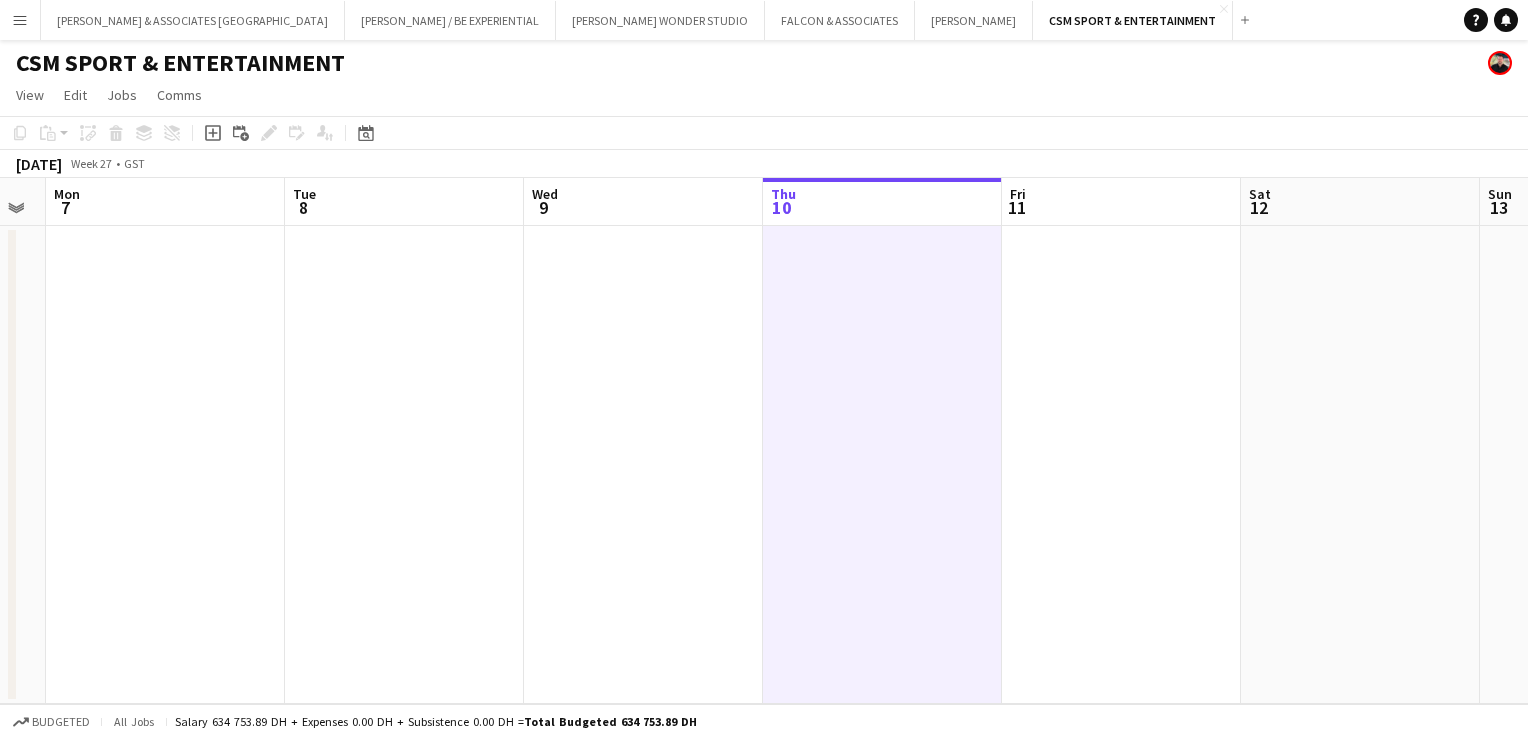 drag, startPoint x: 560, startPoint y: 417, endPoint x: 602, endPoint y: 435, distance: 45.694637 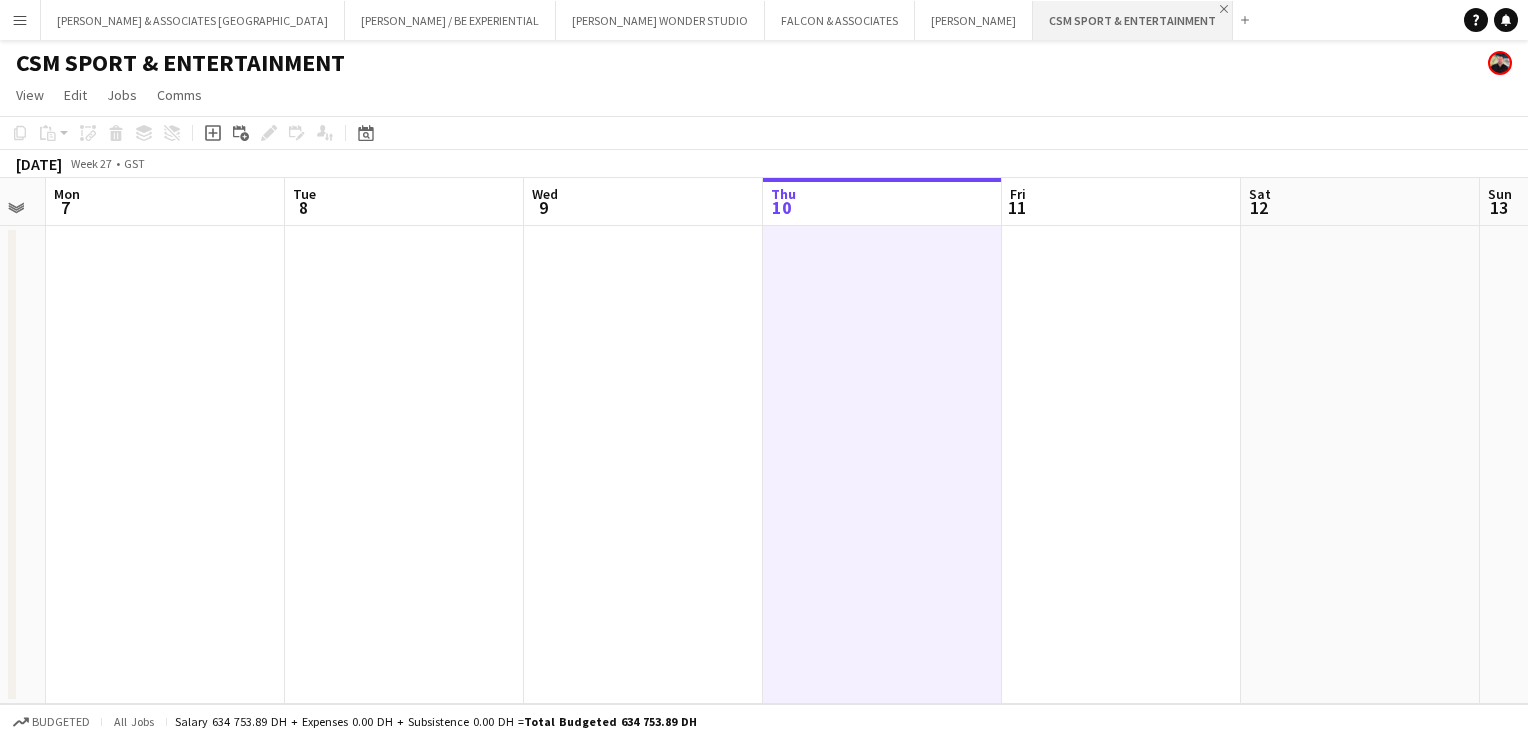 click on "Close" at bounding box center (1224, 9) 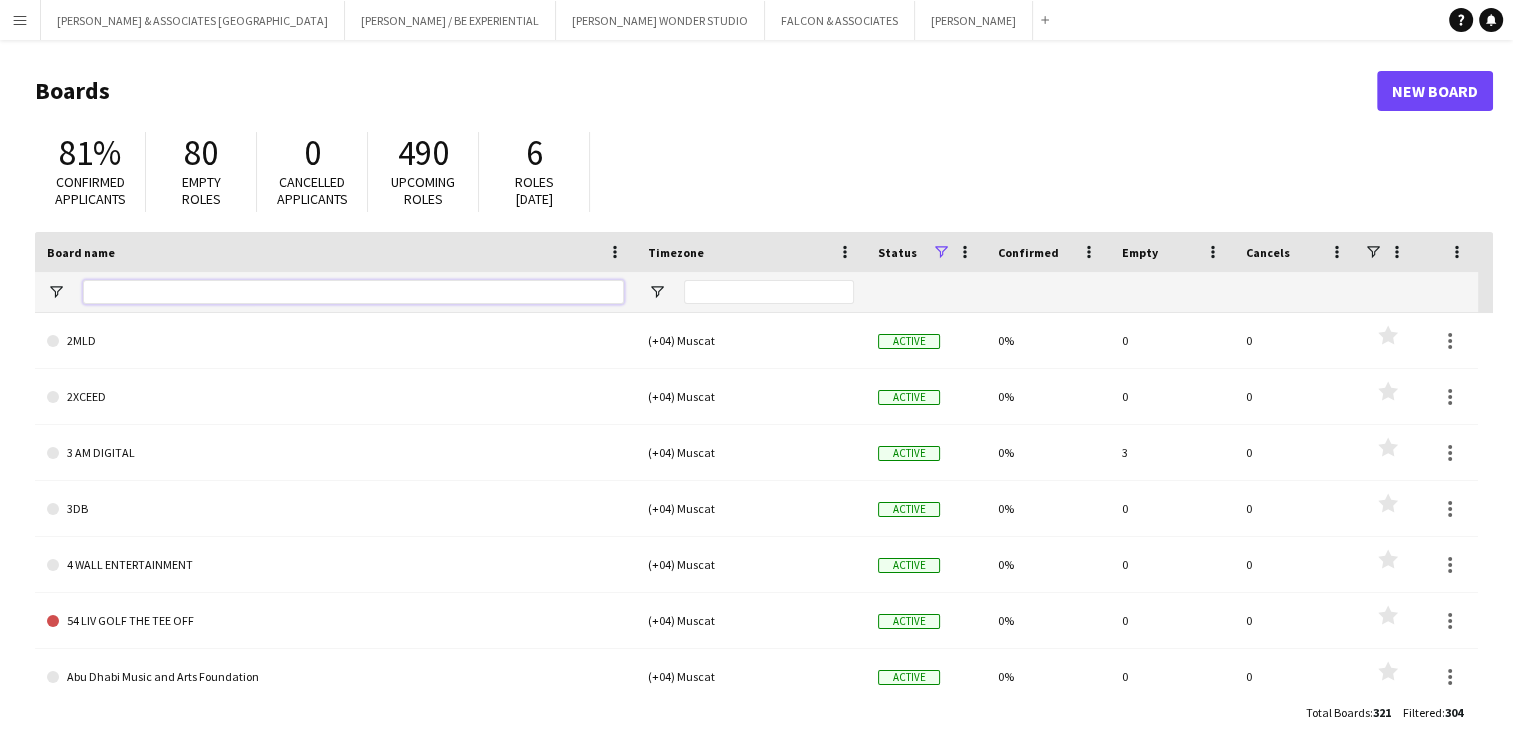 click at bounding box center (353, 292) 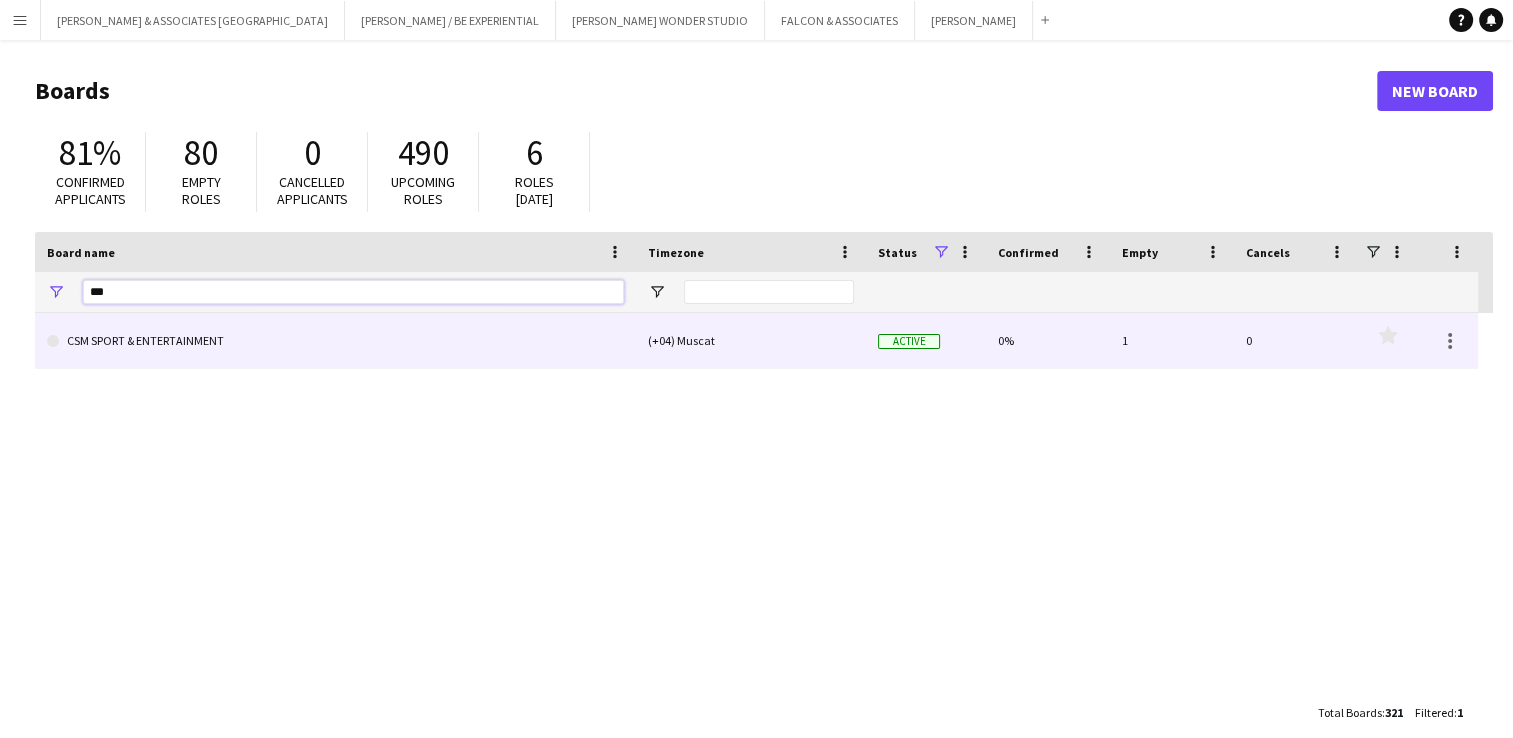 type on "***" 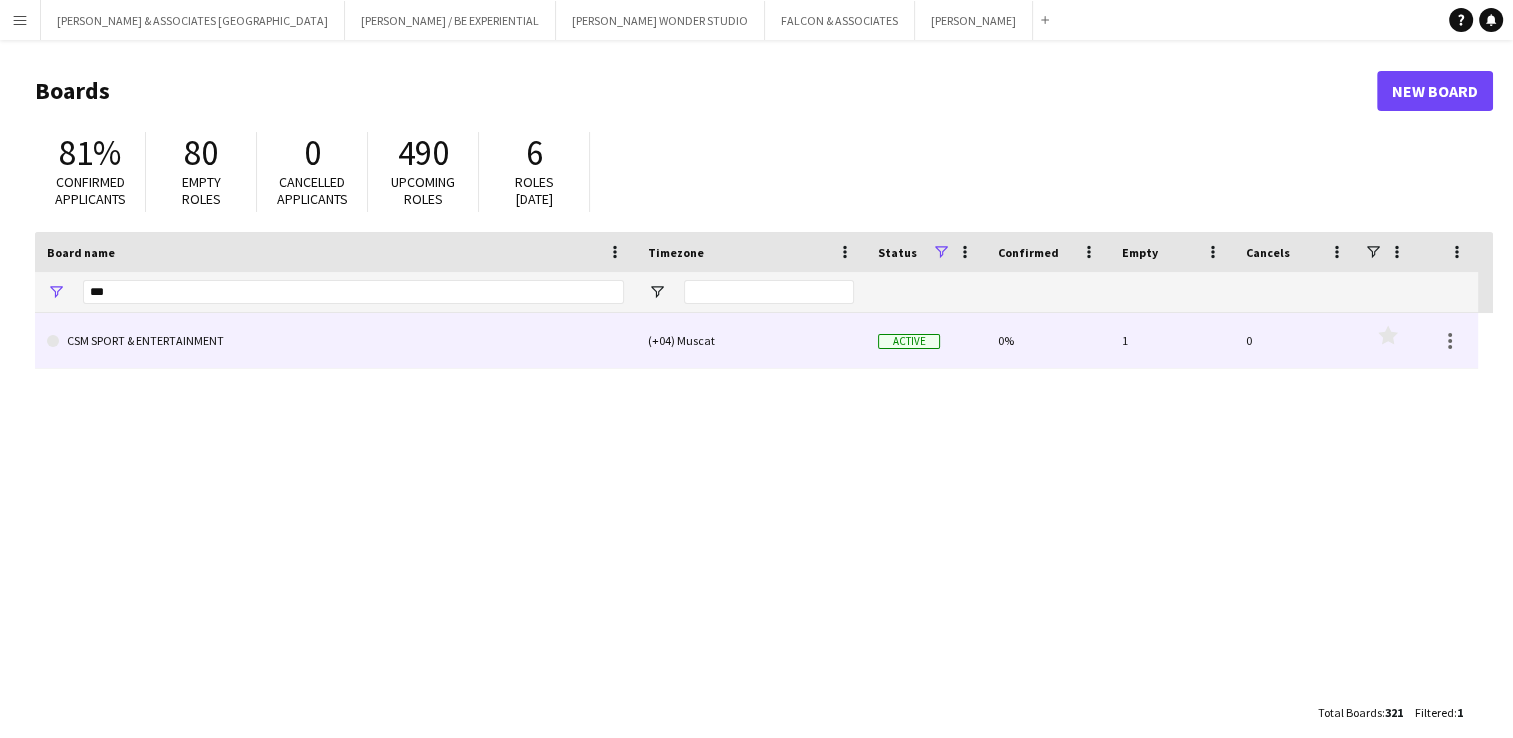 click on "CSM SPORT & ENTERTAINMENT" 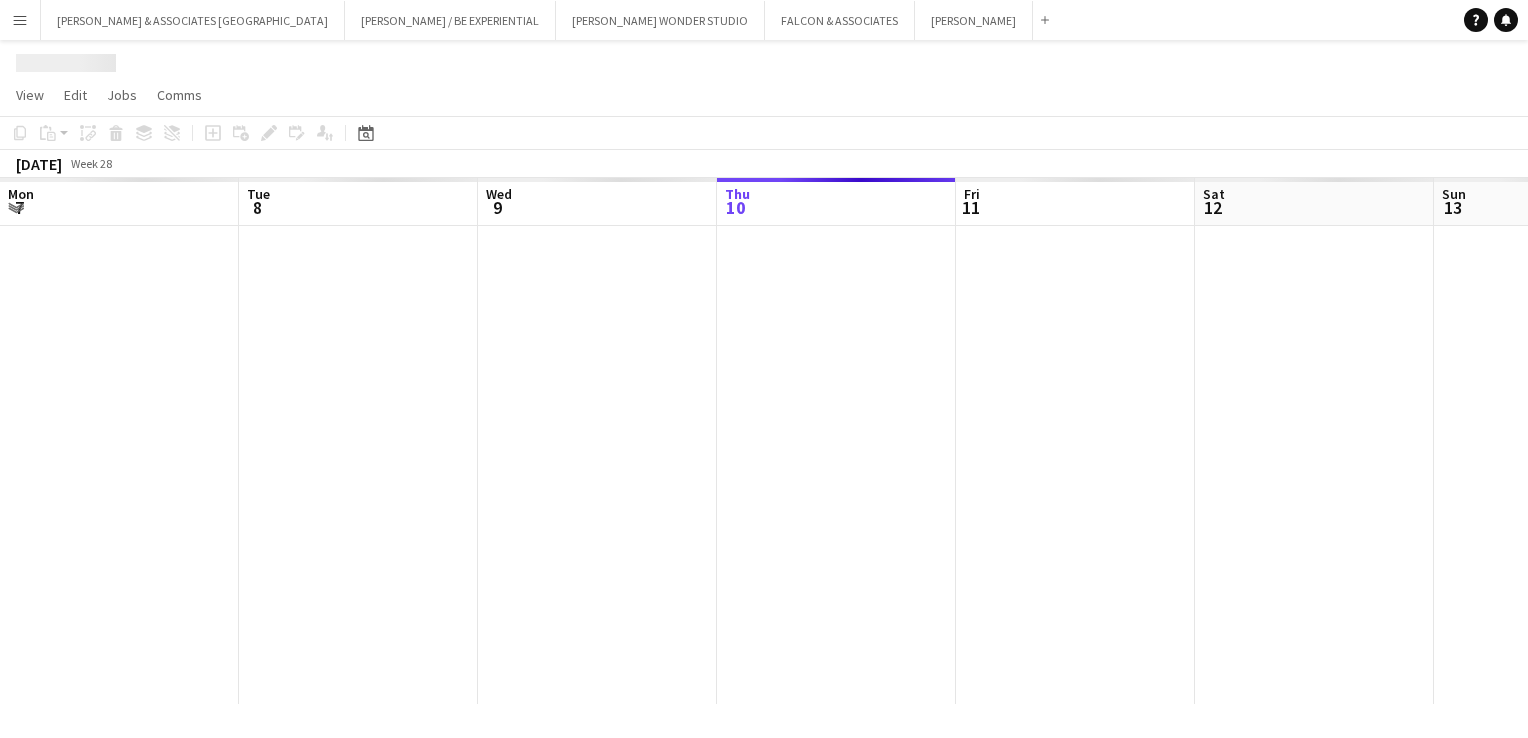 scroll, scrollTop: 0, scrollLeft: 478, axis: horizontal 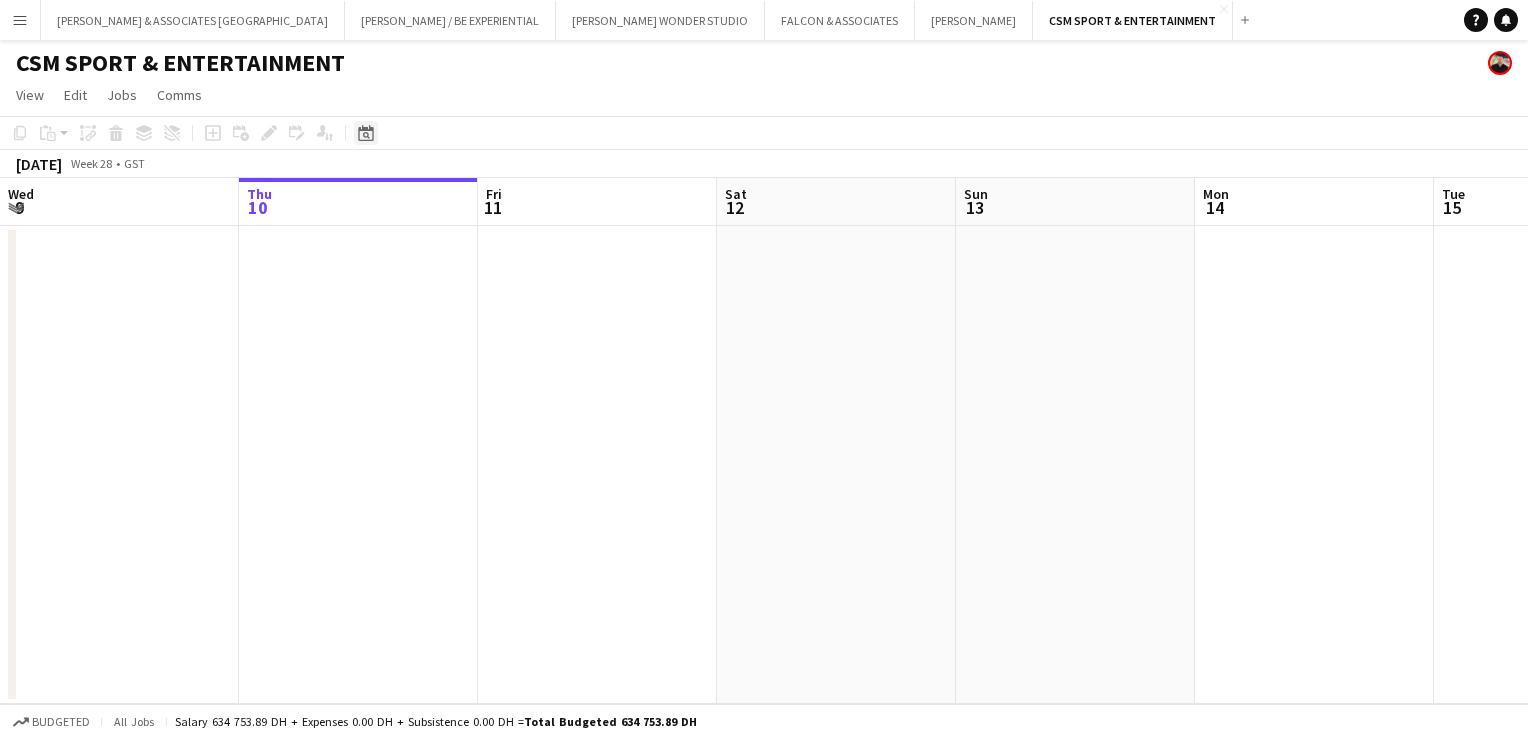 click 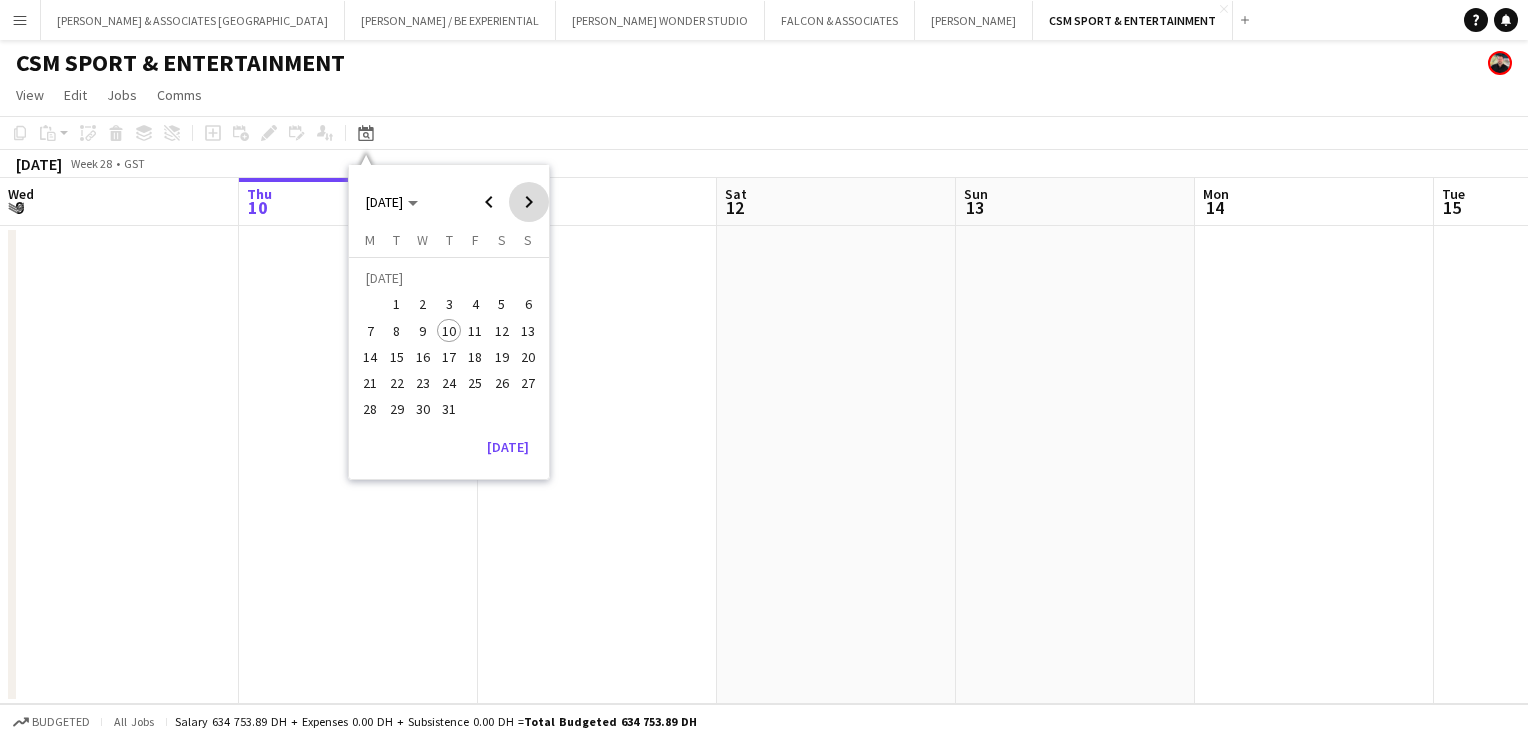 click at bounding box center (529, 202) 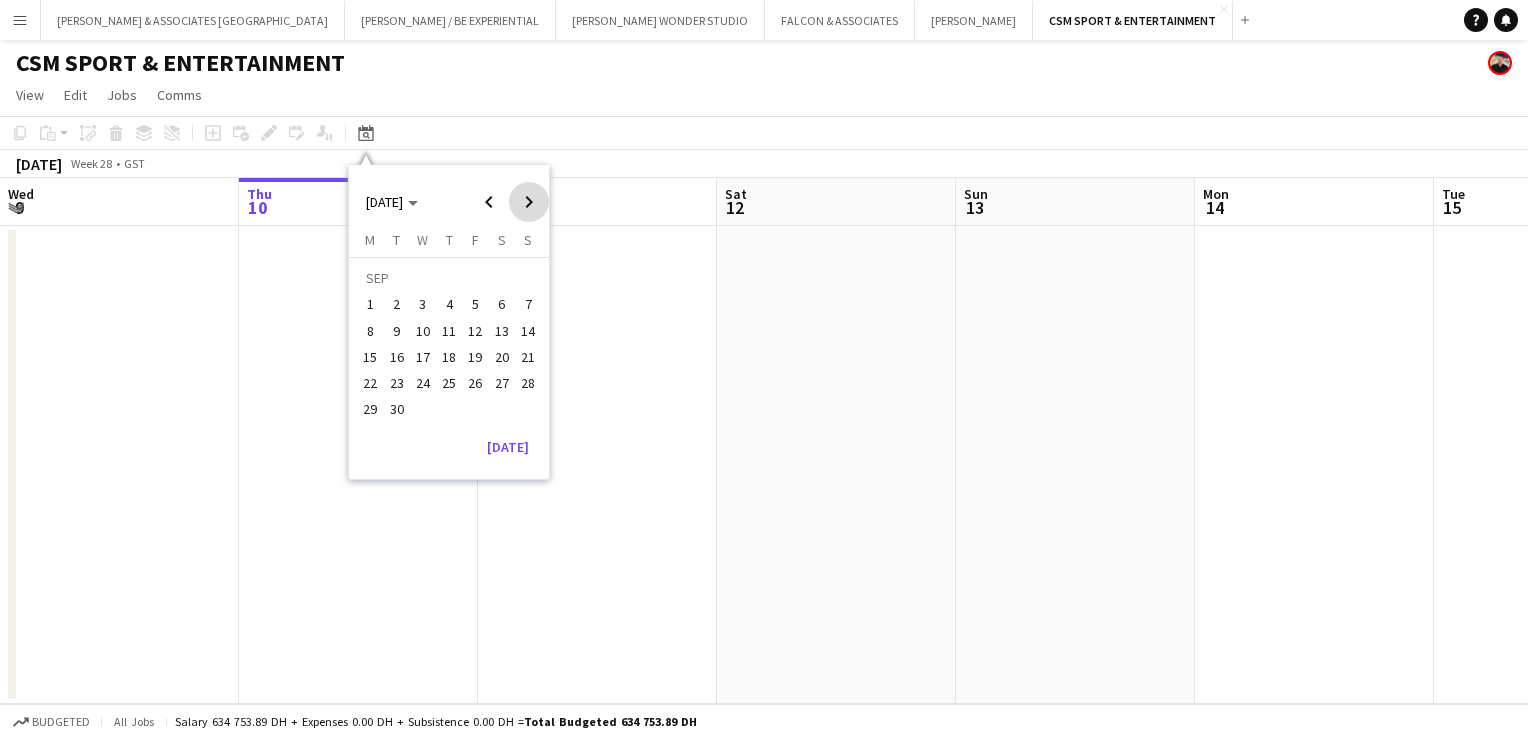click at bounding box center (529, 202) 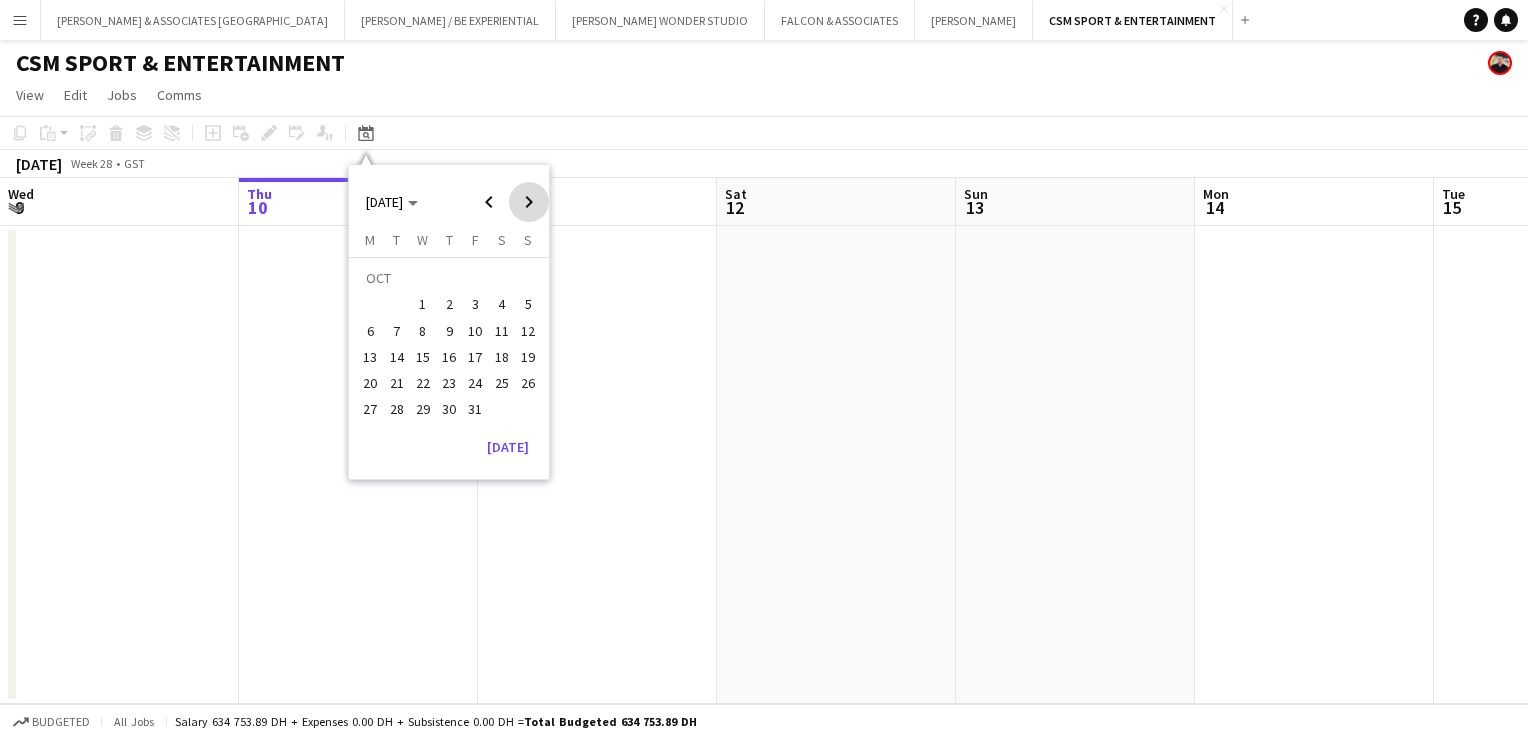 click at bounding box center (529, 202) 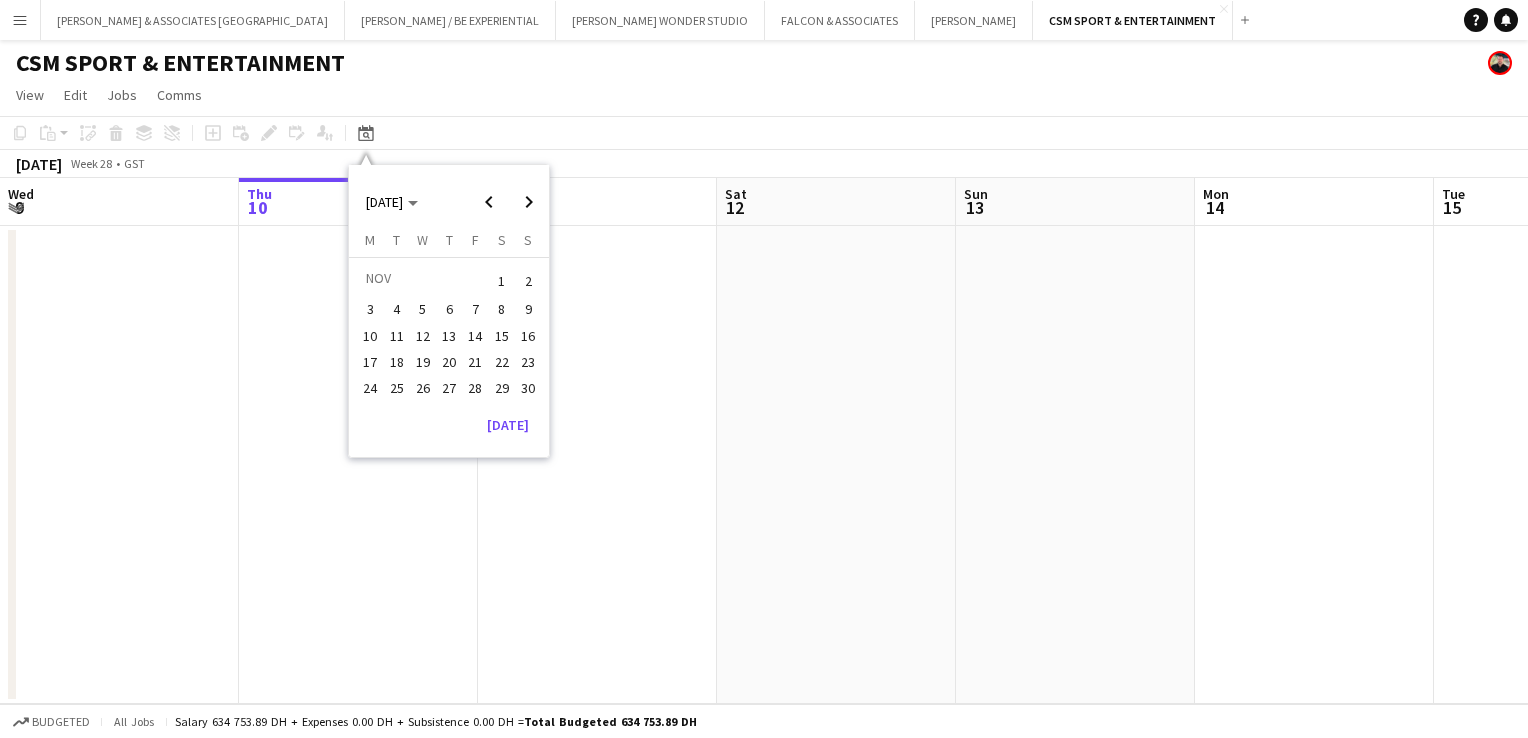 click on "1" at bounding box center (502, 281) 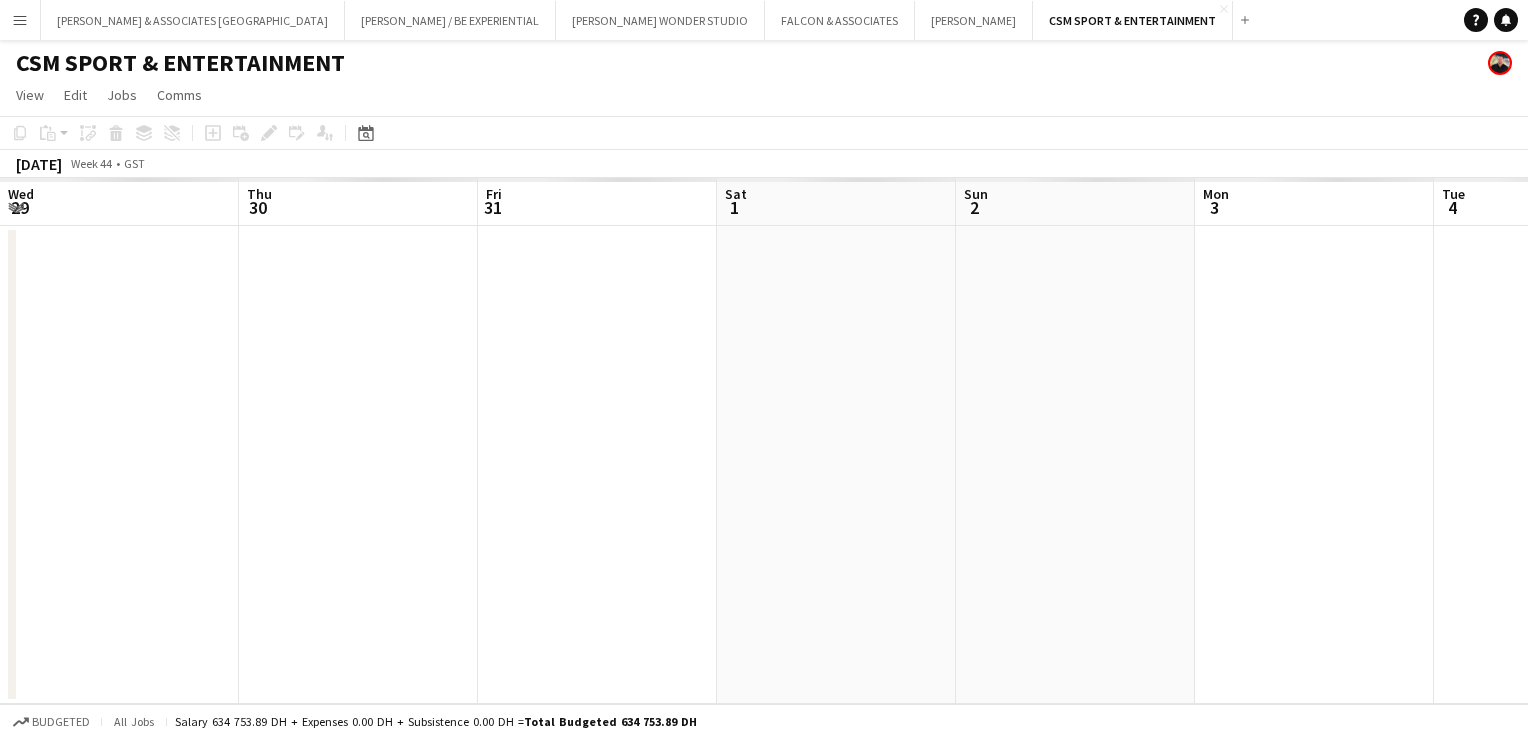 scroll, scrollTop: 0, scrollLeft: 688, axis: horizontal 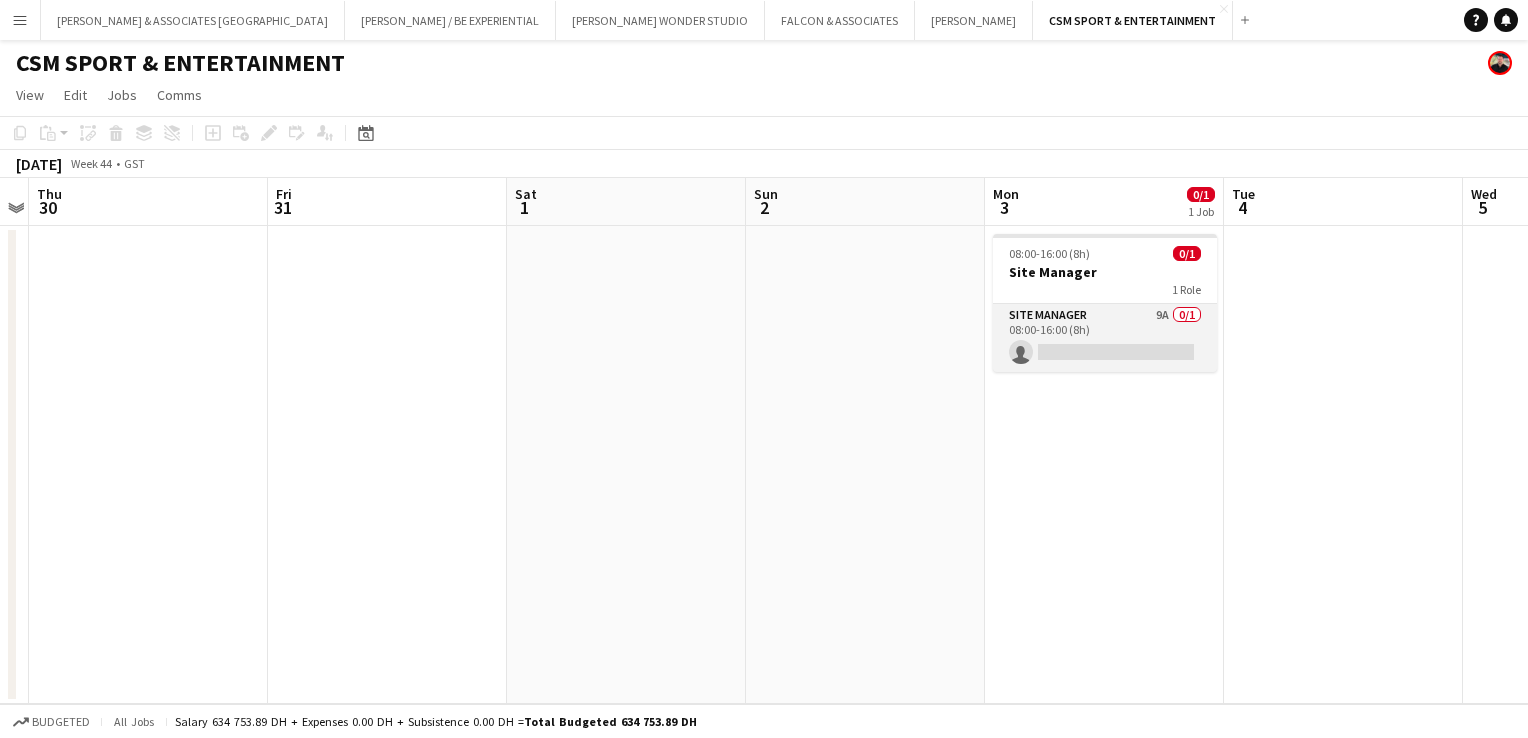 click on "Site Manager   9A   0/1   08:00-16:00 (8h)
single-neutral-actions" at bounding box center (1105, 338) 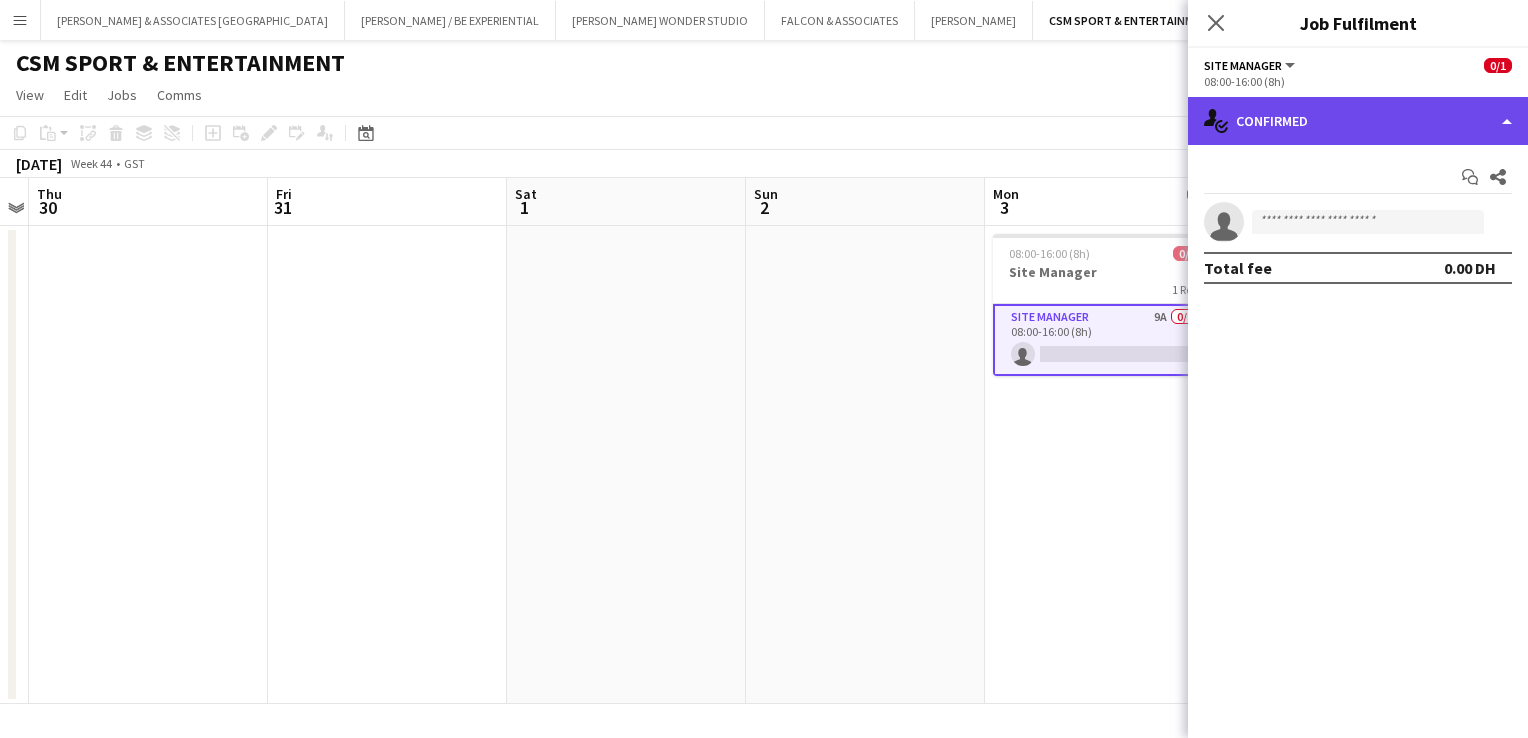 click on "Menu
Boards
Boards   Boards   All jobs   Status
Workforce
Workforce   My Workforce   Recruiting
Comms
Comms
Pay
Pay   Approvals
Platform Settings
Platform Settings   Your settings
Training Academy
Training Academy
Knowledge Base
Knowledge Base
Product Updates
Product Updates   Log Out   Privacy   RICHARD ATTIAS & ASSOCIATES UAE
Close
DAN BOLTON / BE EXPERIENTIAL
Close
BALICH WONDER STUDIO
Close
FALCON & ASSOCIATES
Close
NOOR RIYADH
Close
CSM SPORT & ENTERTAINMENT
Close
Add
Help
Notifications" at bounding box center (764, 369) 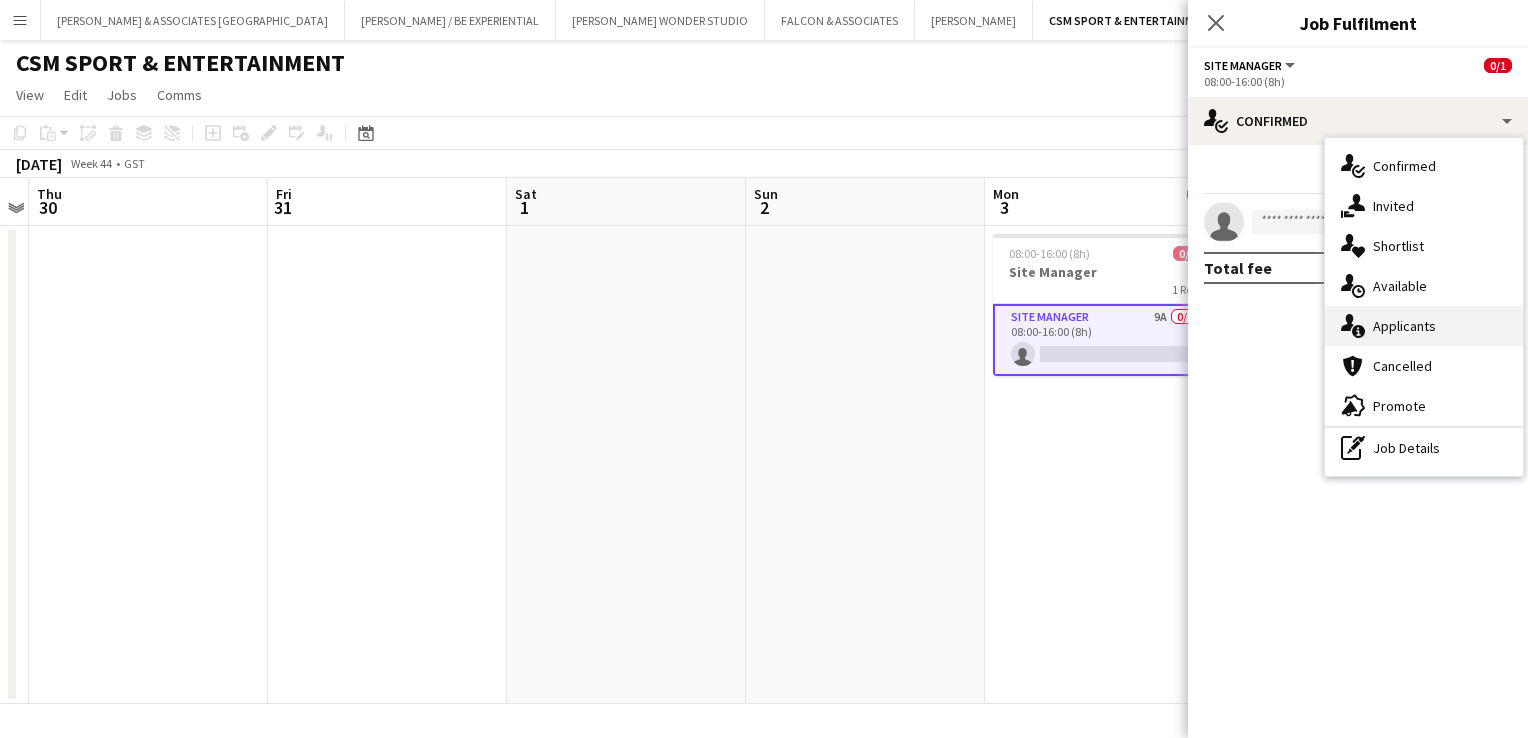 click on "single-neutral-actions-information
Applicants" at bounding box center [1424, 326] 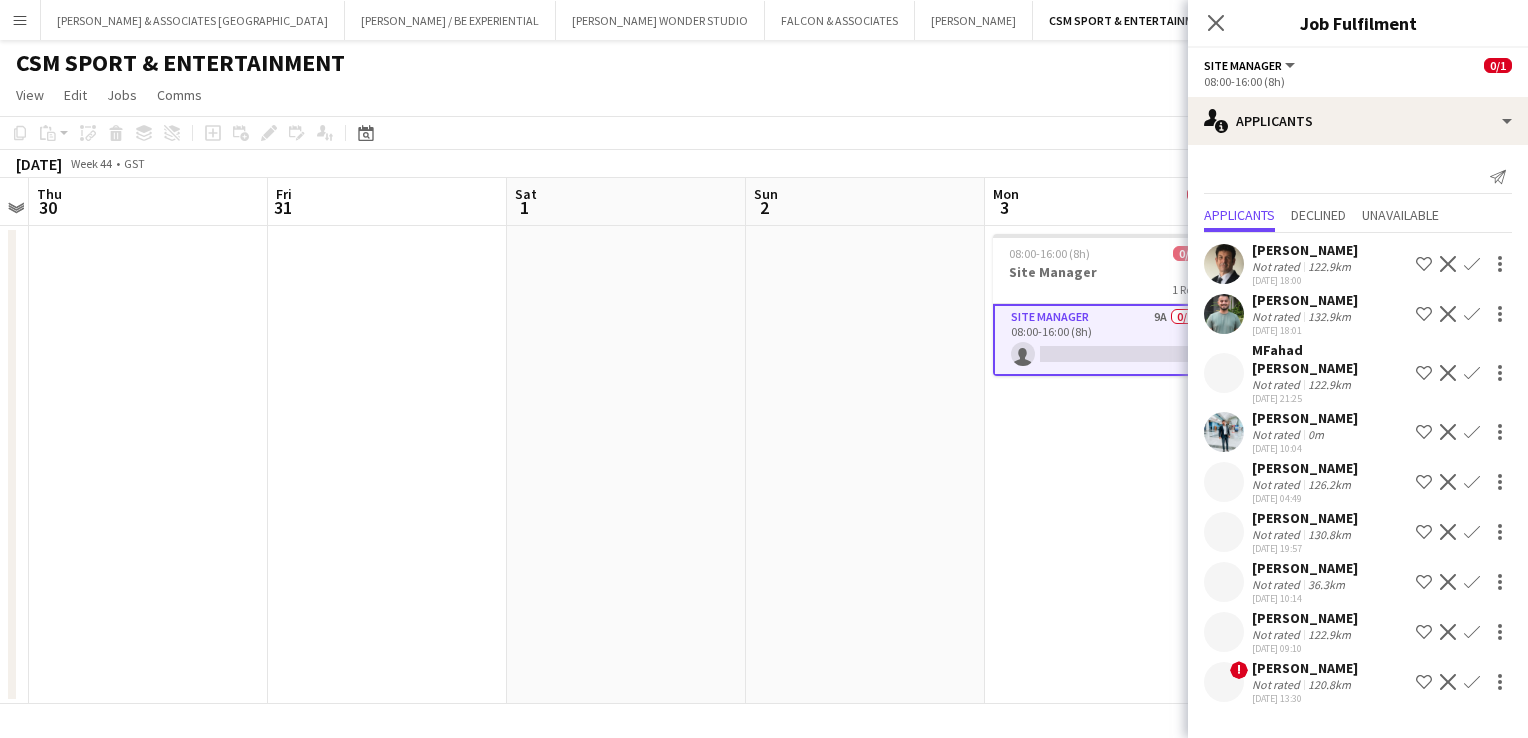 scroll, scrollTop: 4, scrollLeft: 0, axis: vertical 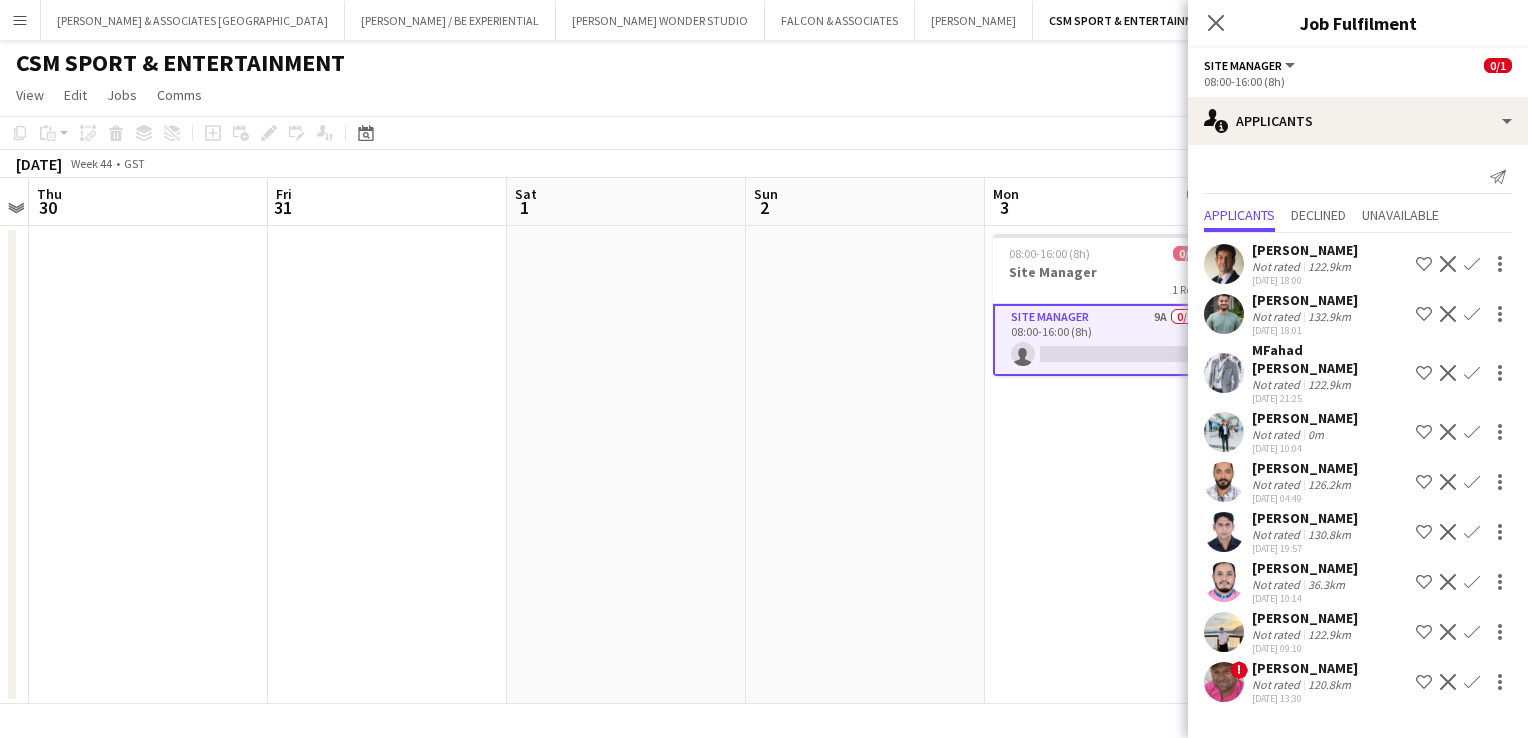 click on "Nick Way" at bounding box center [1305, 300] 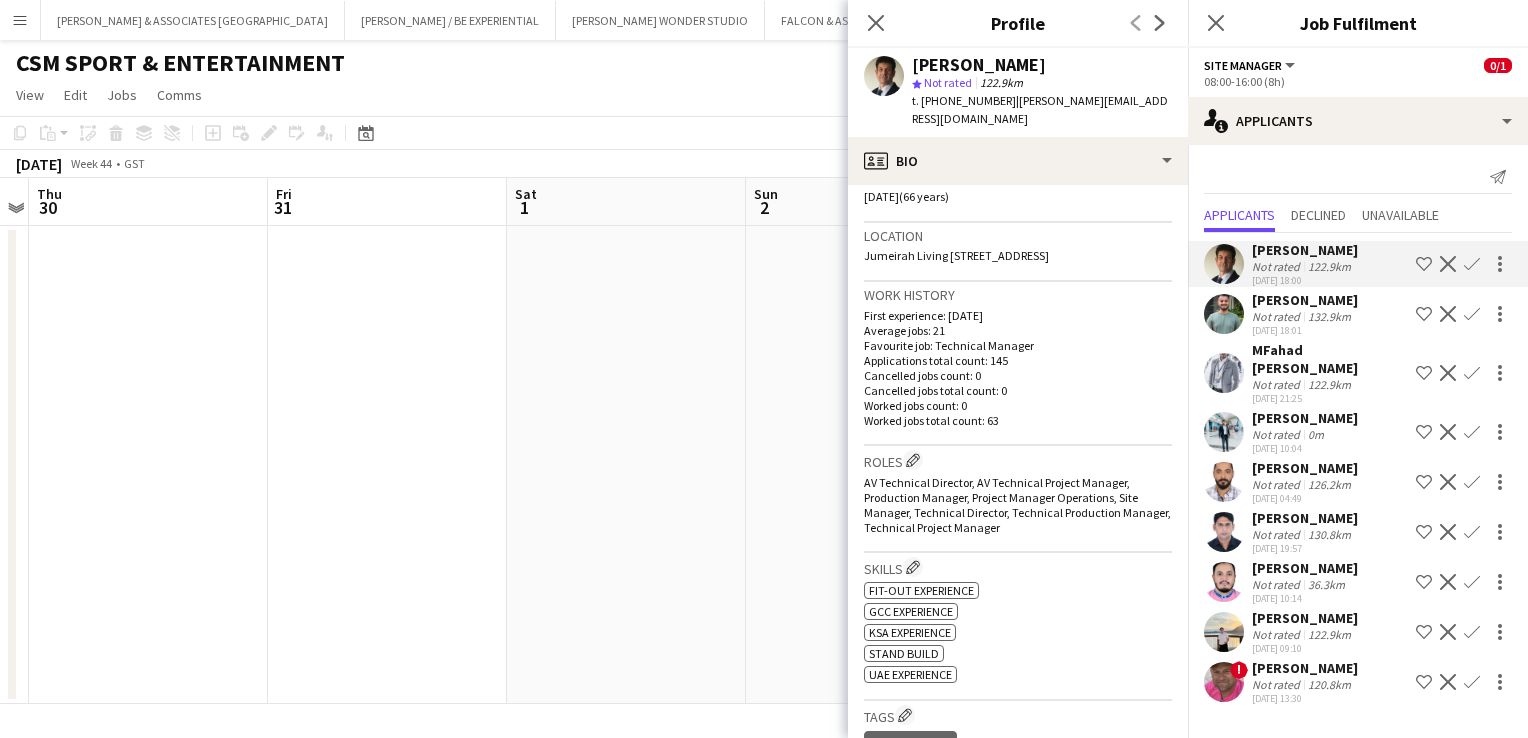 scroll, scrollTop: 500, scrollLeft: 0, axis: vertical 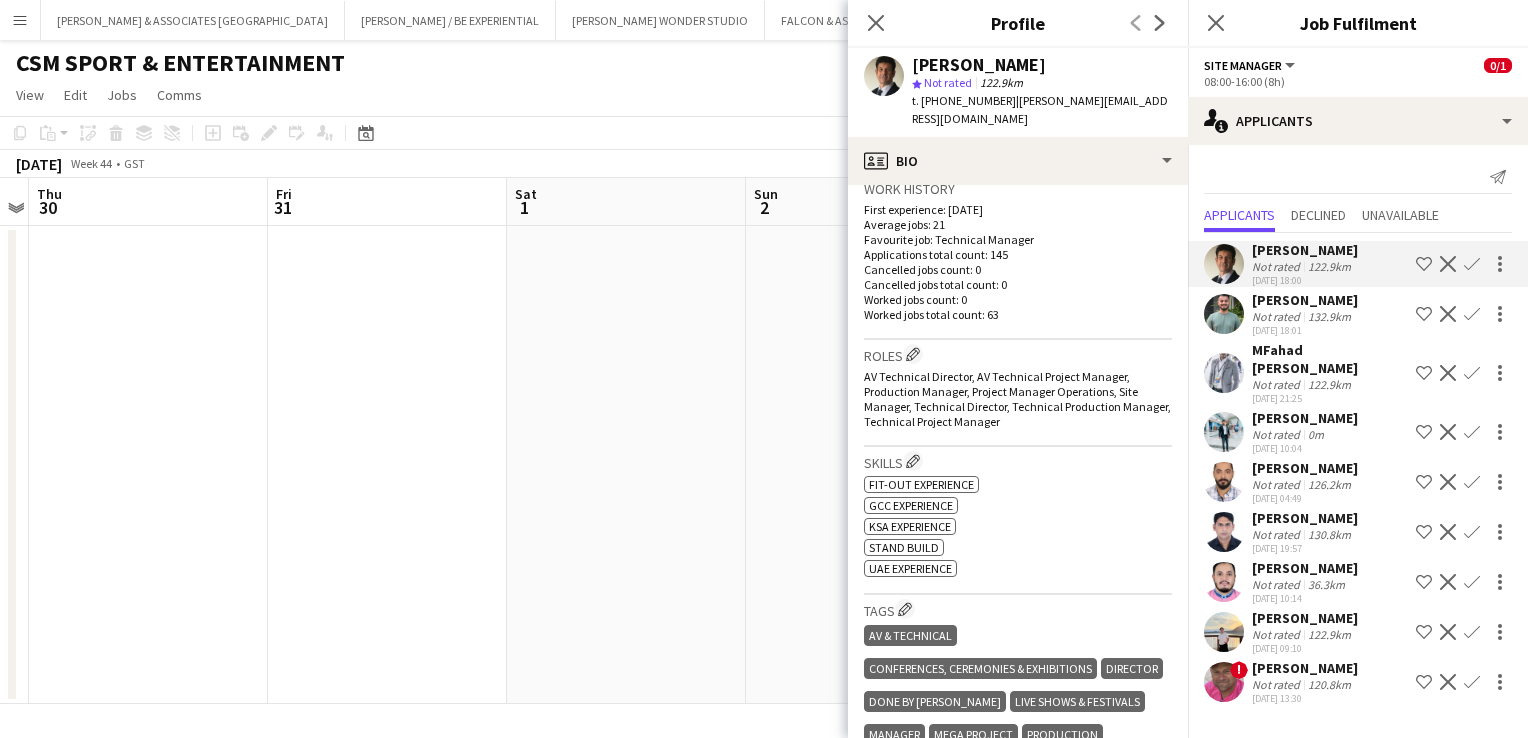 click on "Site Manager   All roles   Site Manager   0/1   08:00-16:00 (8h)" 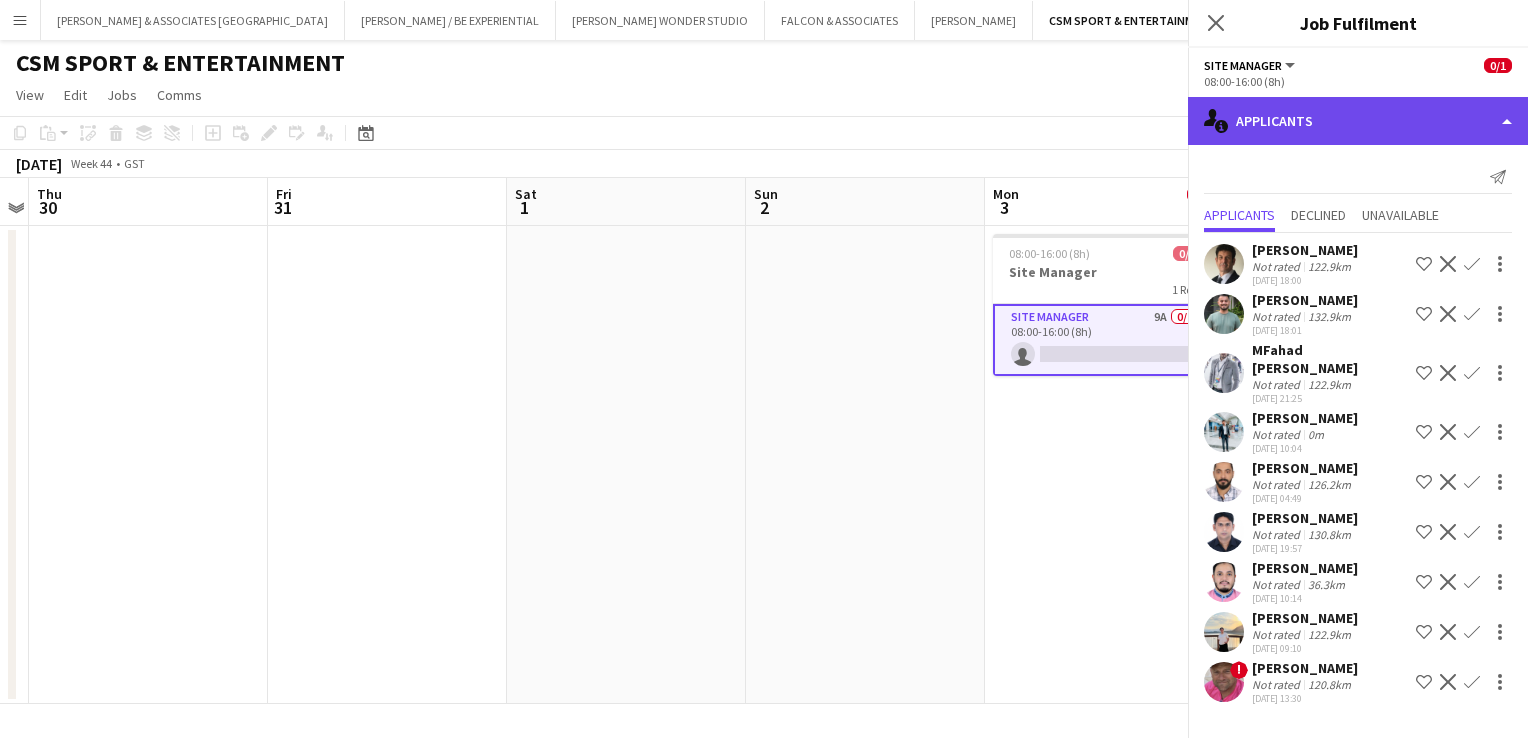 click on "single-neutral-actions-information
Applicants" 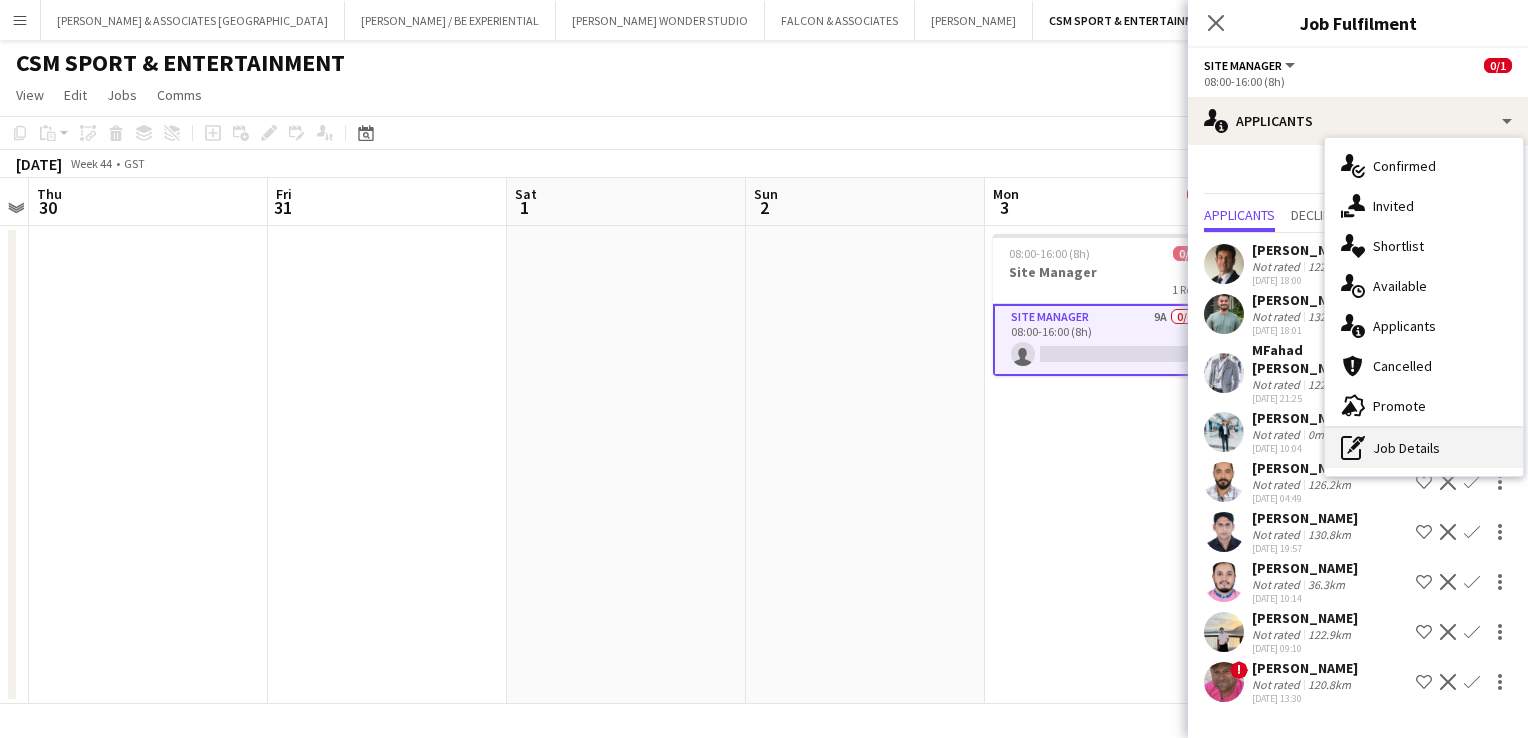 click on "pen-write
Job Details" at bounding box center [1424, 448] 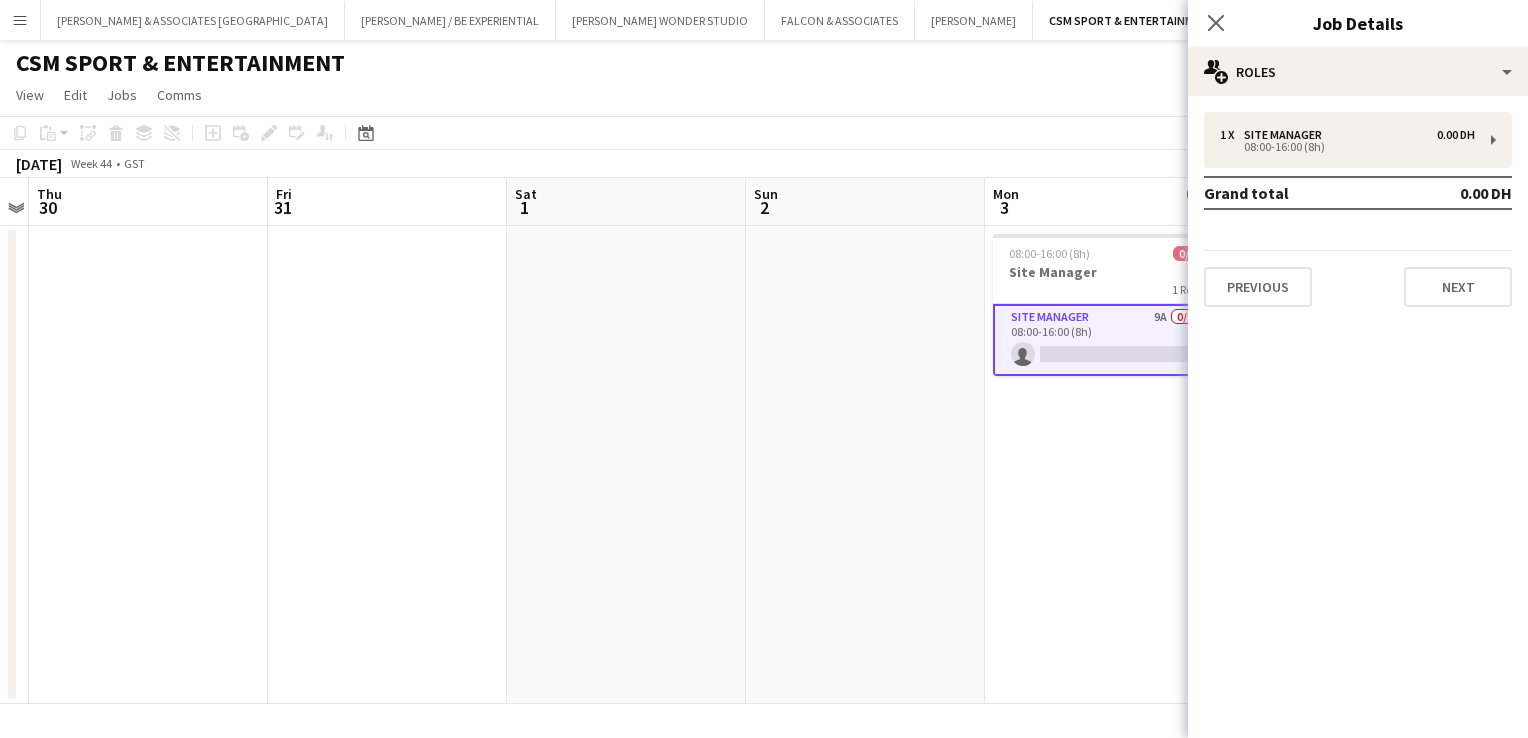 scroll, scrollTop: 0, scrollLeft: 0, axis: both 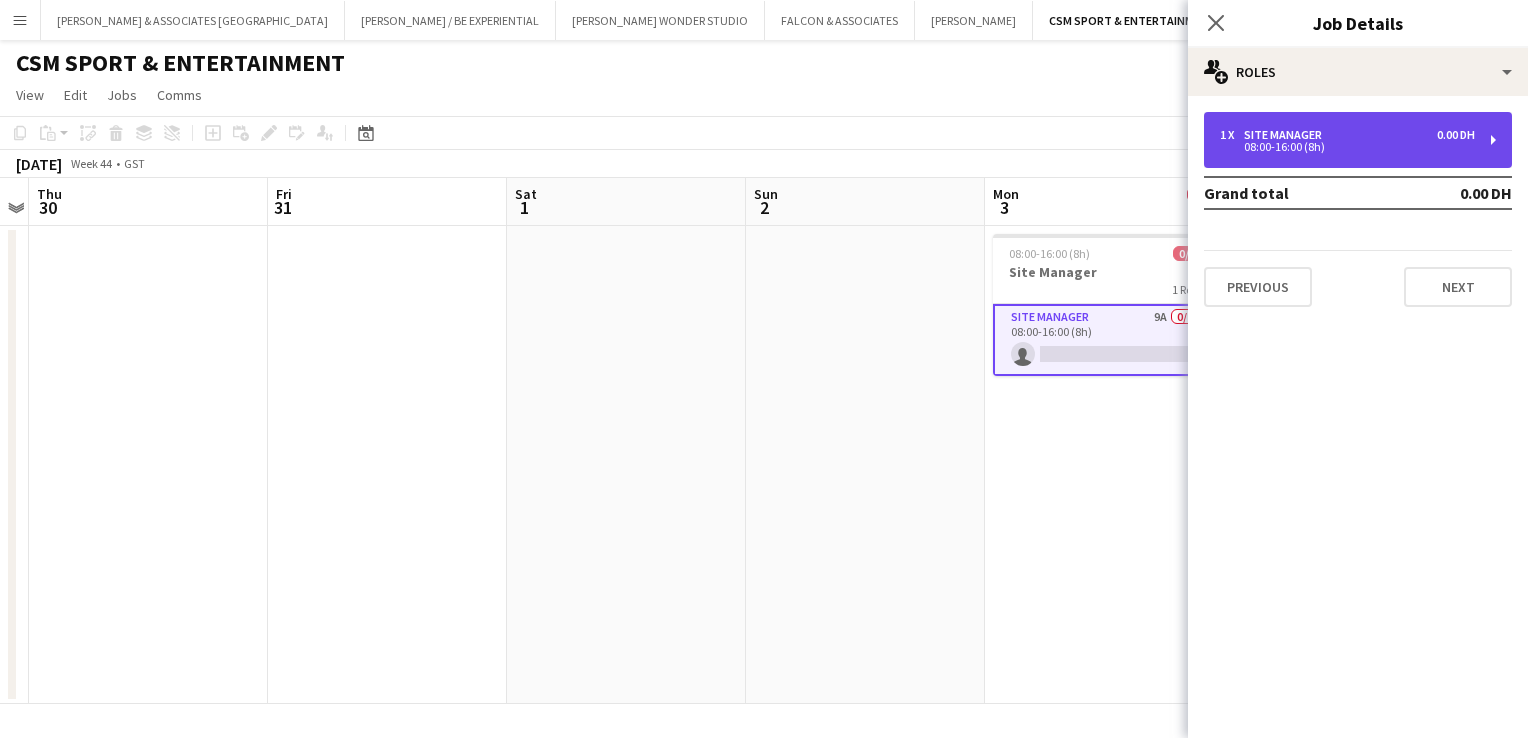 click on "08:00-16:00 (8h)" at bounding box center (1347, 147) 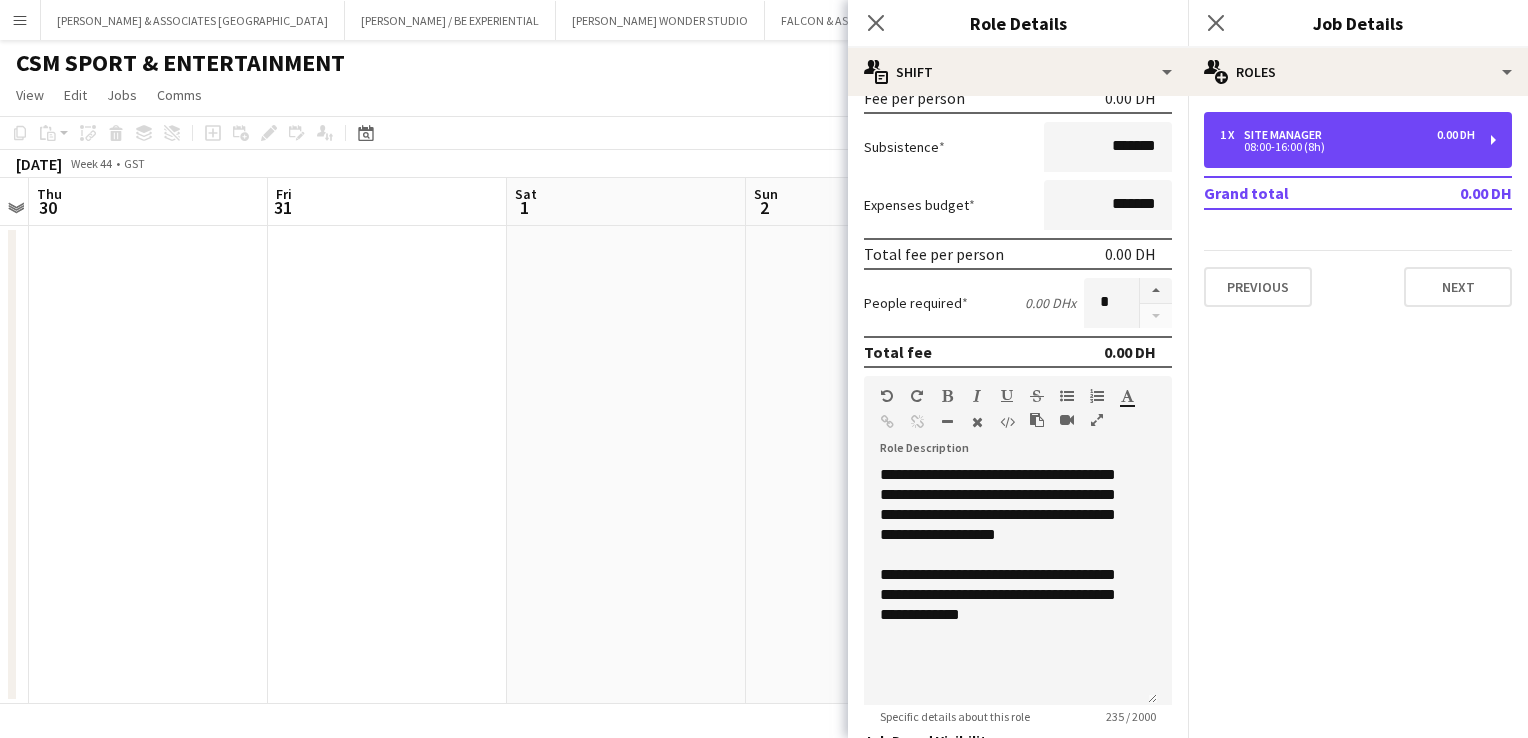 scroll, scrollTop: 400, scrollLeft: 0, axis: vertical 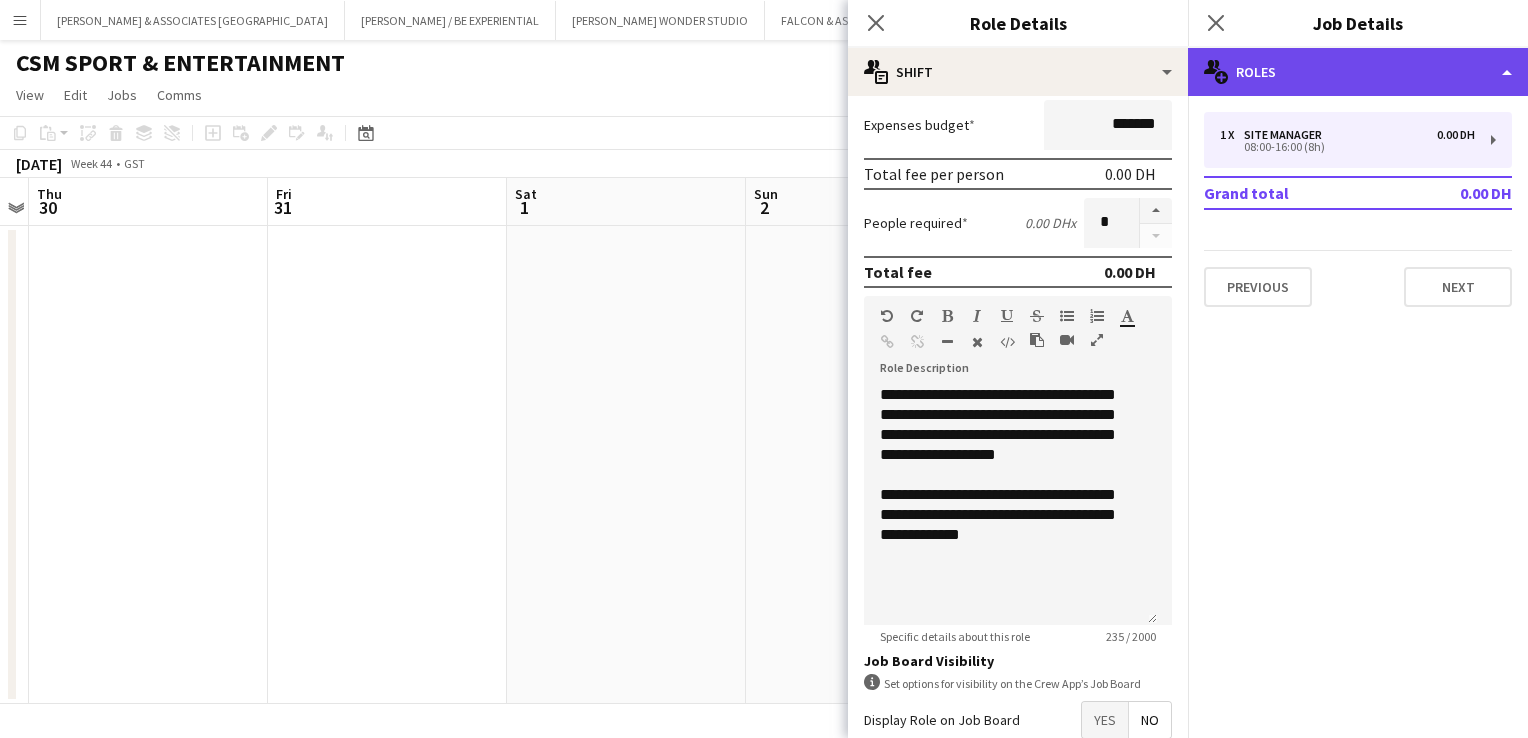 click on "multiple-users-add
Roles" 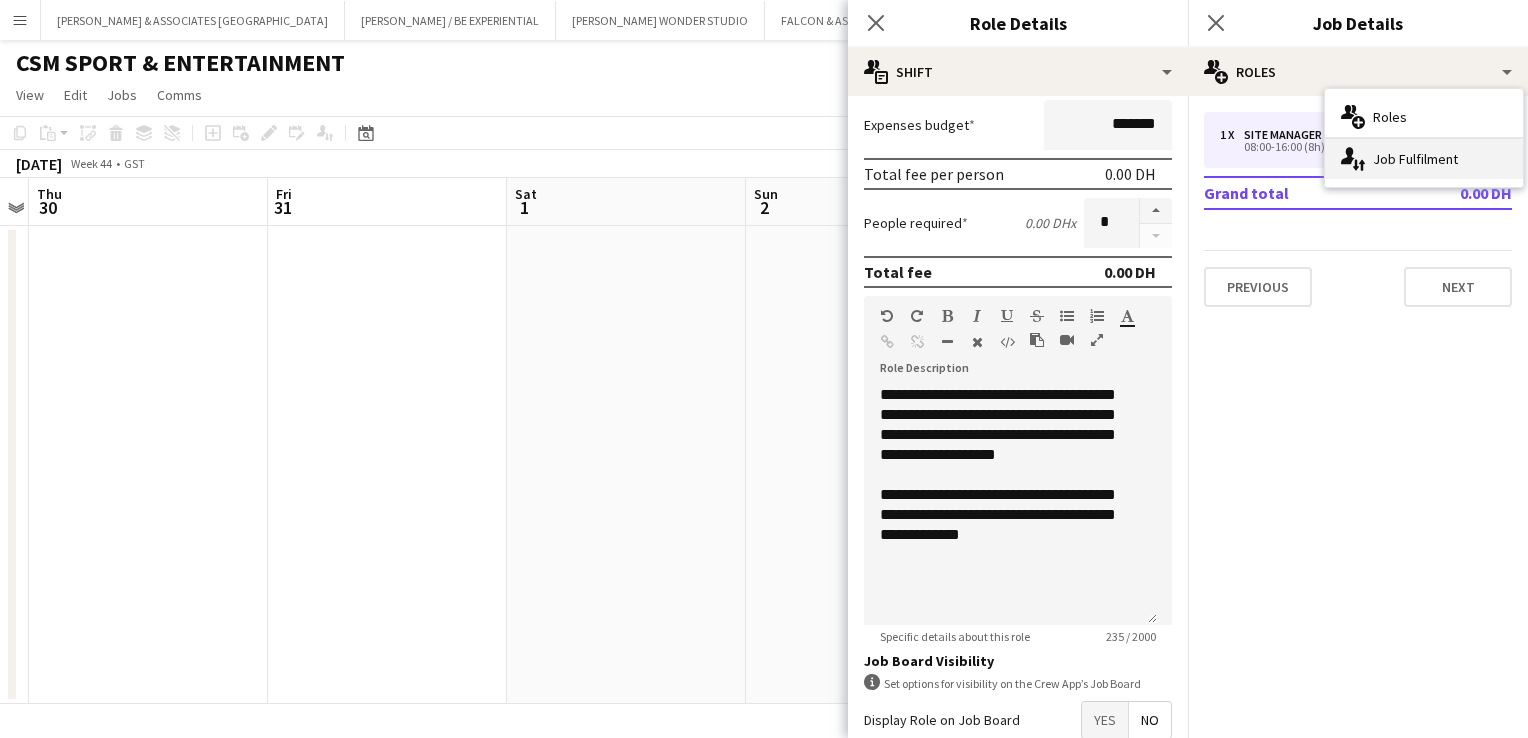 click on "single-neutral-actions-up-down
Job Fulfilment" at bounding box center (1424, 159) 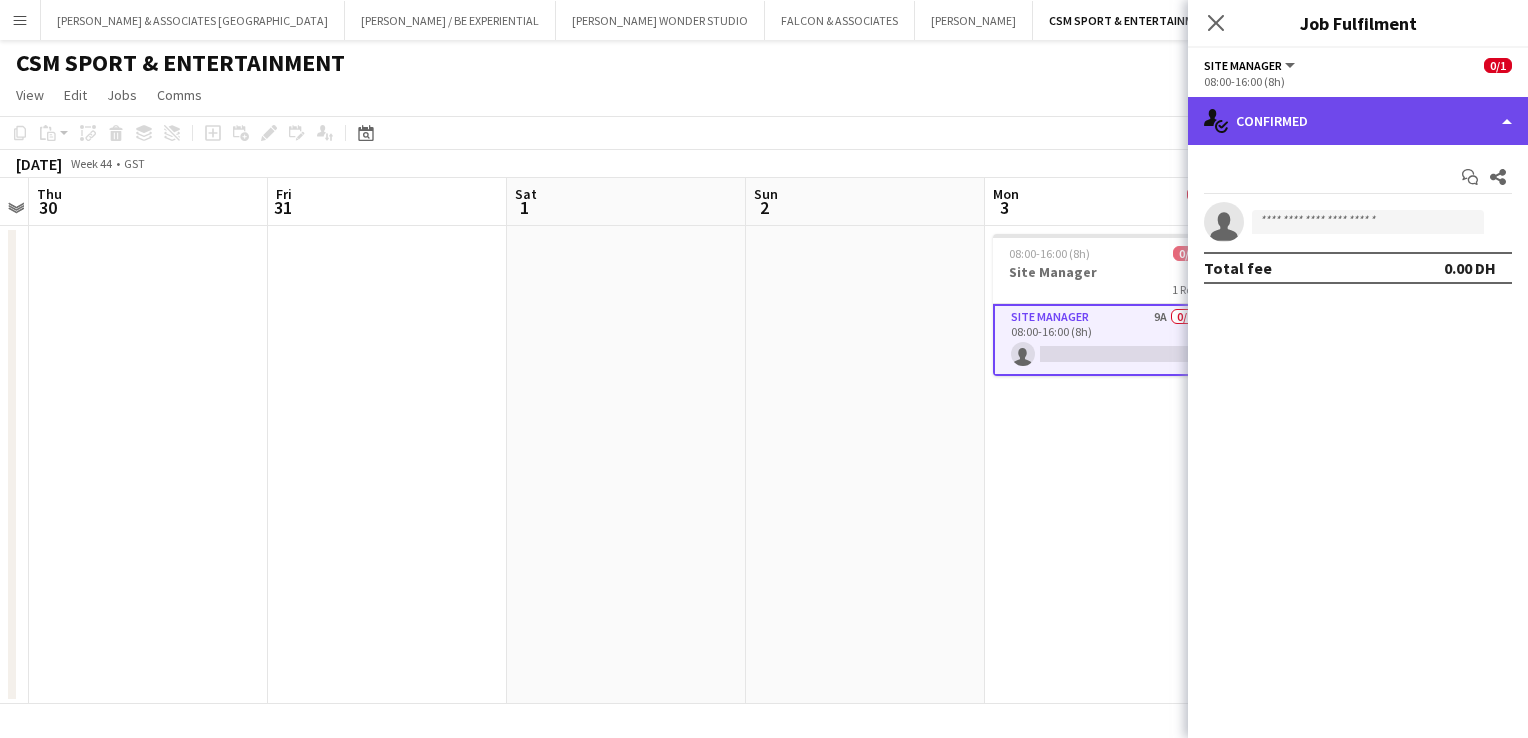 click on "single-neutral-actions-check-2
Confirmed" 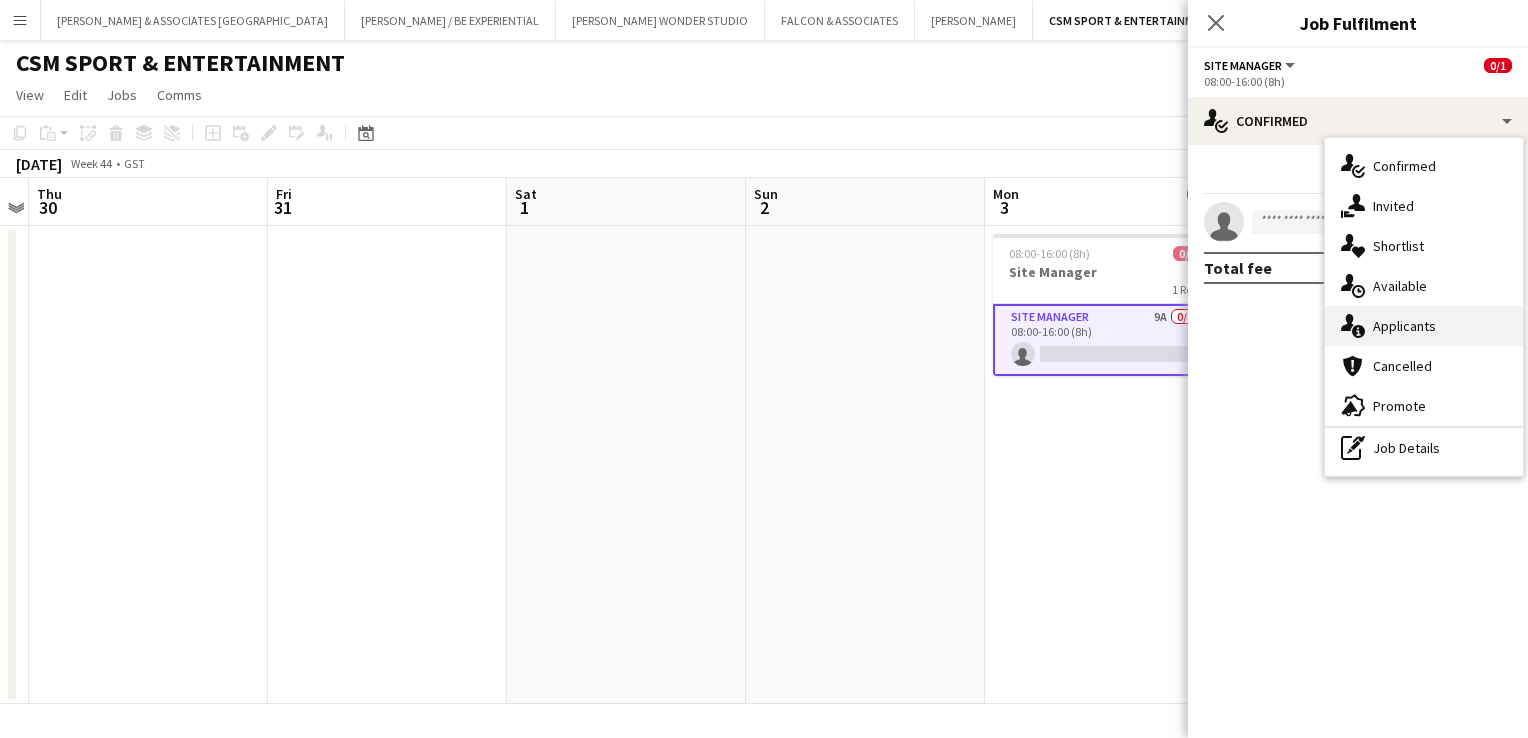 click on "single-neutral-actions-information
Applicants" at bounding box center (1424, 326) 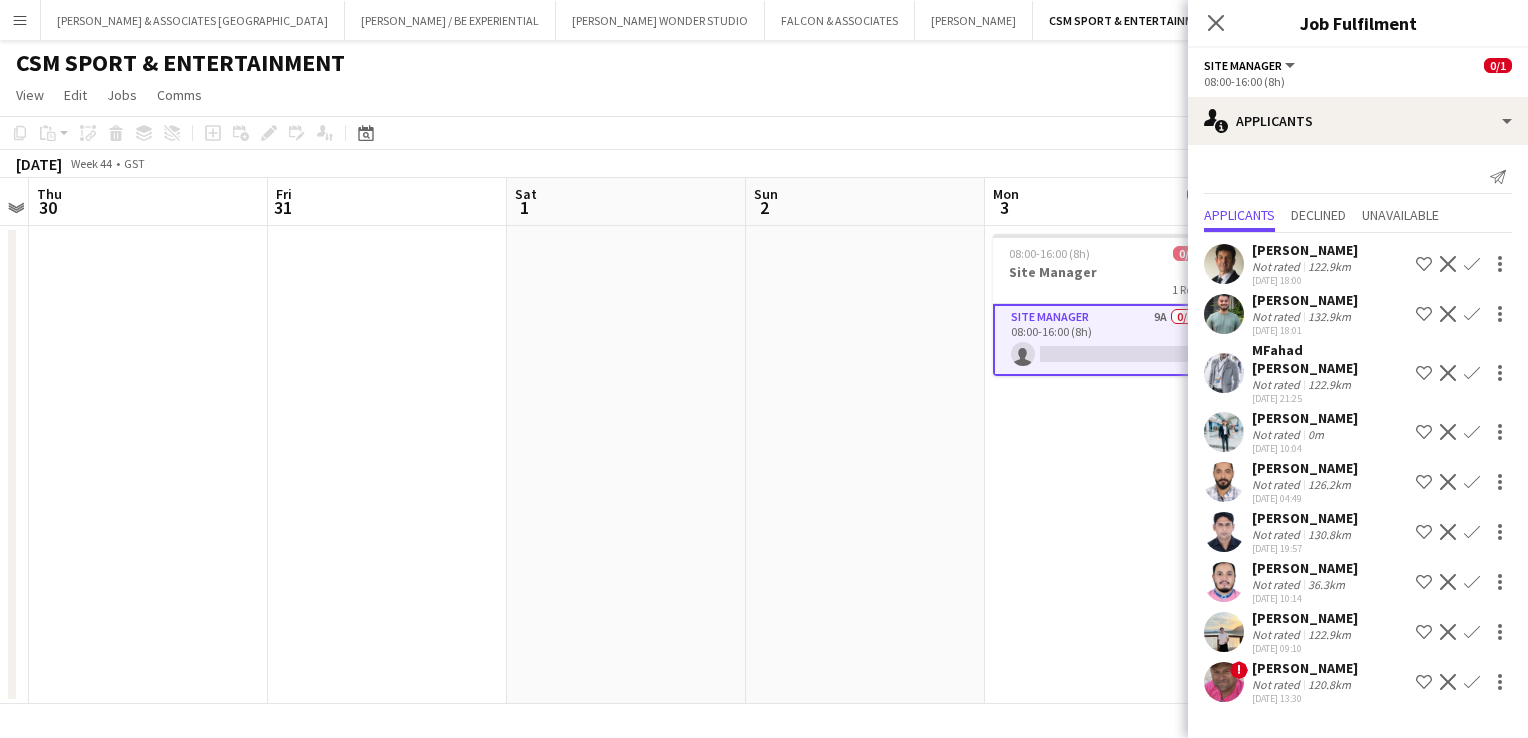 click on "Nick Way" at bounding box center (1305, 300) 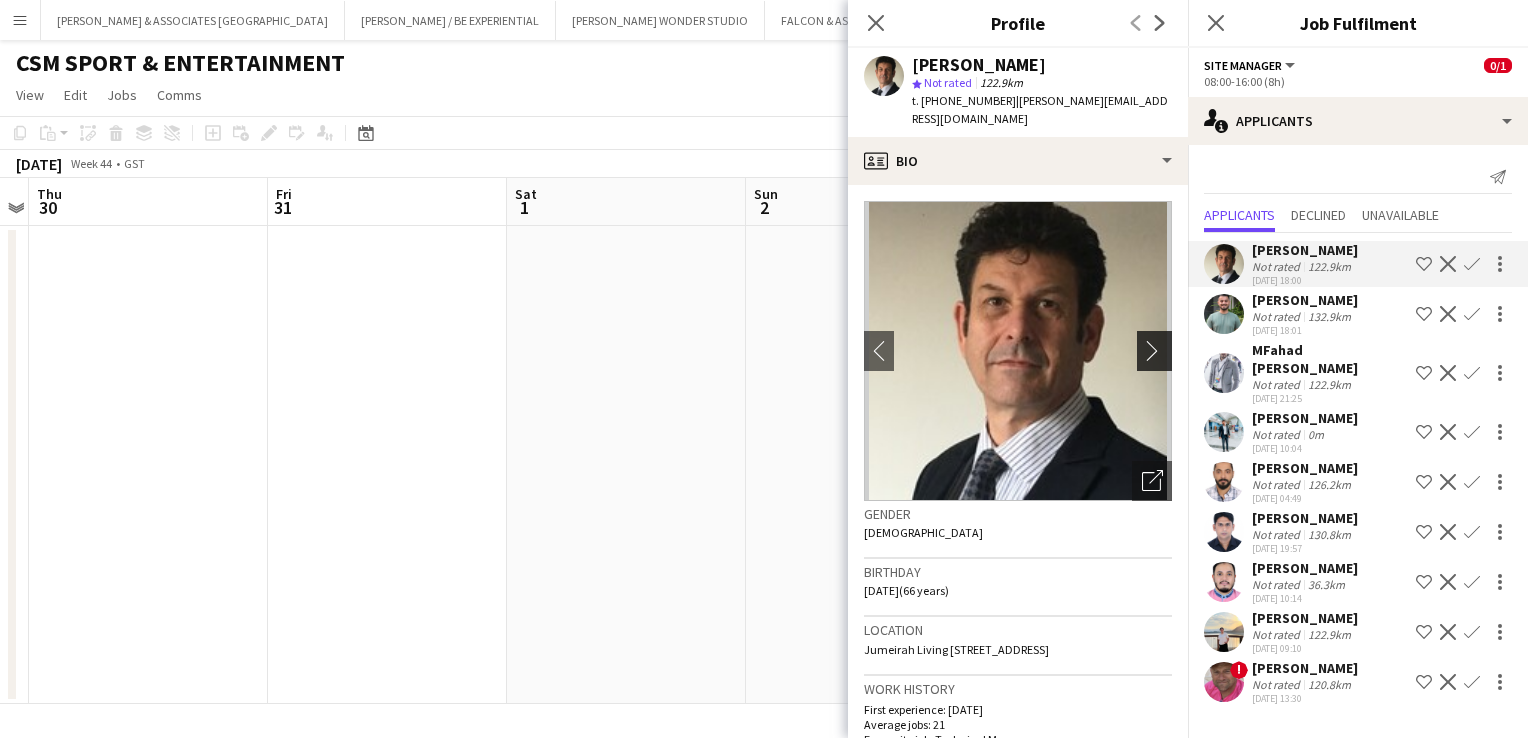 click on "chevron-right" 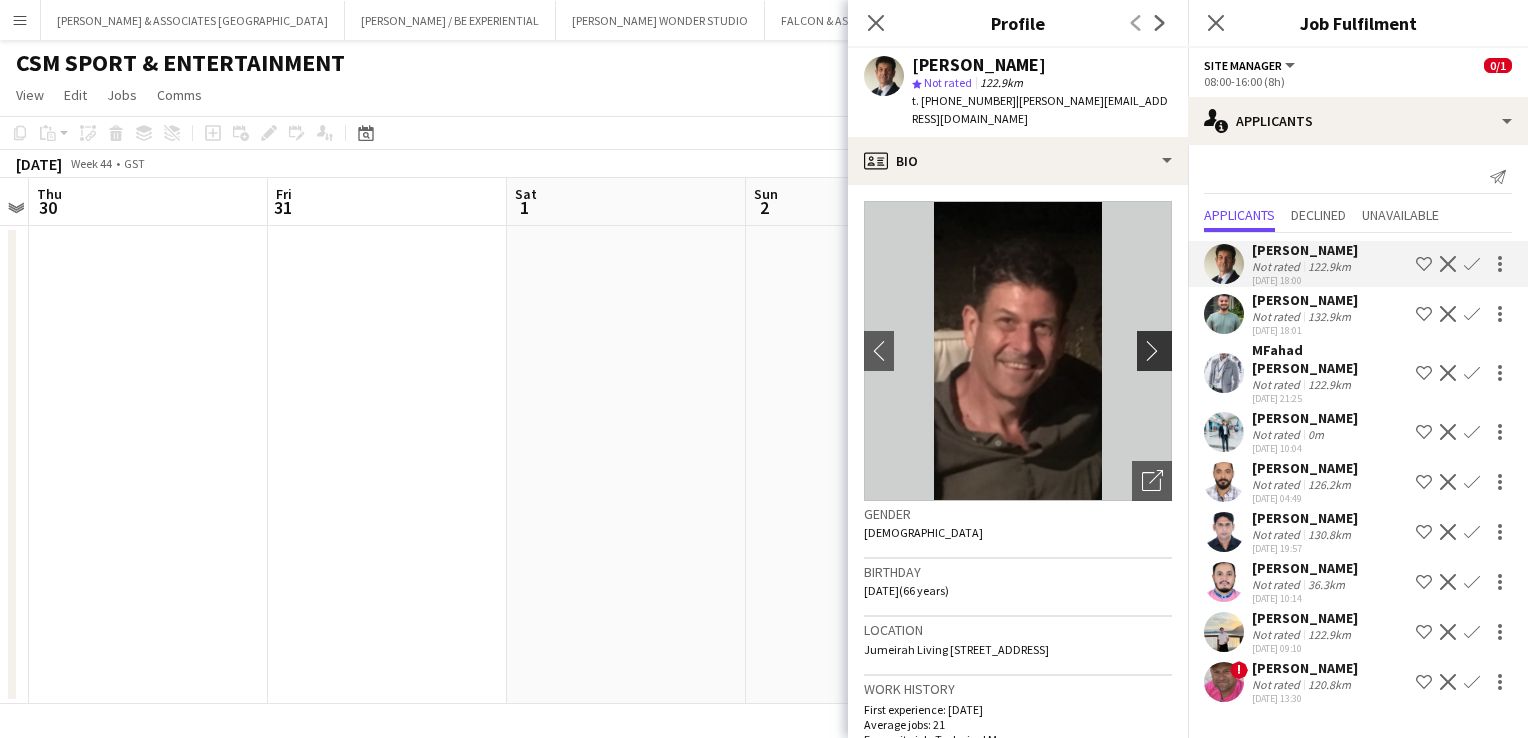 click on "chevron-right" 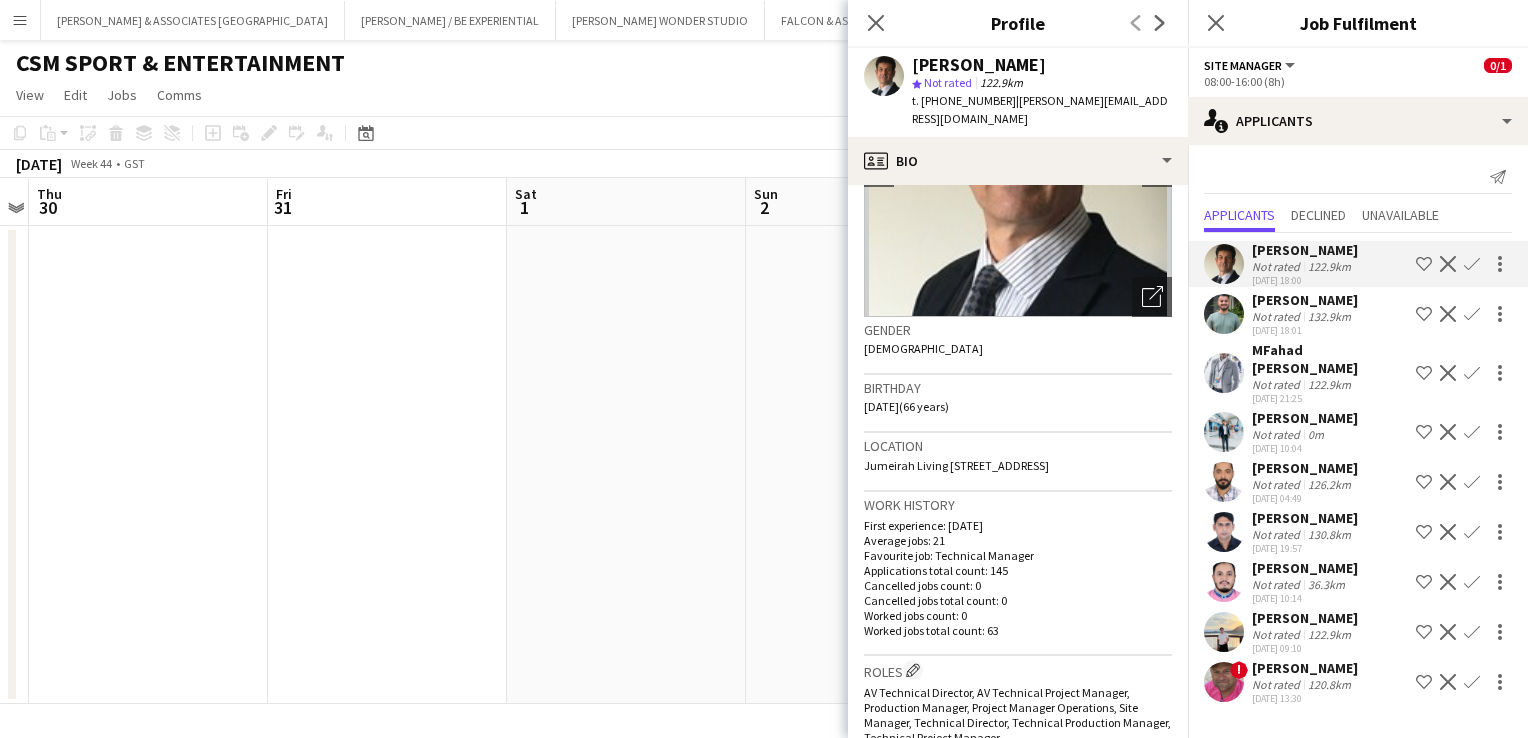 scroll, scrollTop: 0, scrollLeft: 0, axis: both 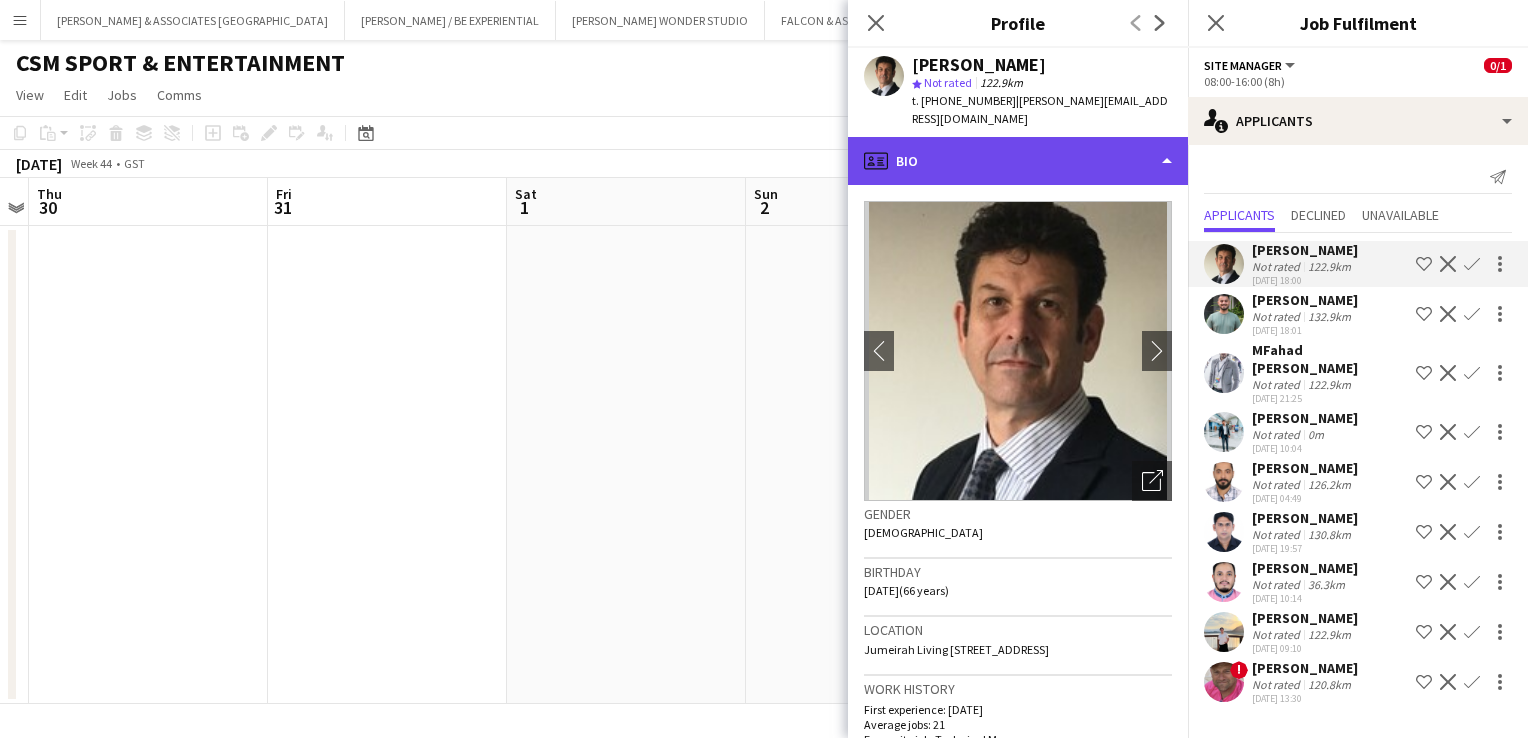 click on "profile
Bio" 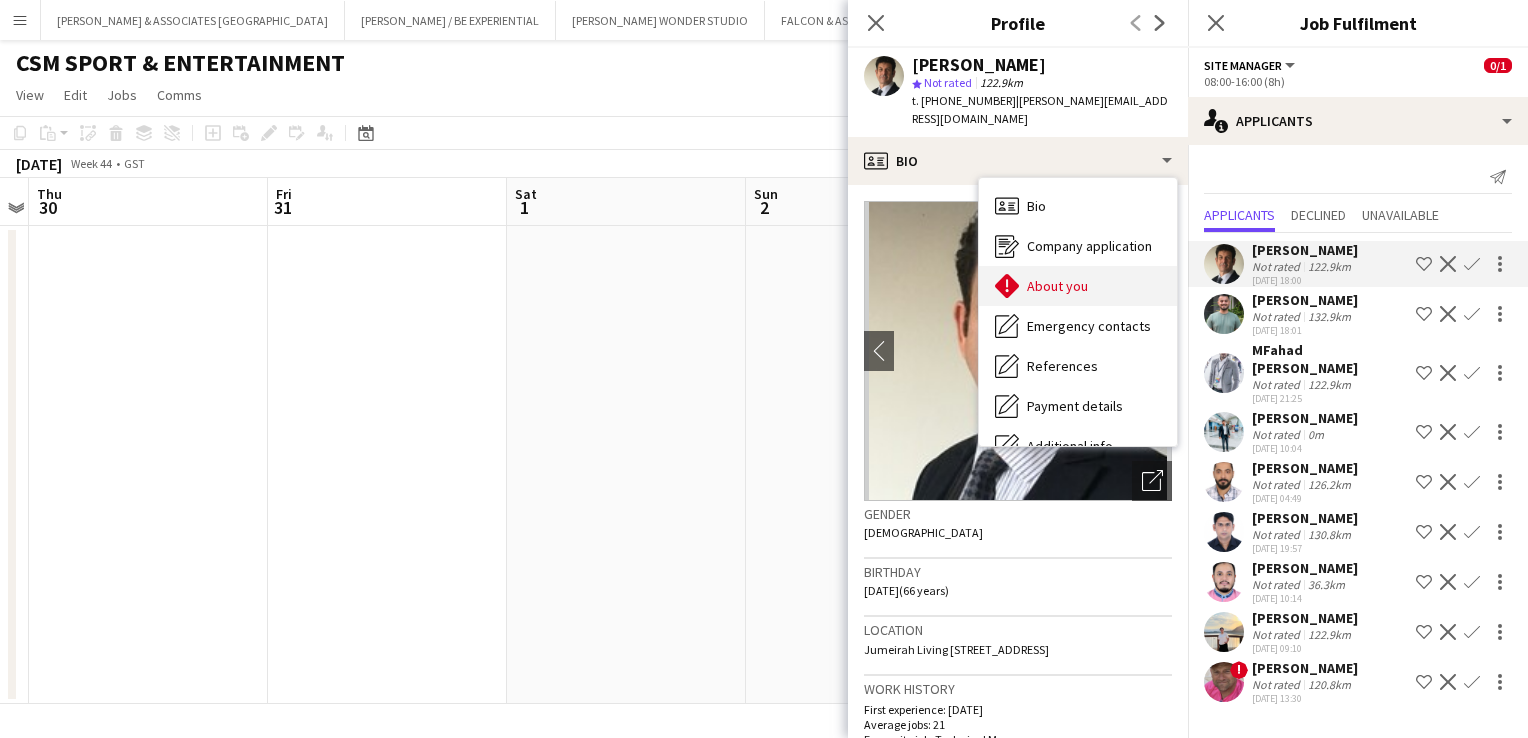 click on "About you" at bounding box center (1057, 286) 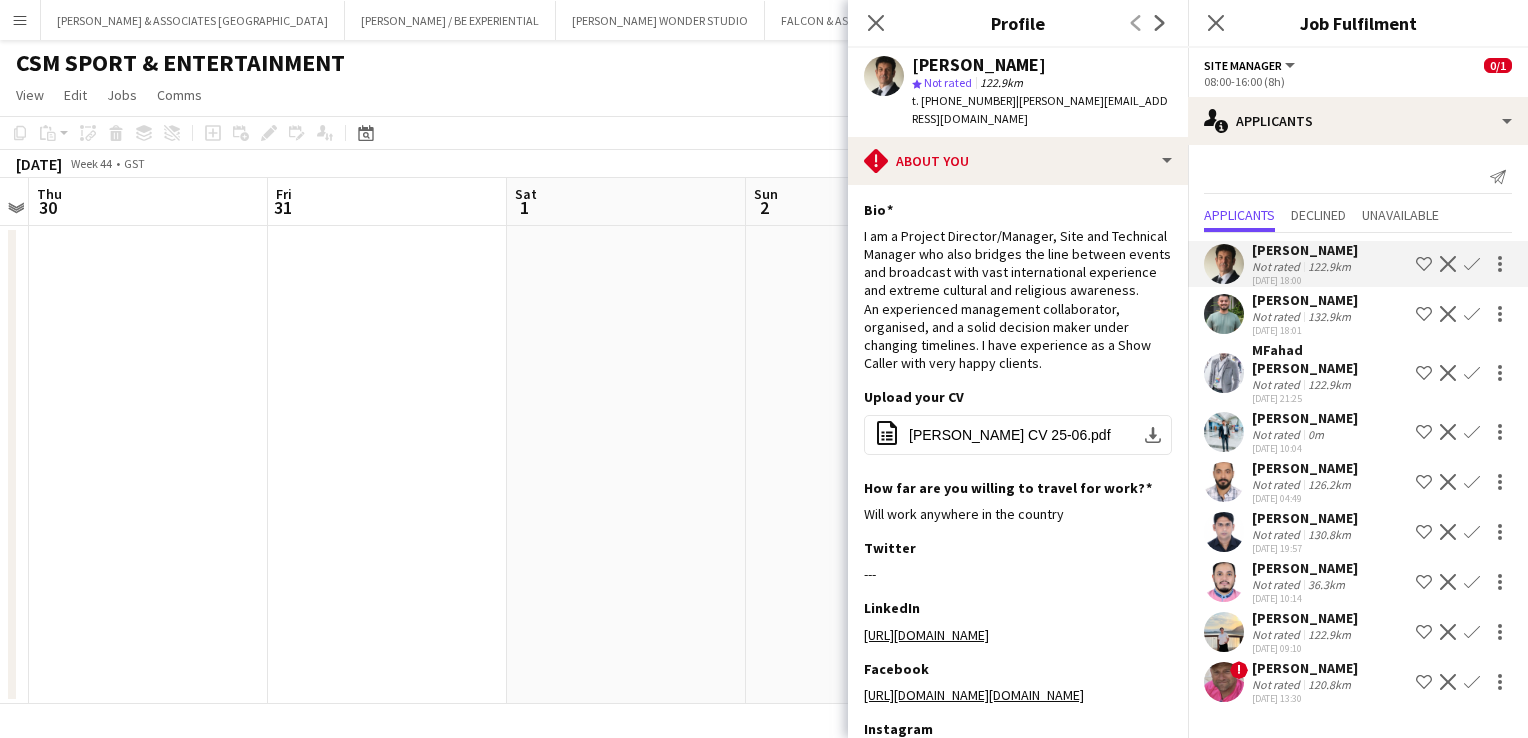click on "Send notification" at bounding box center (1358, 177) 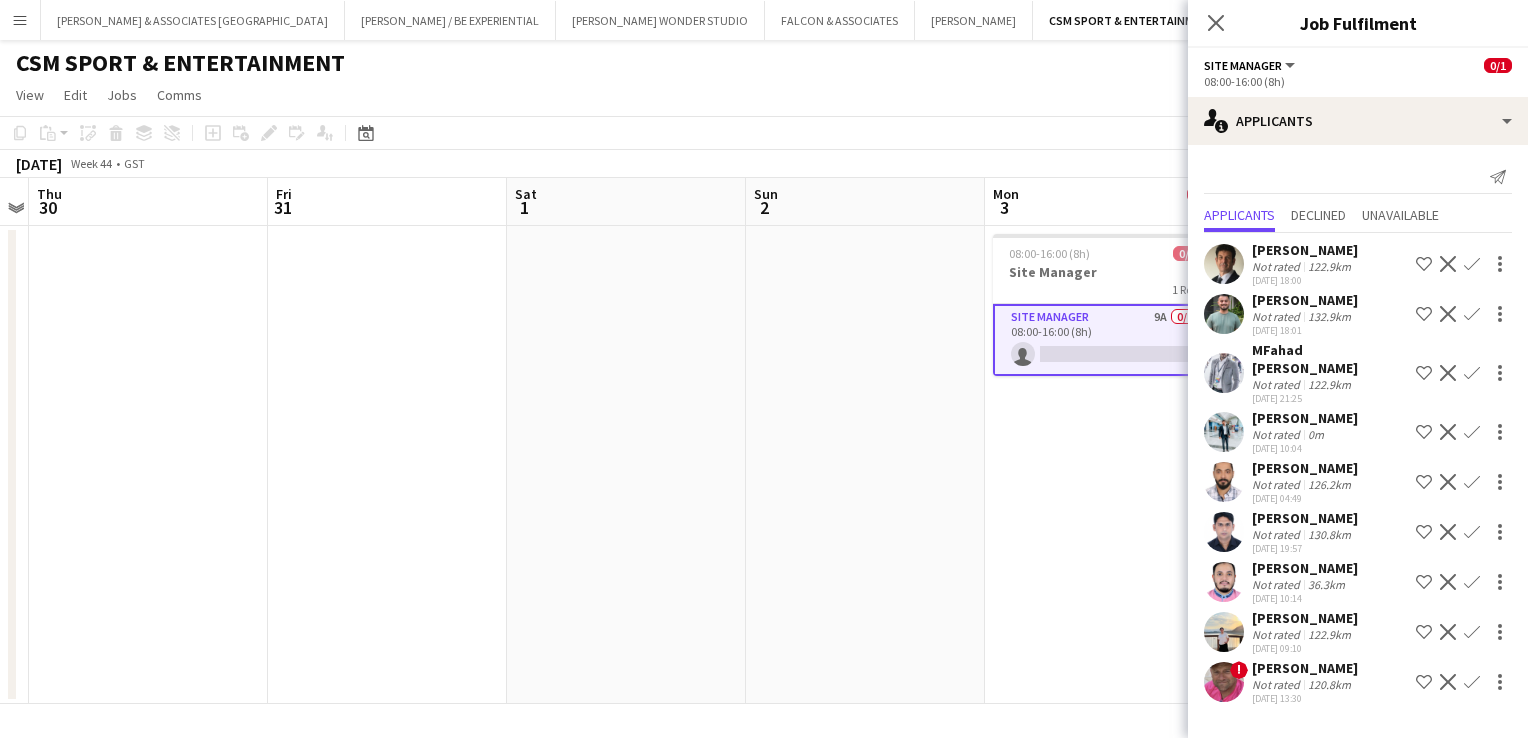 click on "122.9km" at bounding box center [1329, 316] 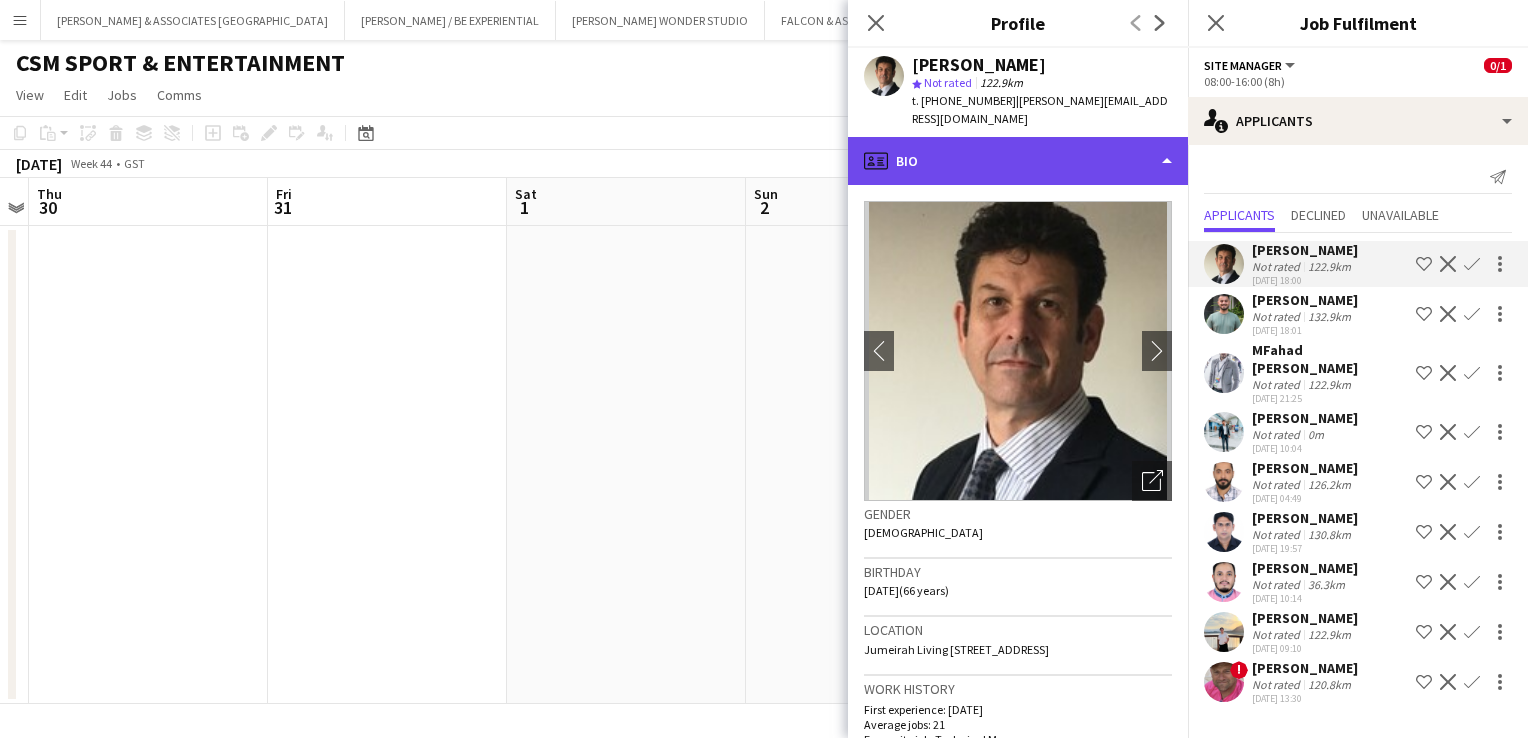 click on "profile
Bio" 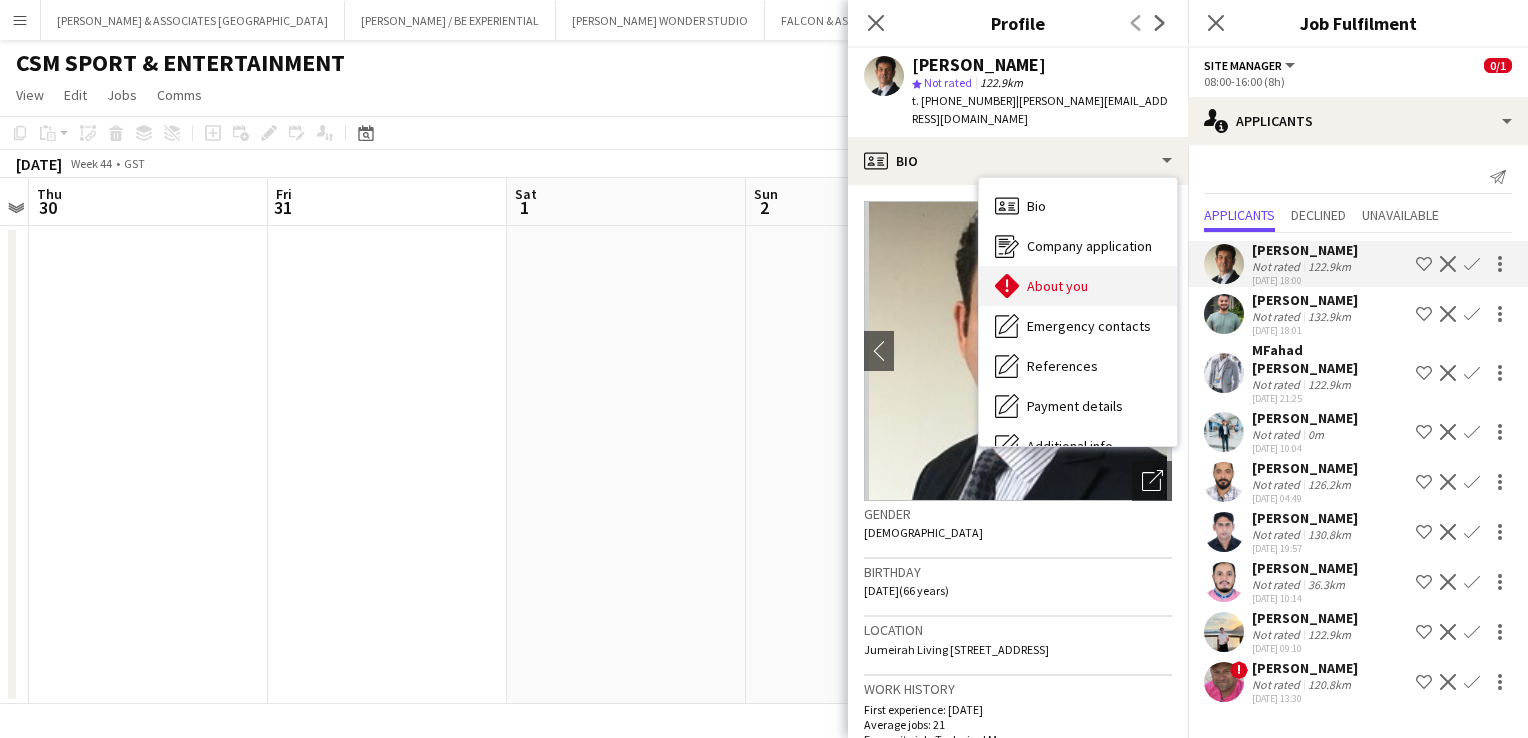 click on "About you" at bounding box center [1057, 286] 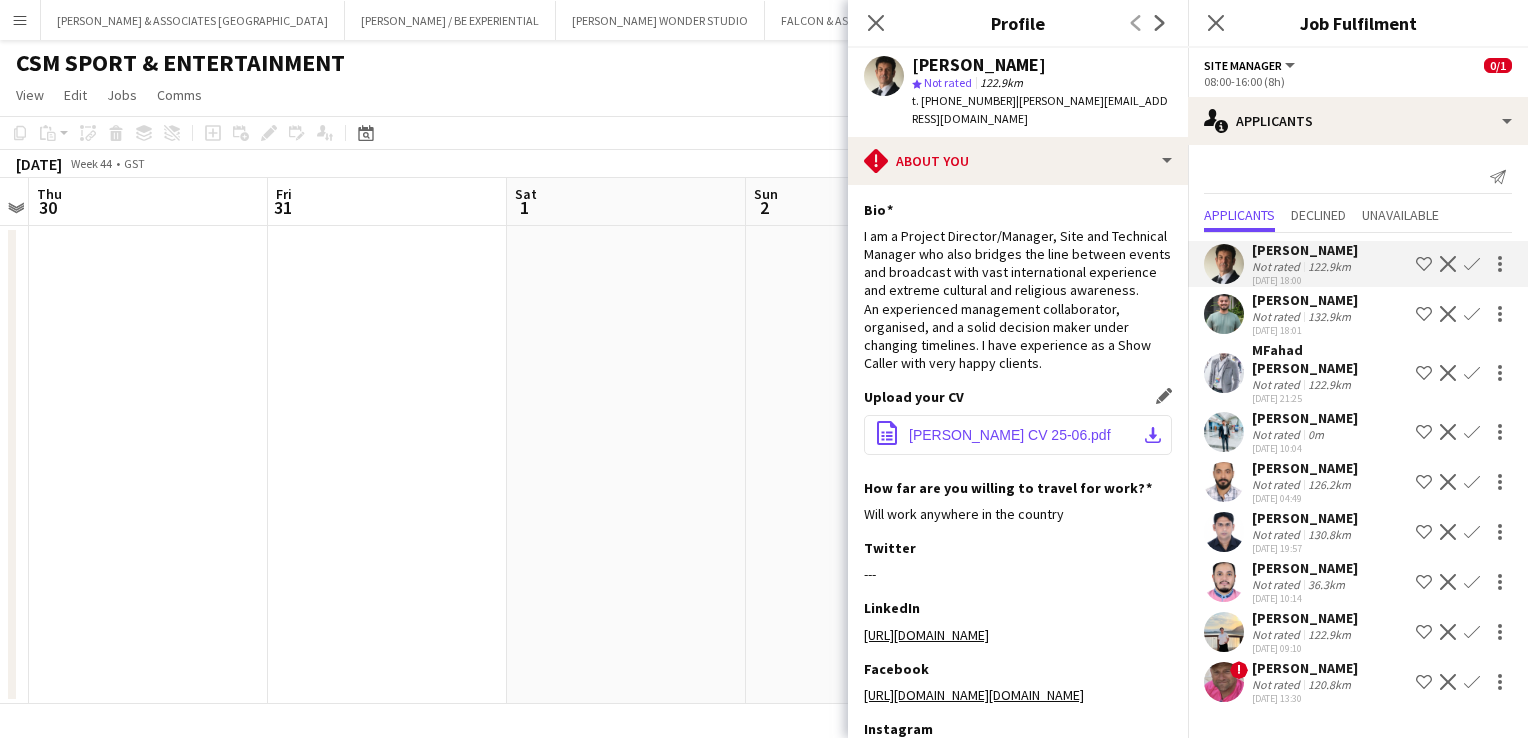 click on "download-bottom" 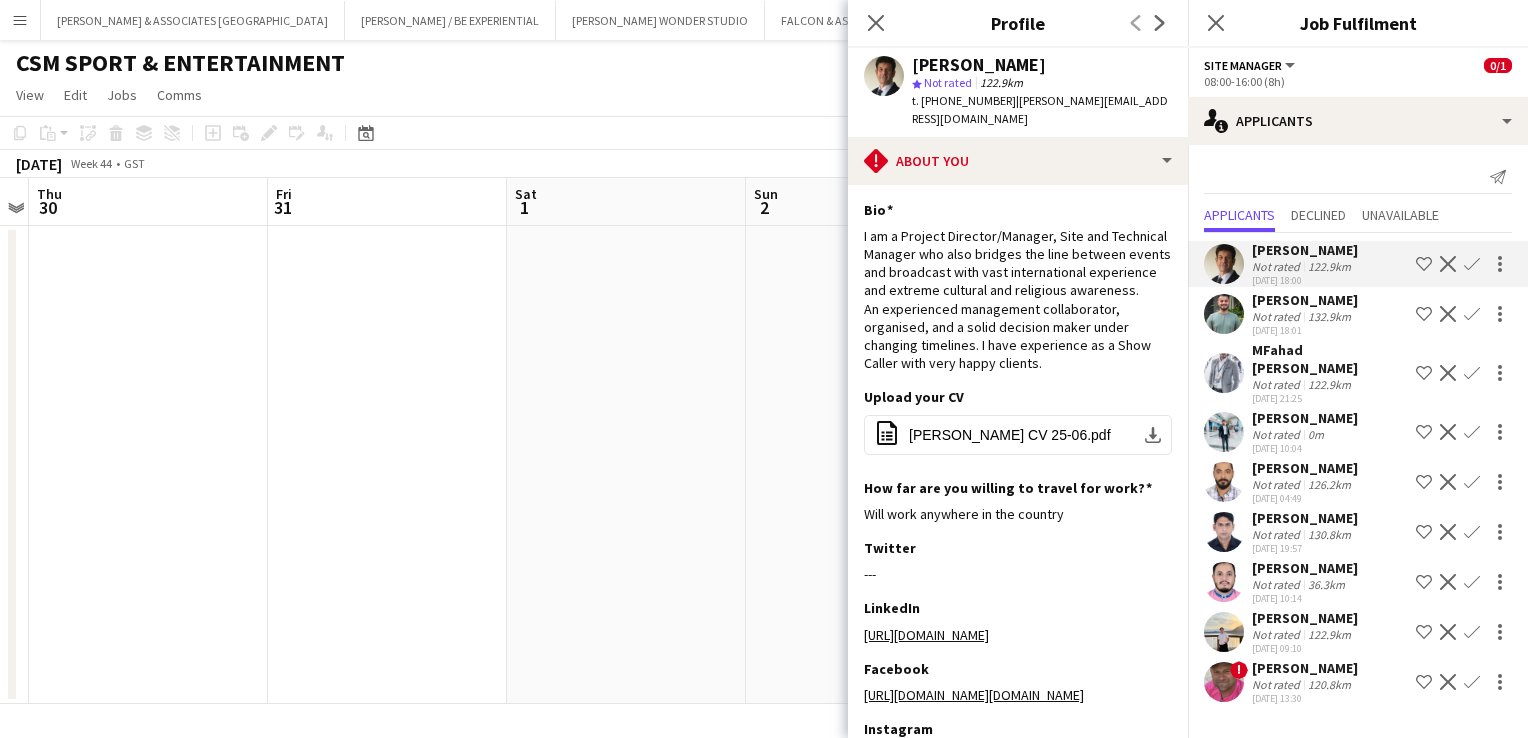 click on "Site Manager   All roles   Site Manager   0/1" 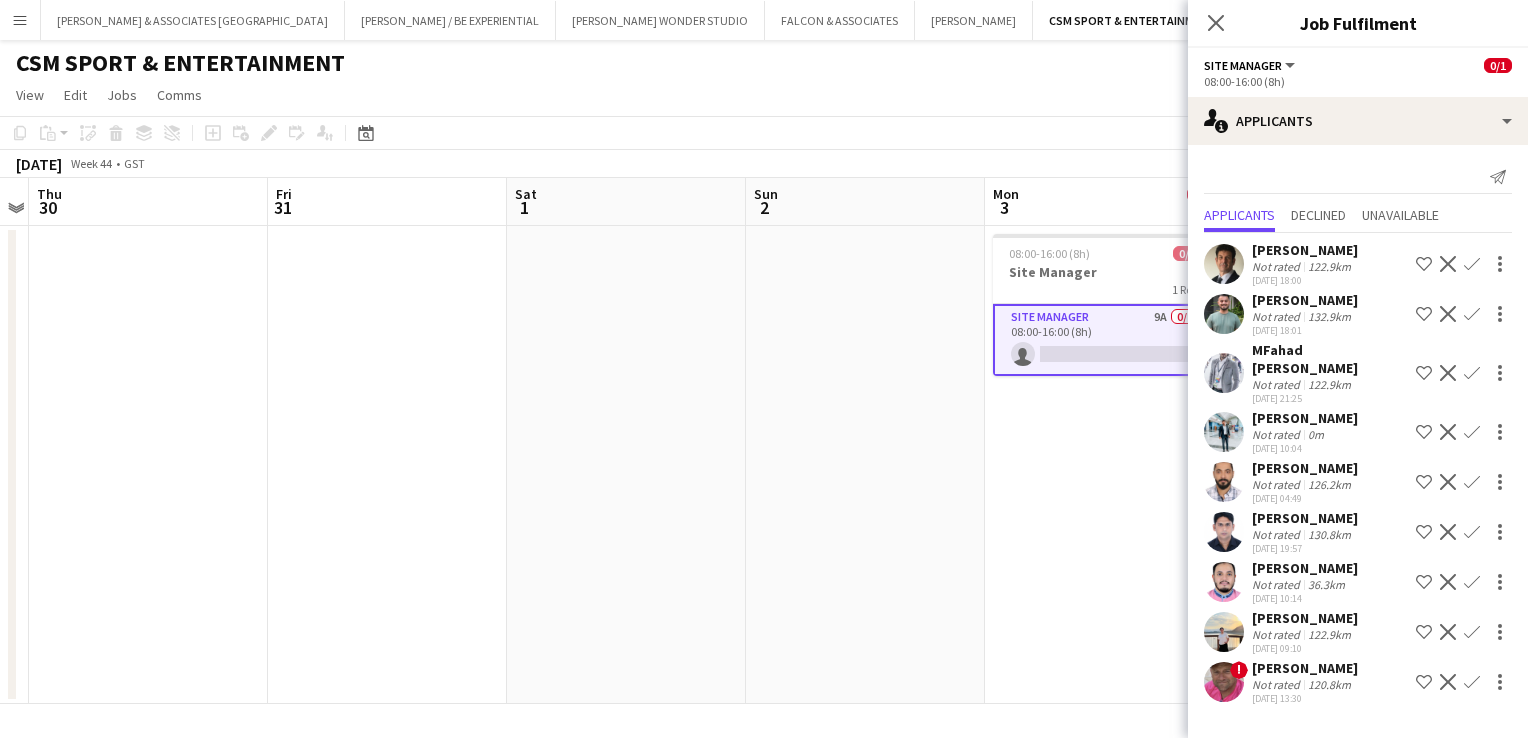 click on "Shortlist crew" at bounding box center [1424, 314] 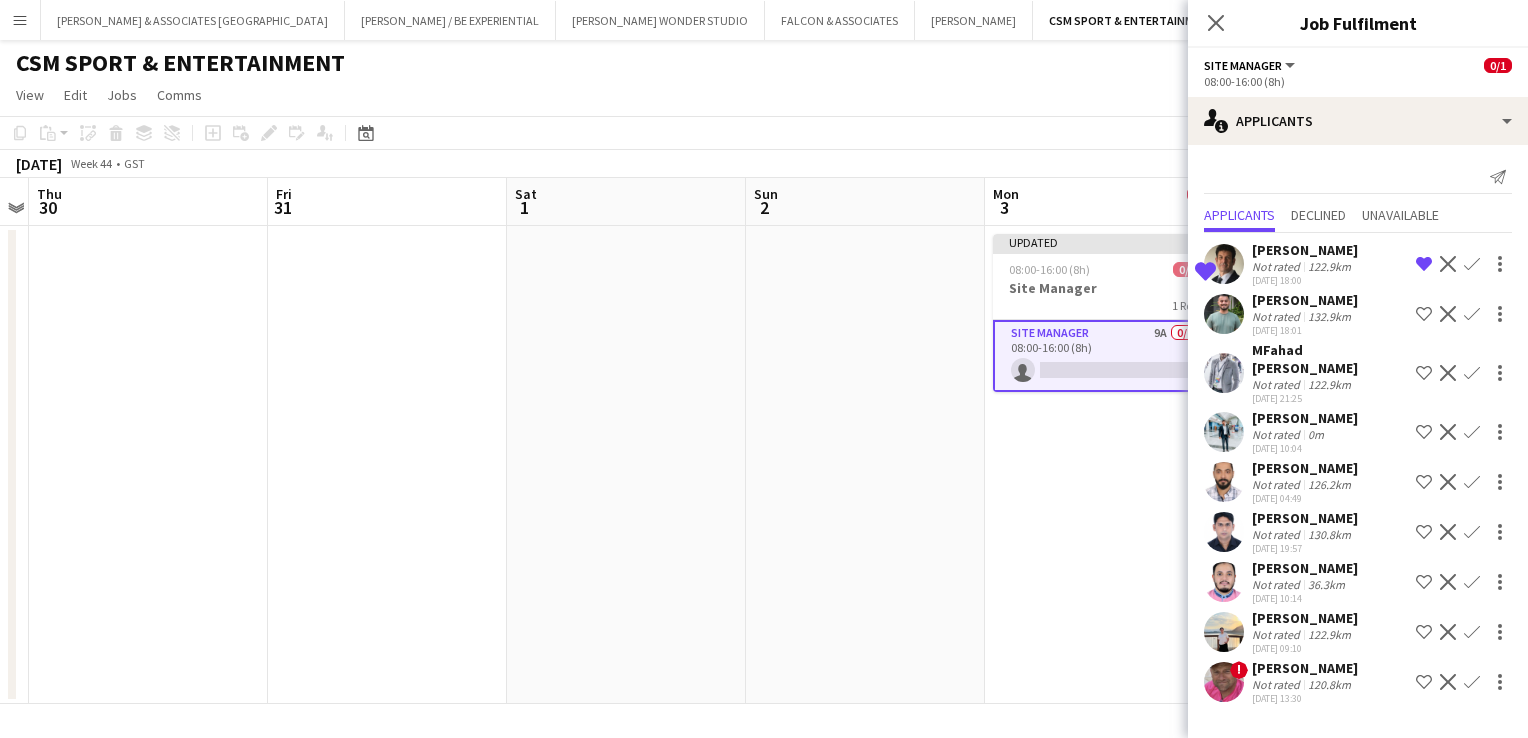 scroll, scrollTop: 4, scrollLeft: 0, axis: vertical 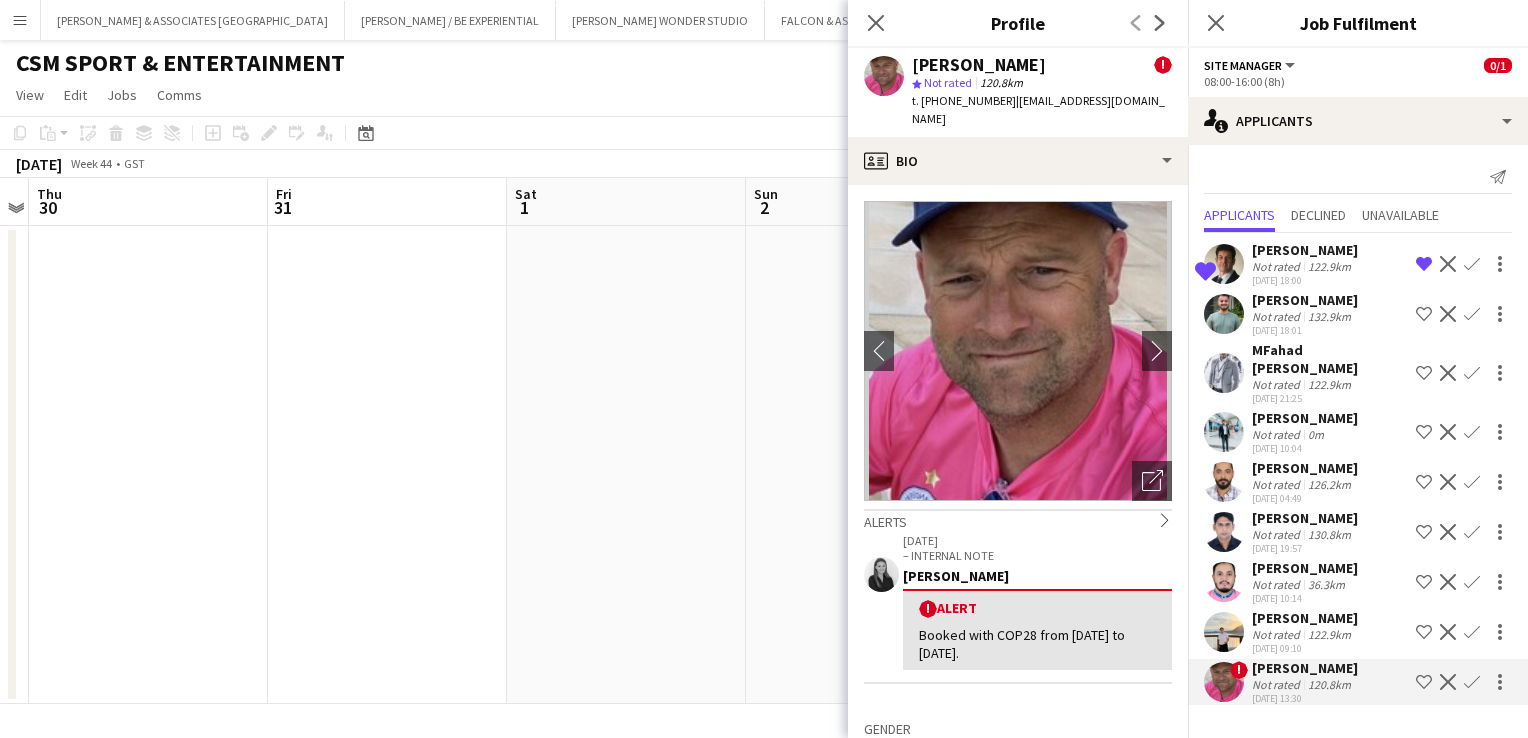 drag, startPoint x: 1128, startPoint y: 66, endPoint x: 1115, endPoint y: 62, distance: 13.601471 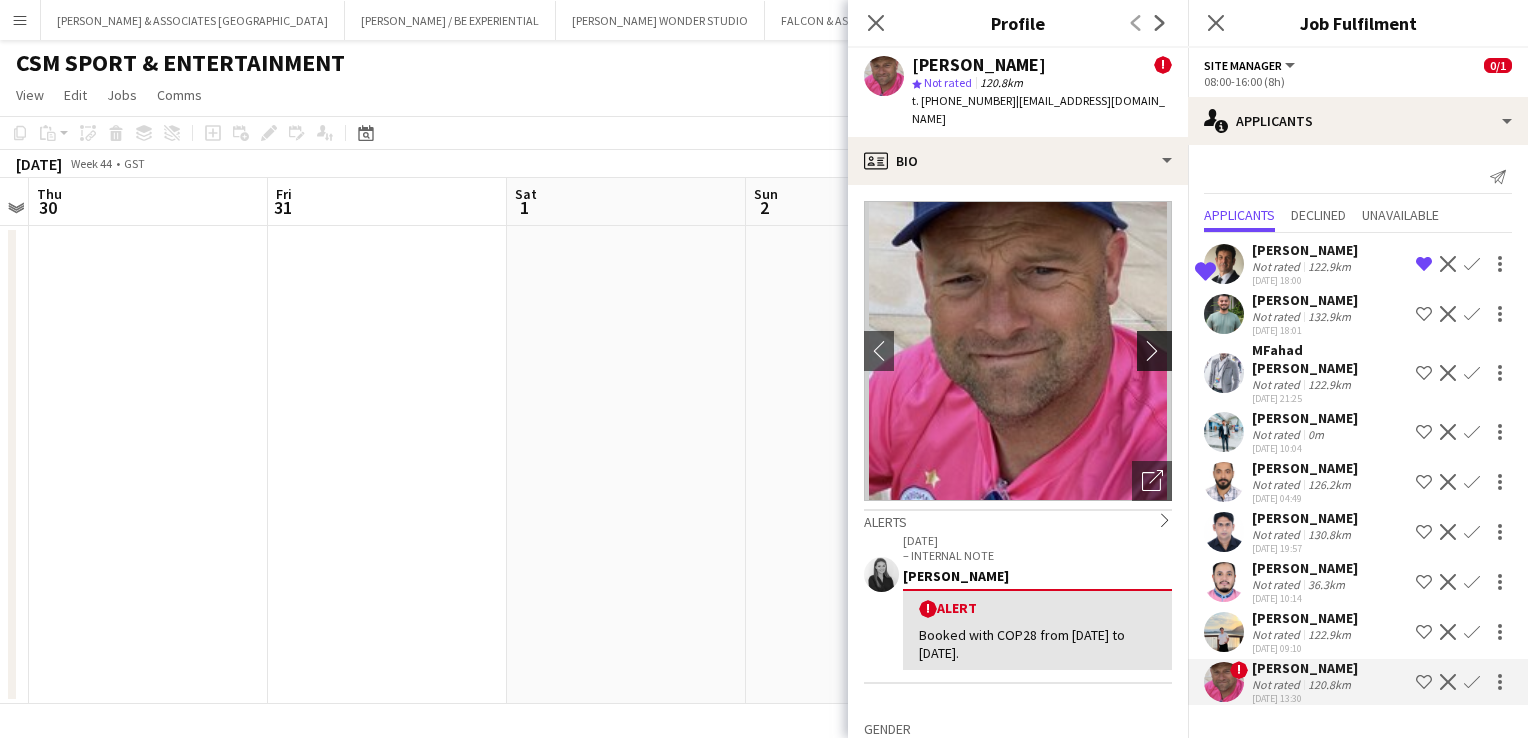 click on "chevron-right" 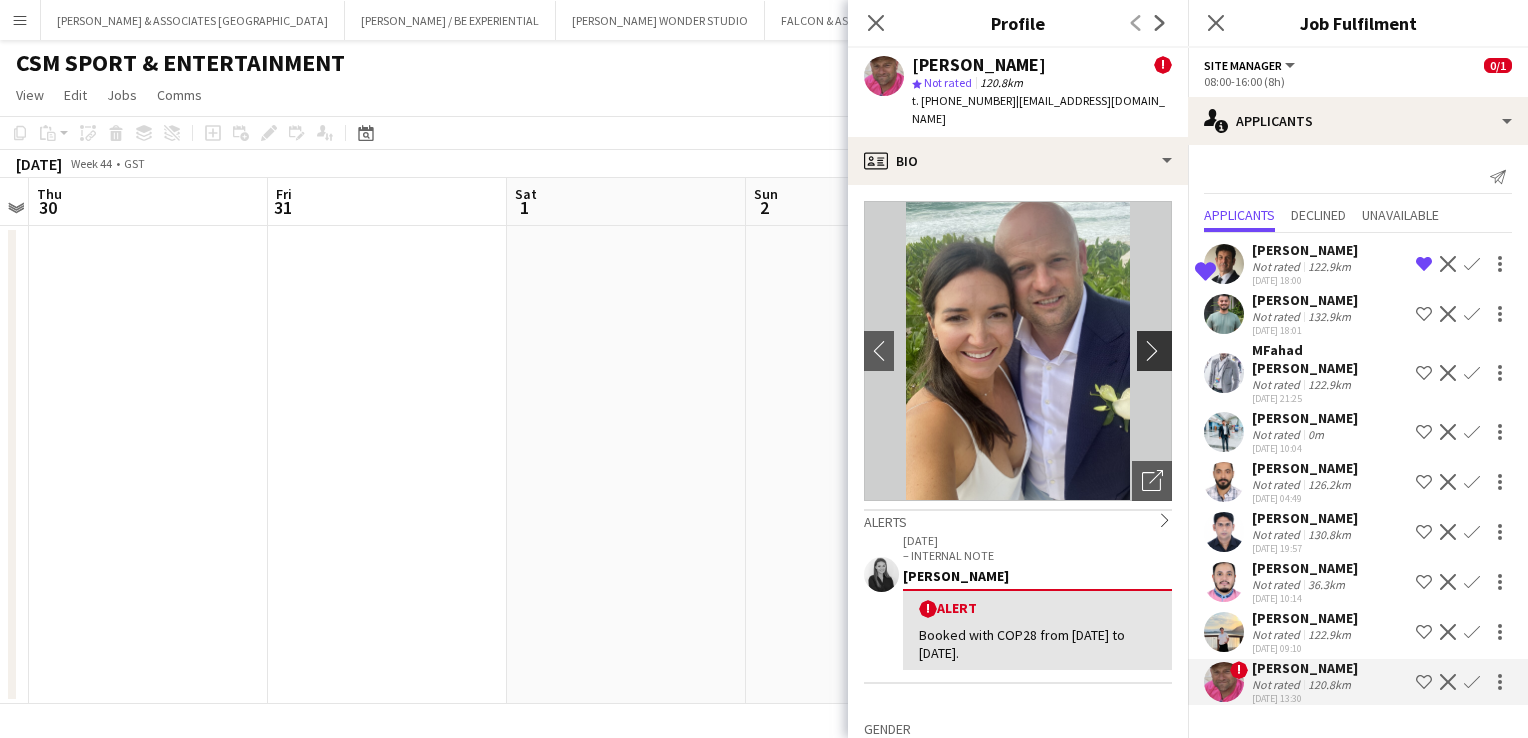 click on "chevron-right" 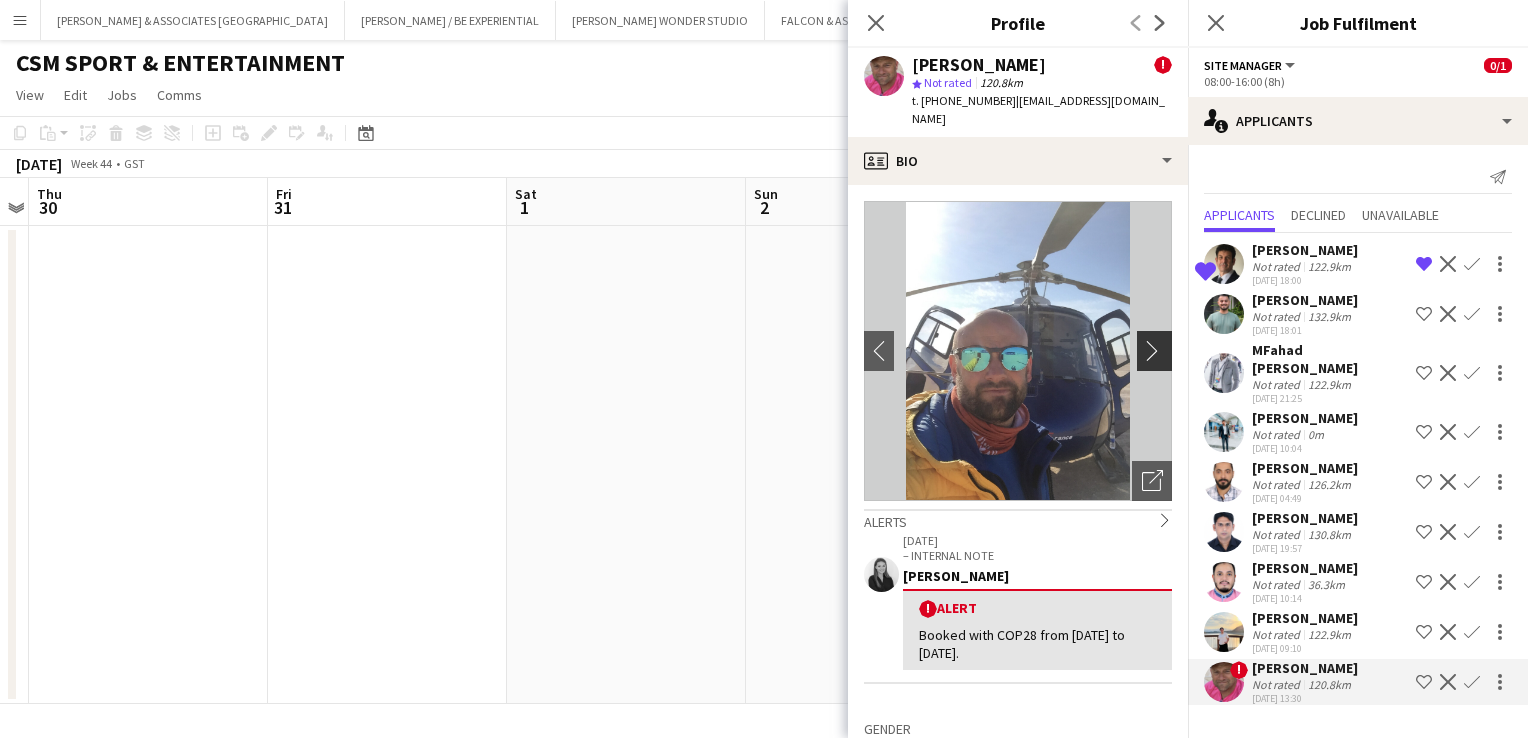 click on "chevron-right" 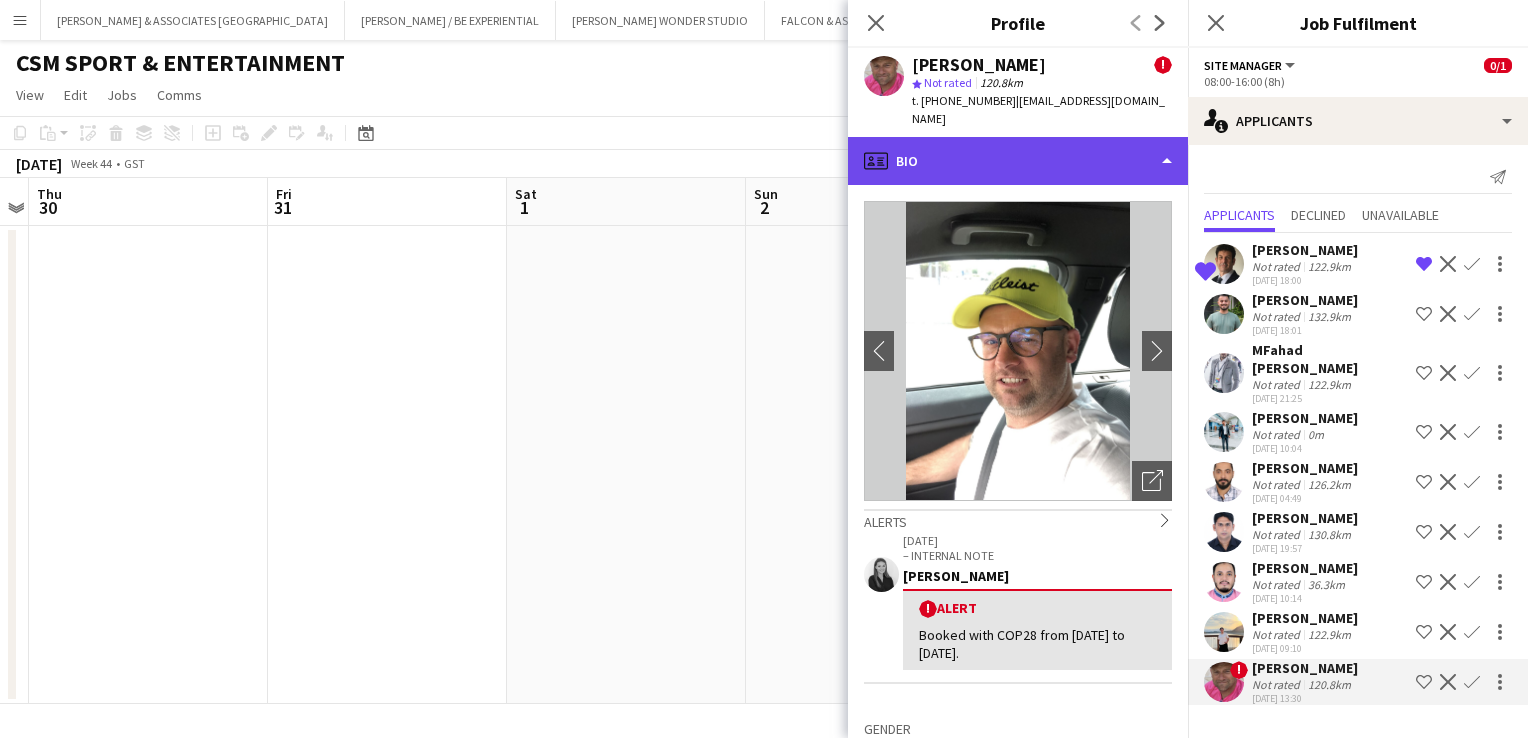 click on "profile
Bio" 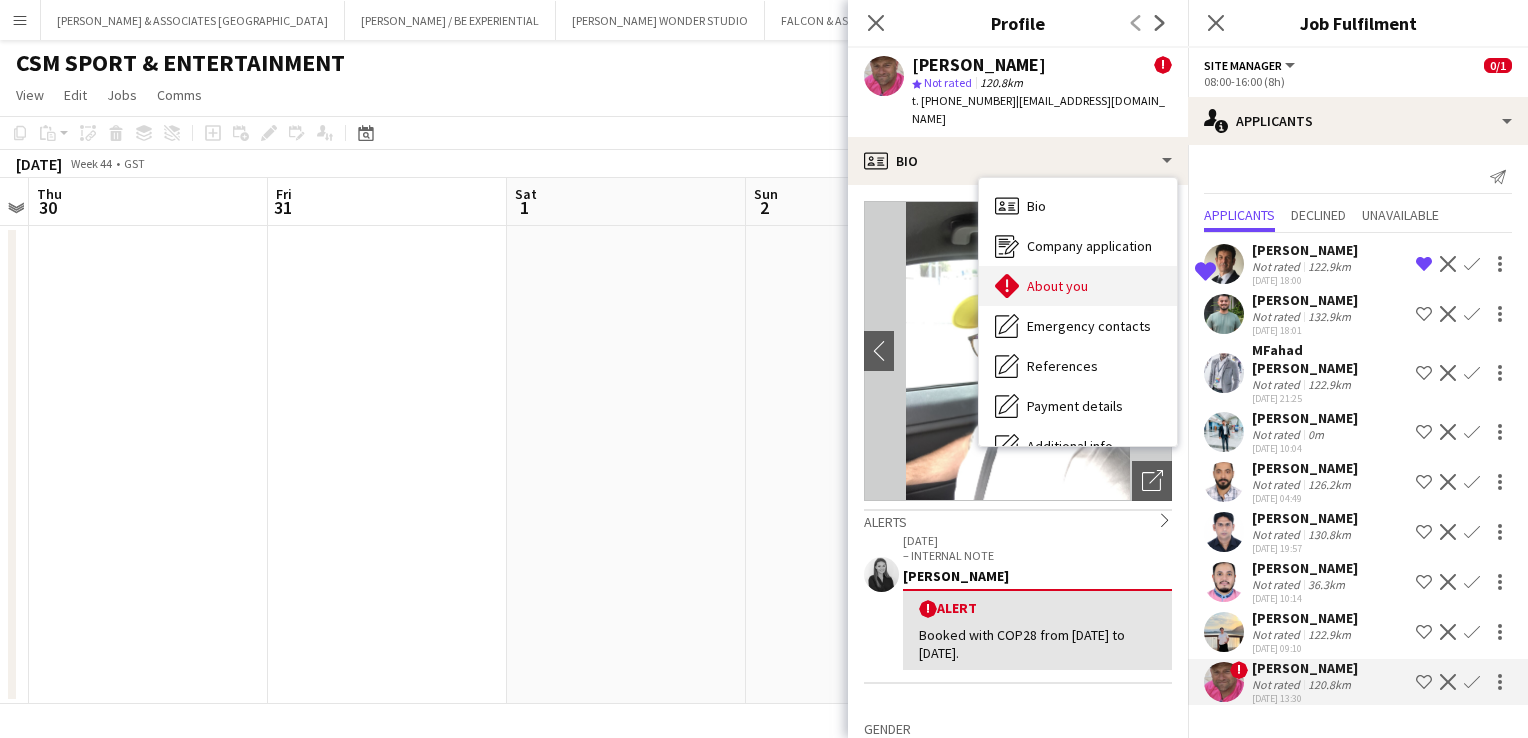 click on "About you
About you" at bounding box center (1078, 286) 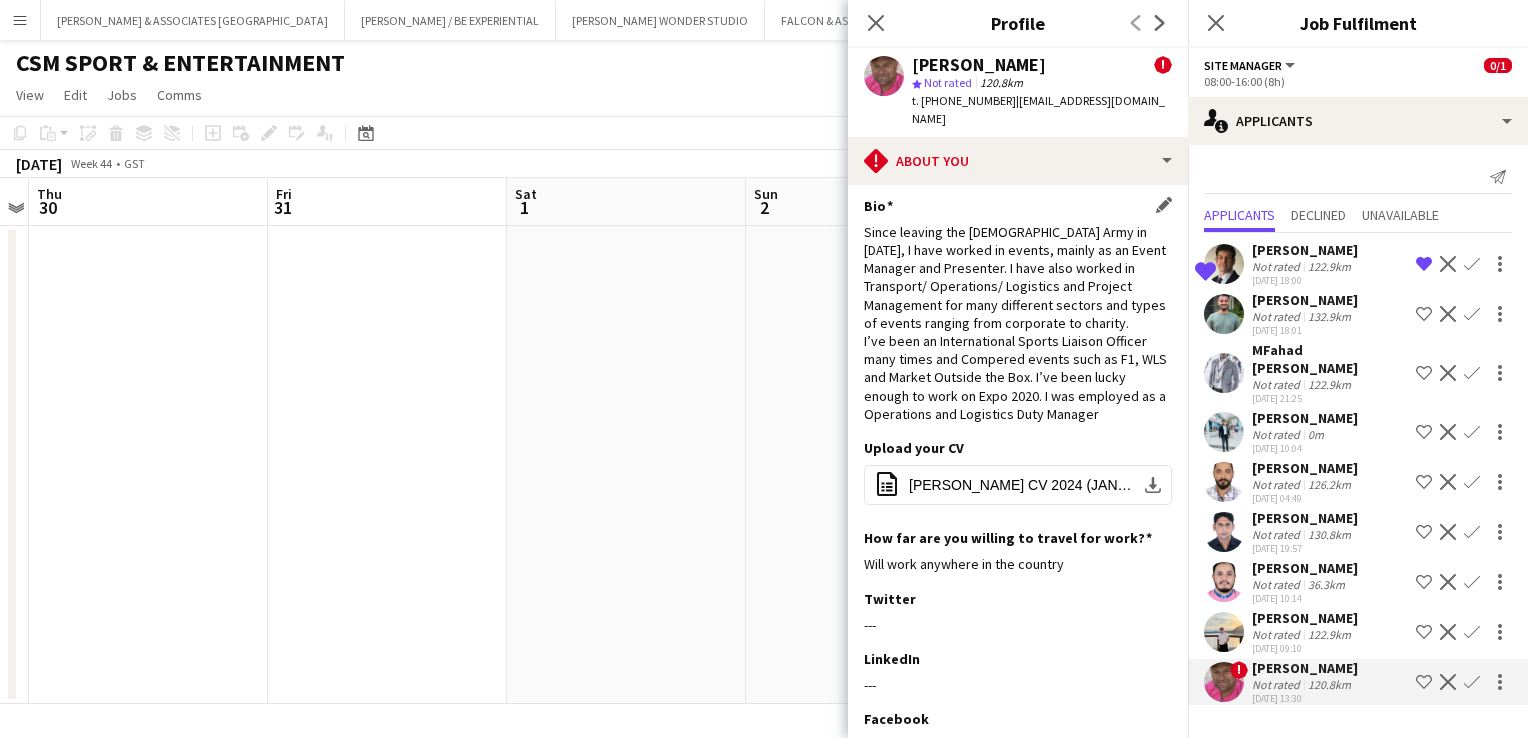 scroll, scrollTop: 0, scrollLeft: 0, axis: both 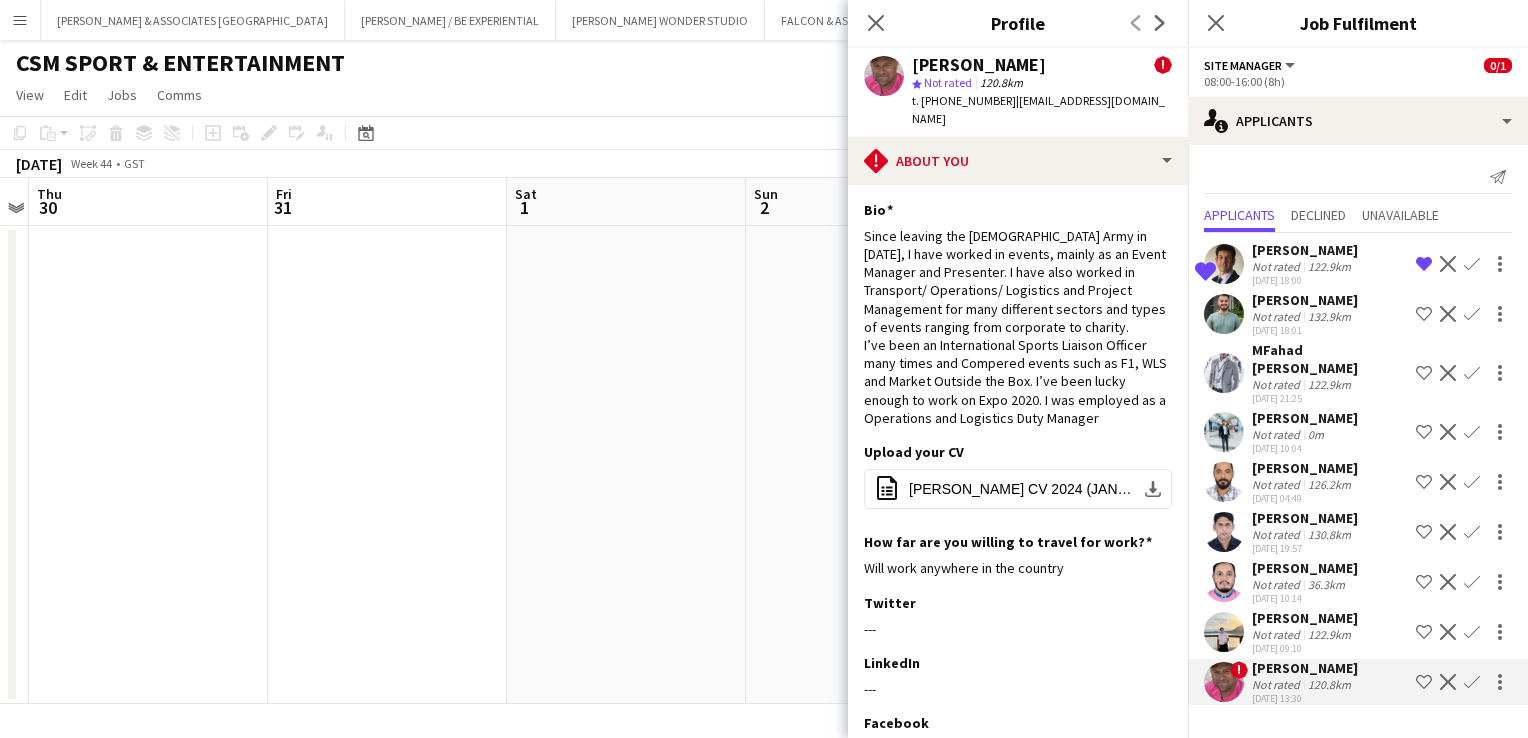 click on "Shortlist crew" 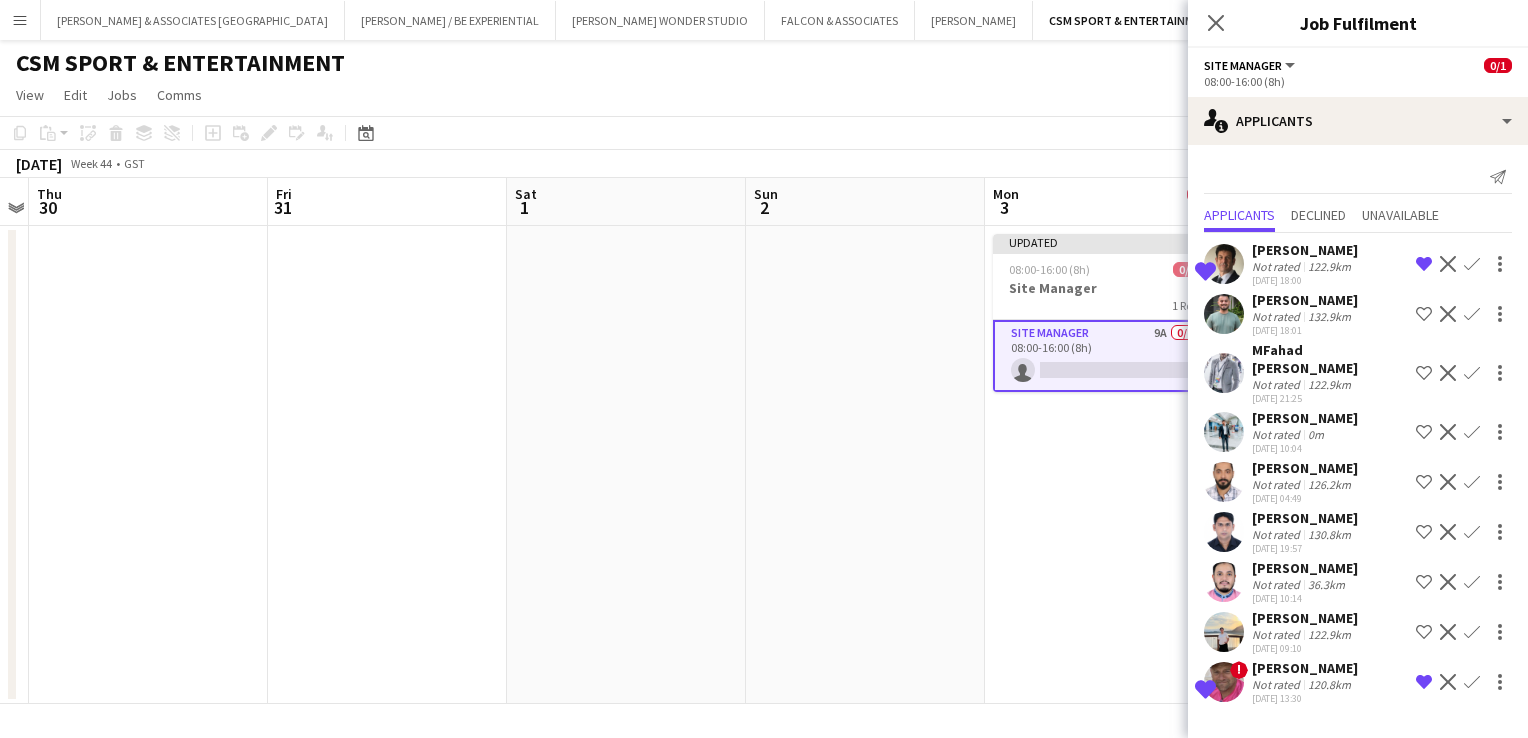 click on "Remove crew from shortlist" 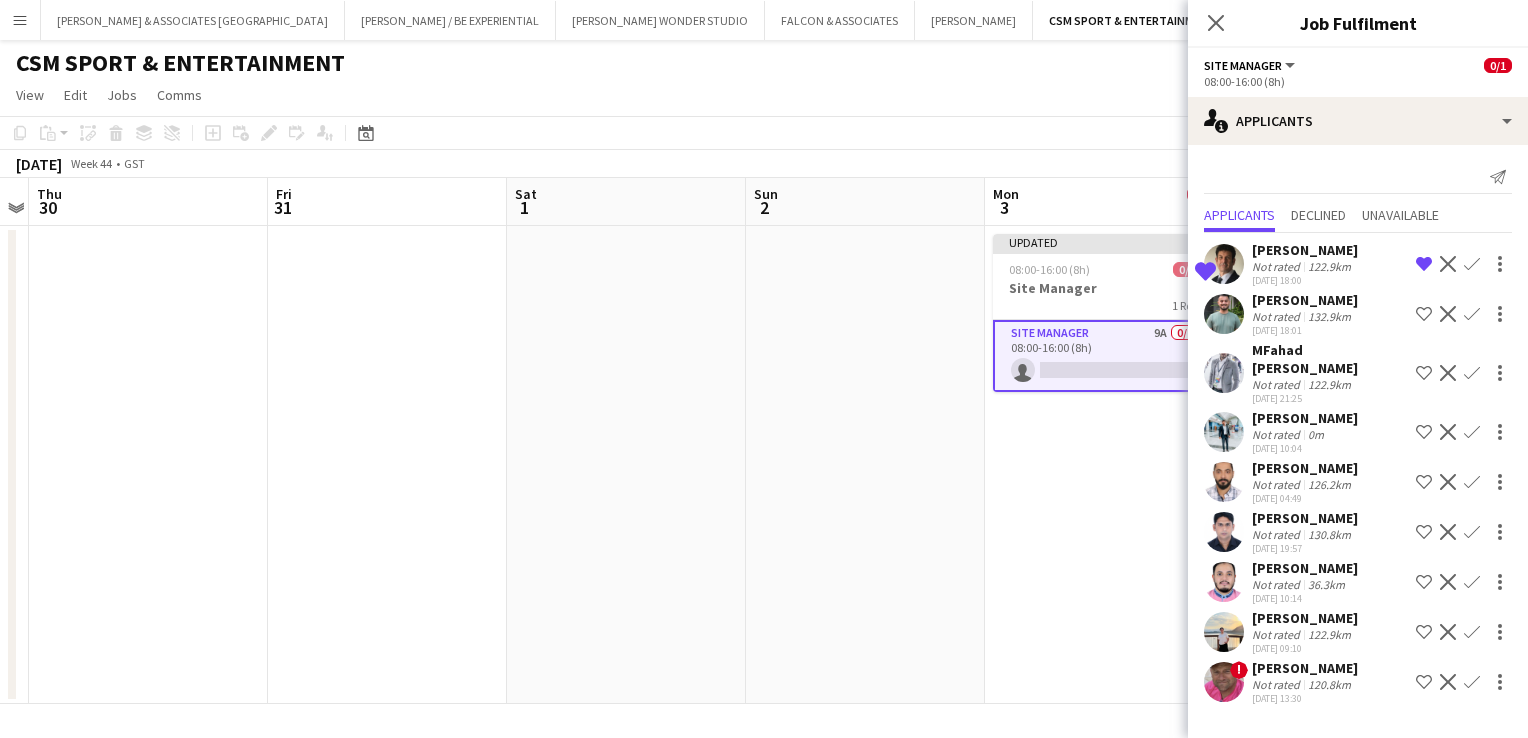 click on "Dannie Rees" 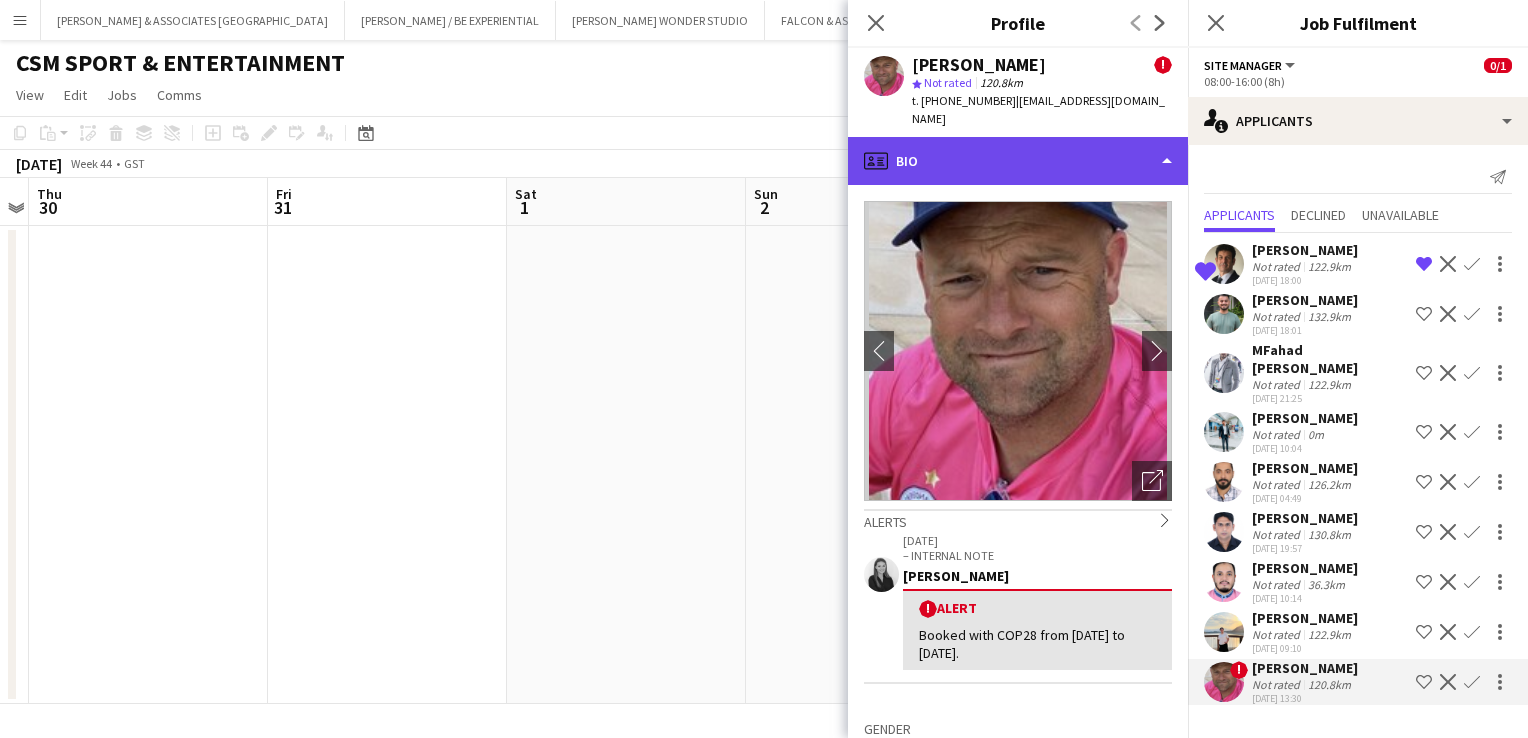 click on "profile
Bio" 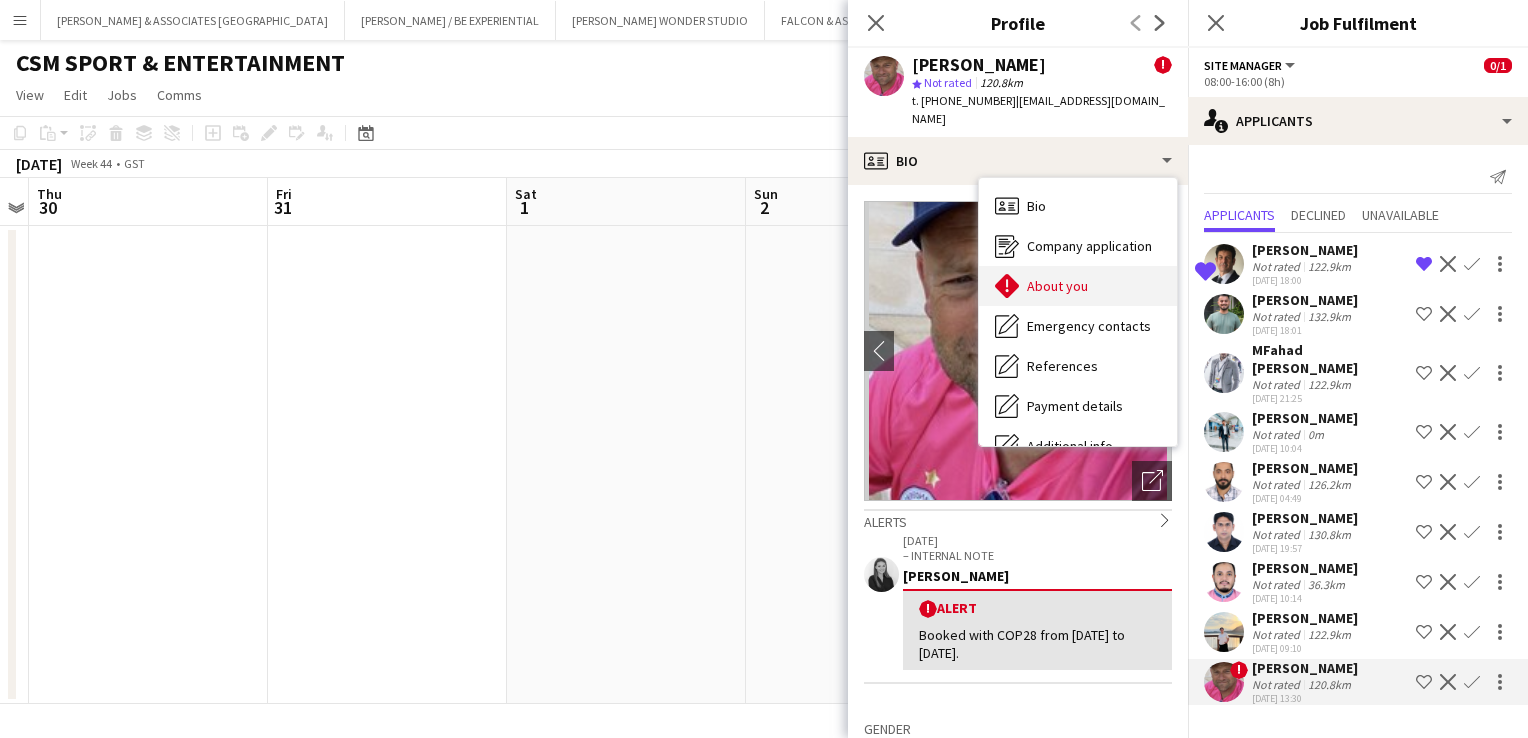 click on "About you
About you" at bounding box center [1078, 286] 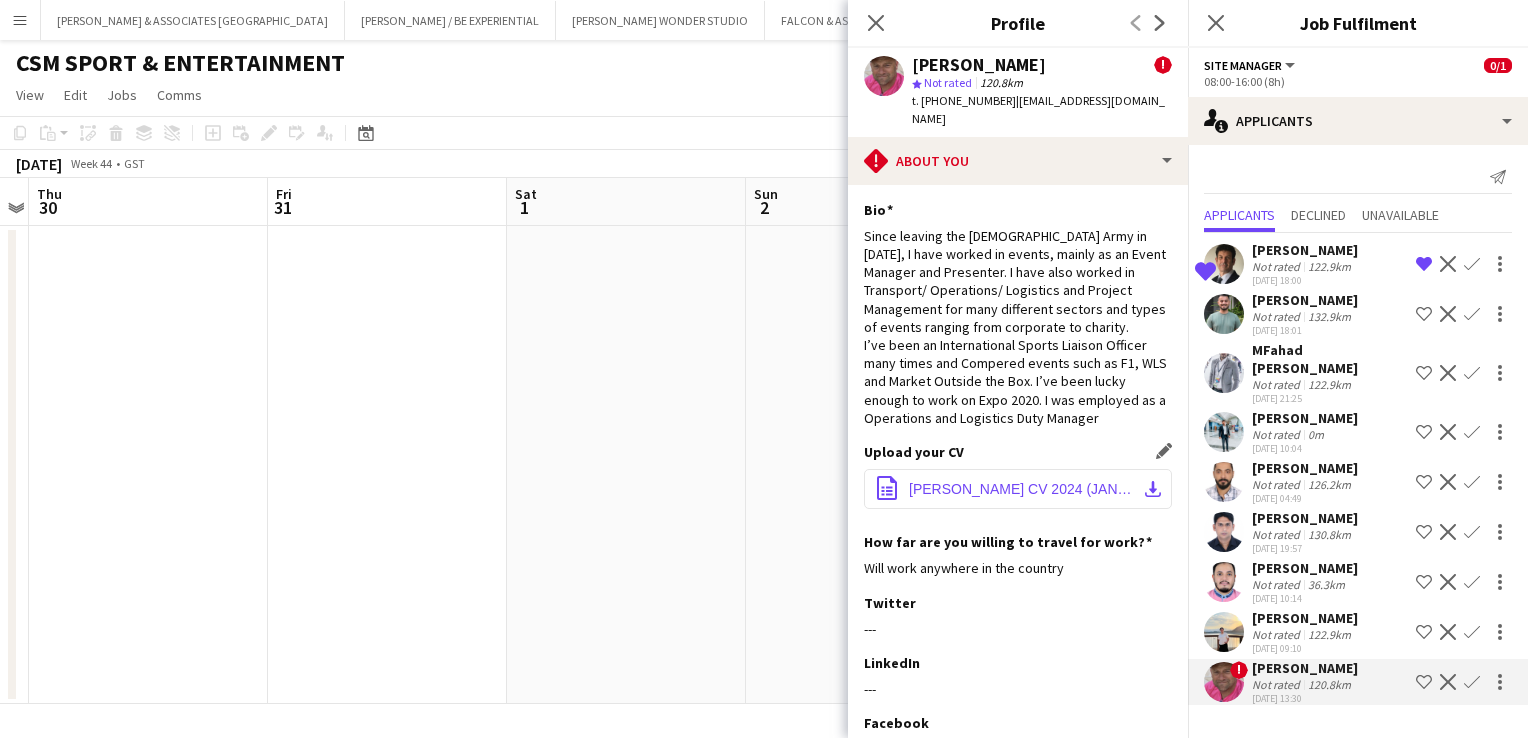 click on "Dannie Rees CV 2024 (JAN).pdf" 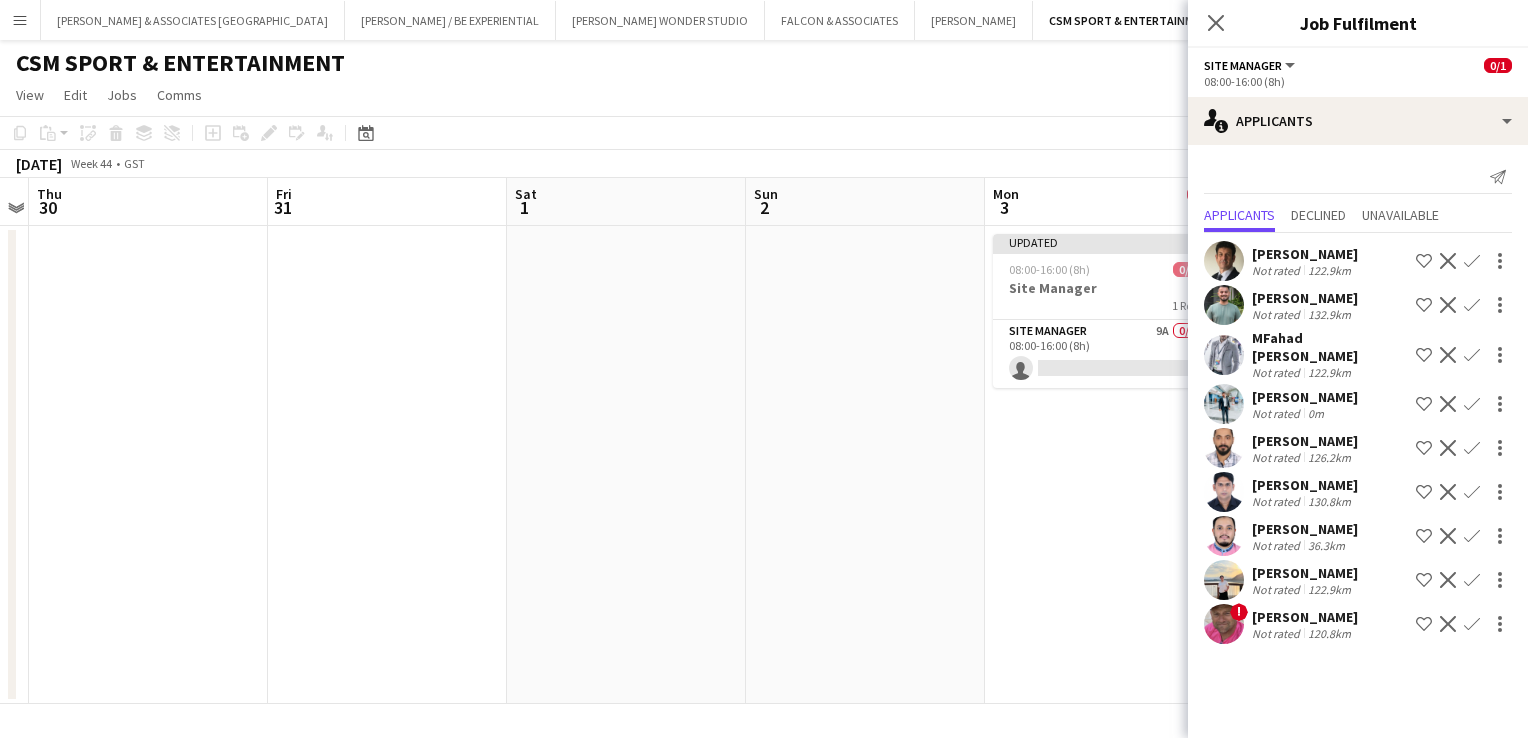scroll, scrollTop: 0, scrollLeft: 0, axis: both 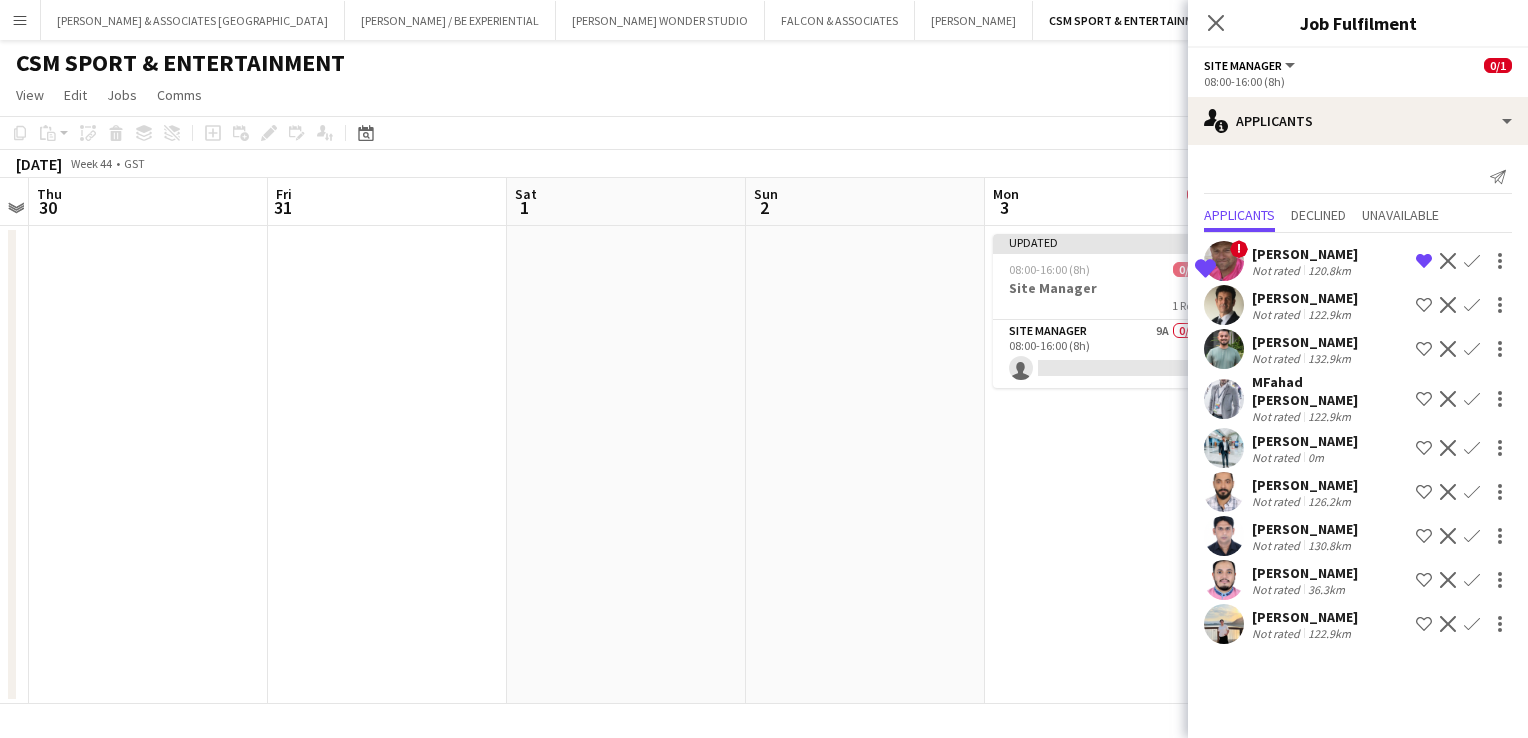 click on "Shortlist crew" at bounding box center [1424, 349] 